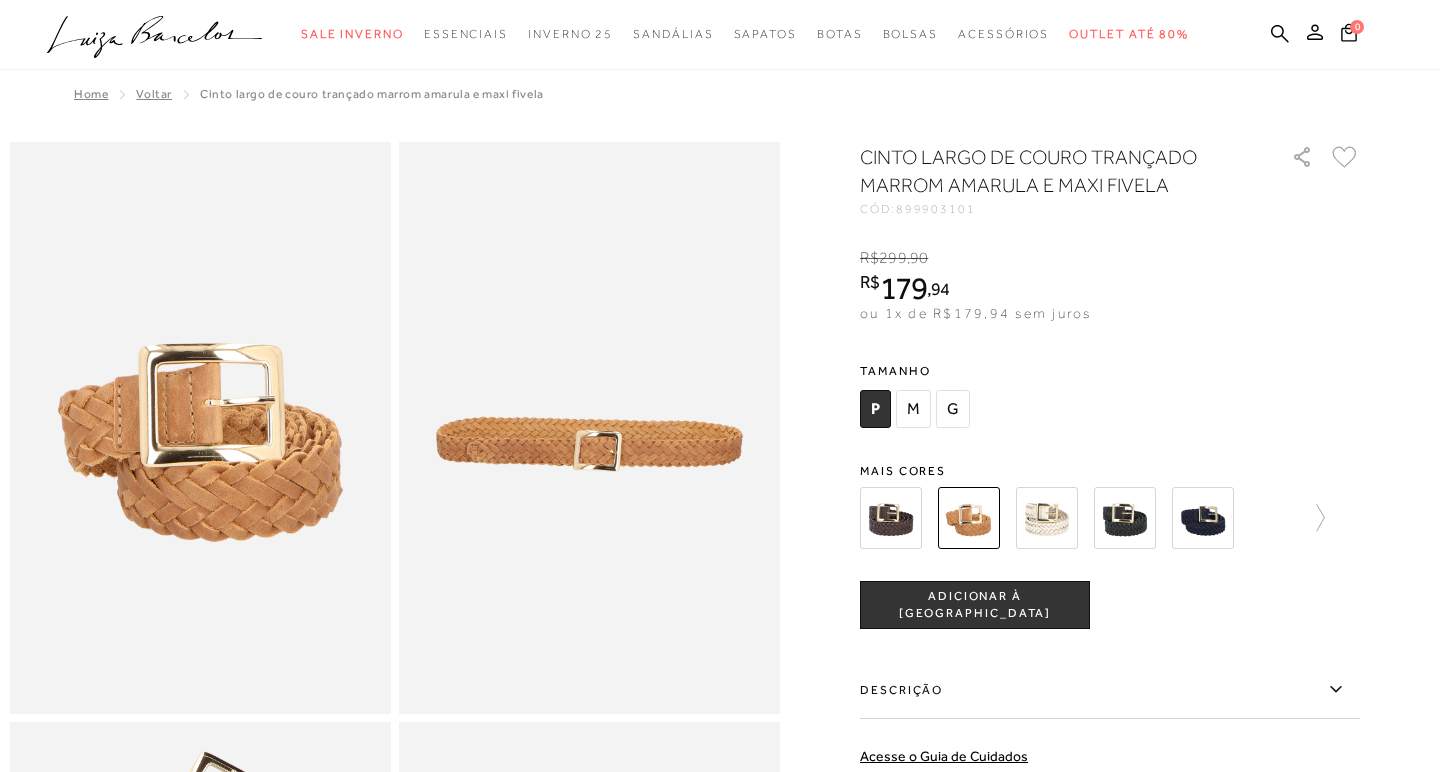 scroll, scrollTop: 67, scrollLeft: 0, axis: vertical 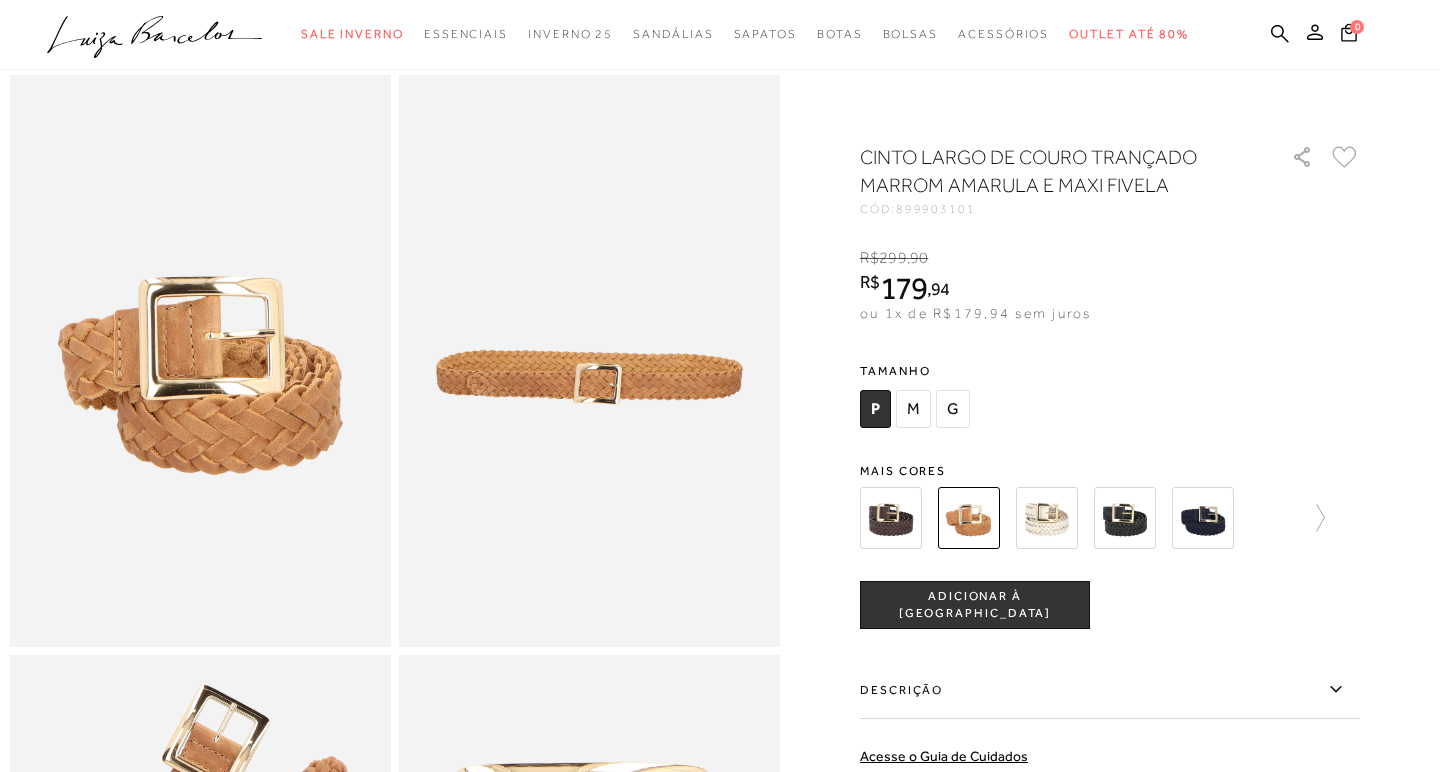 click on "ADICIONAR À [GEOGRAPHIC_DATA]" at bounding box center [975, 605] 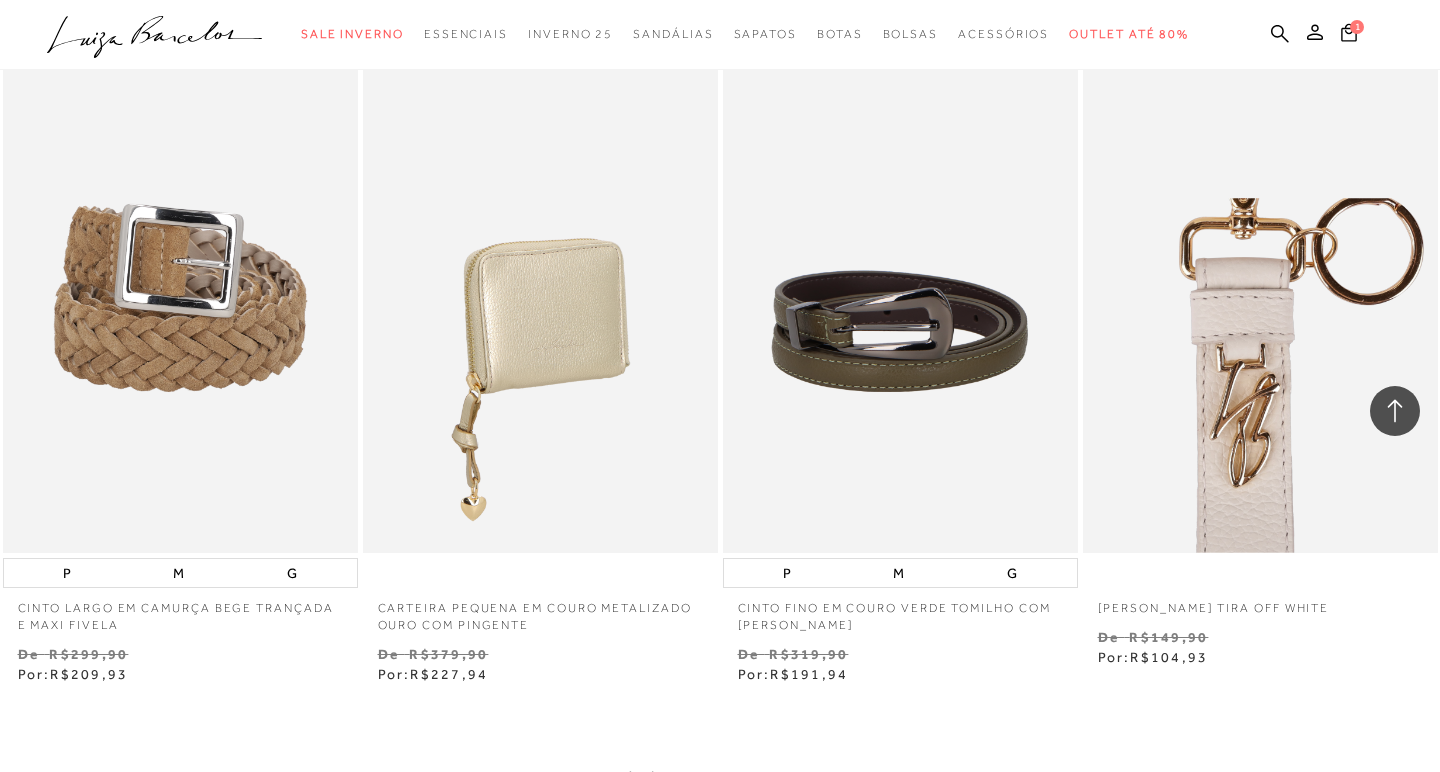 scroll, scrollTop: 3560, scrollLeft: 0, axis: vertical 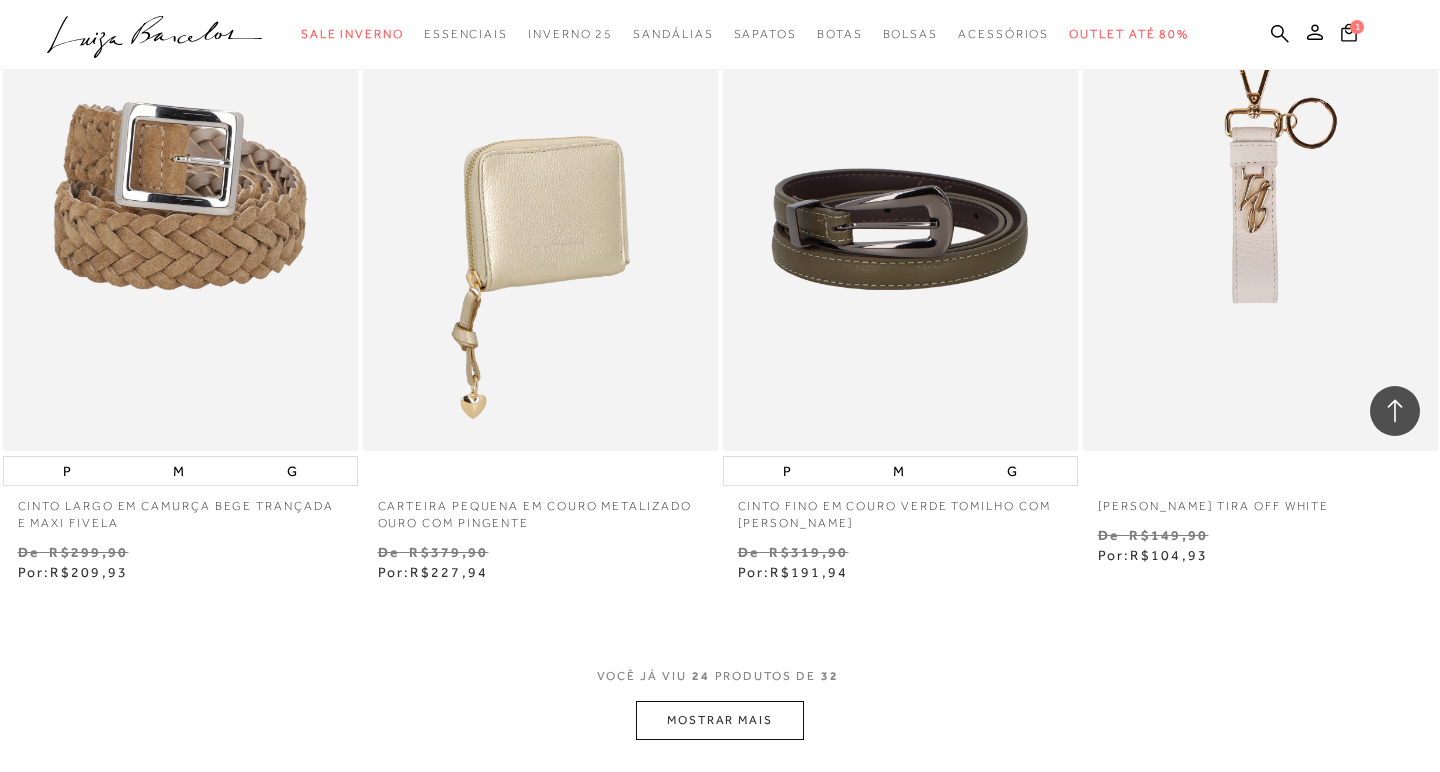 click on "MOSTRAR MAIS" at bounding box center (720, 720) 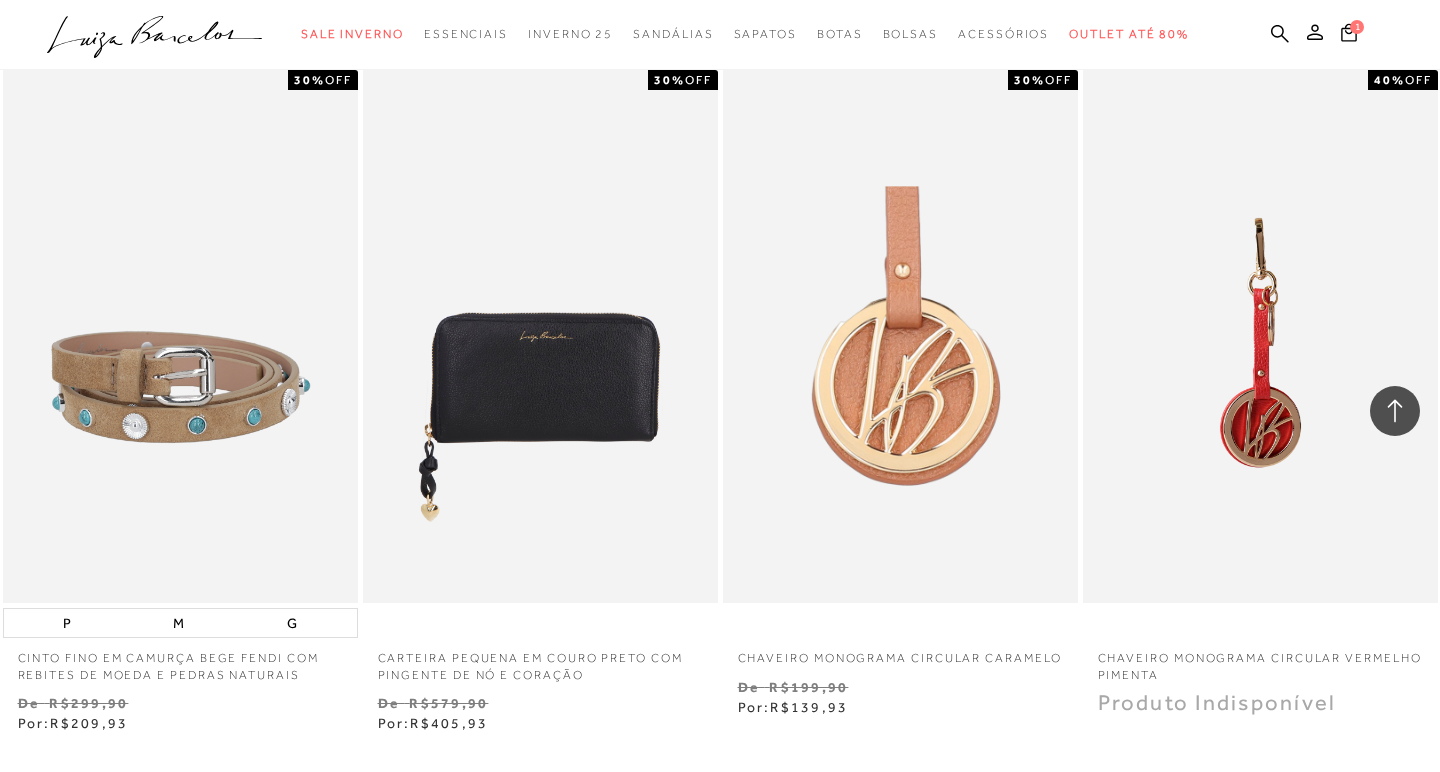 scroll, scrollTop: 4860, scrollLeft: 0, axis: vertical 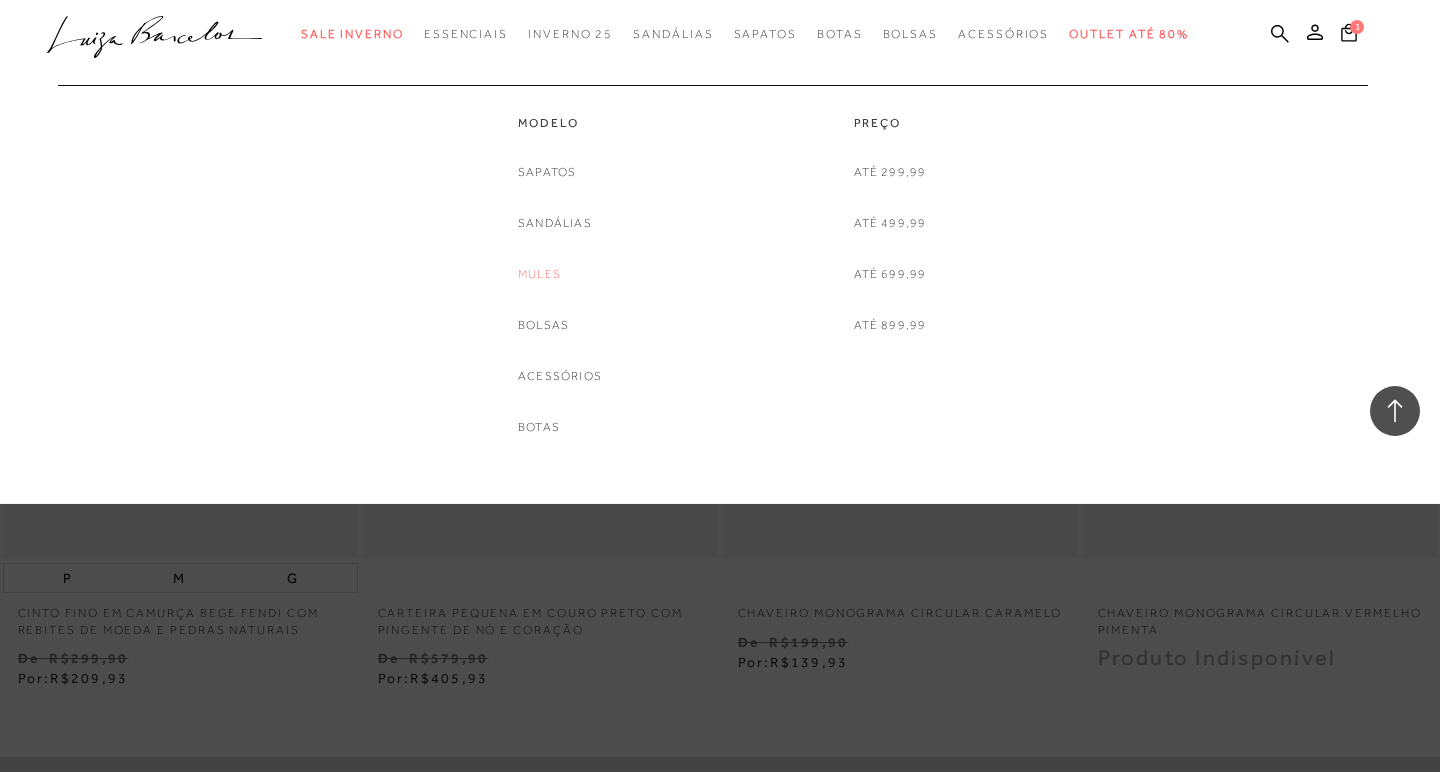 click on "Mules" at bounding box center (539, 274) 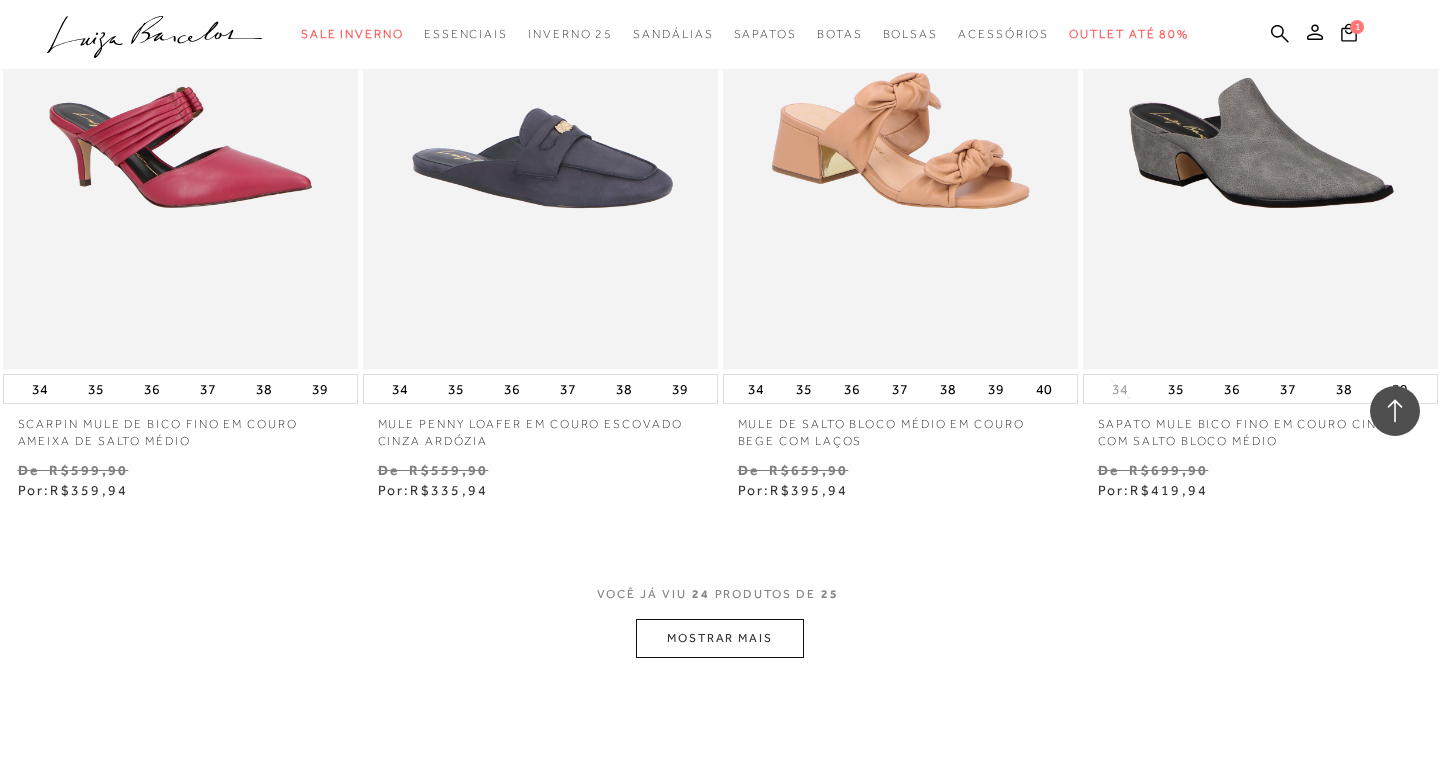 scroll, scrollTop: 3722, scrollLeft: 0, axis: vertical 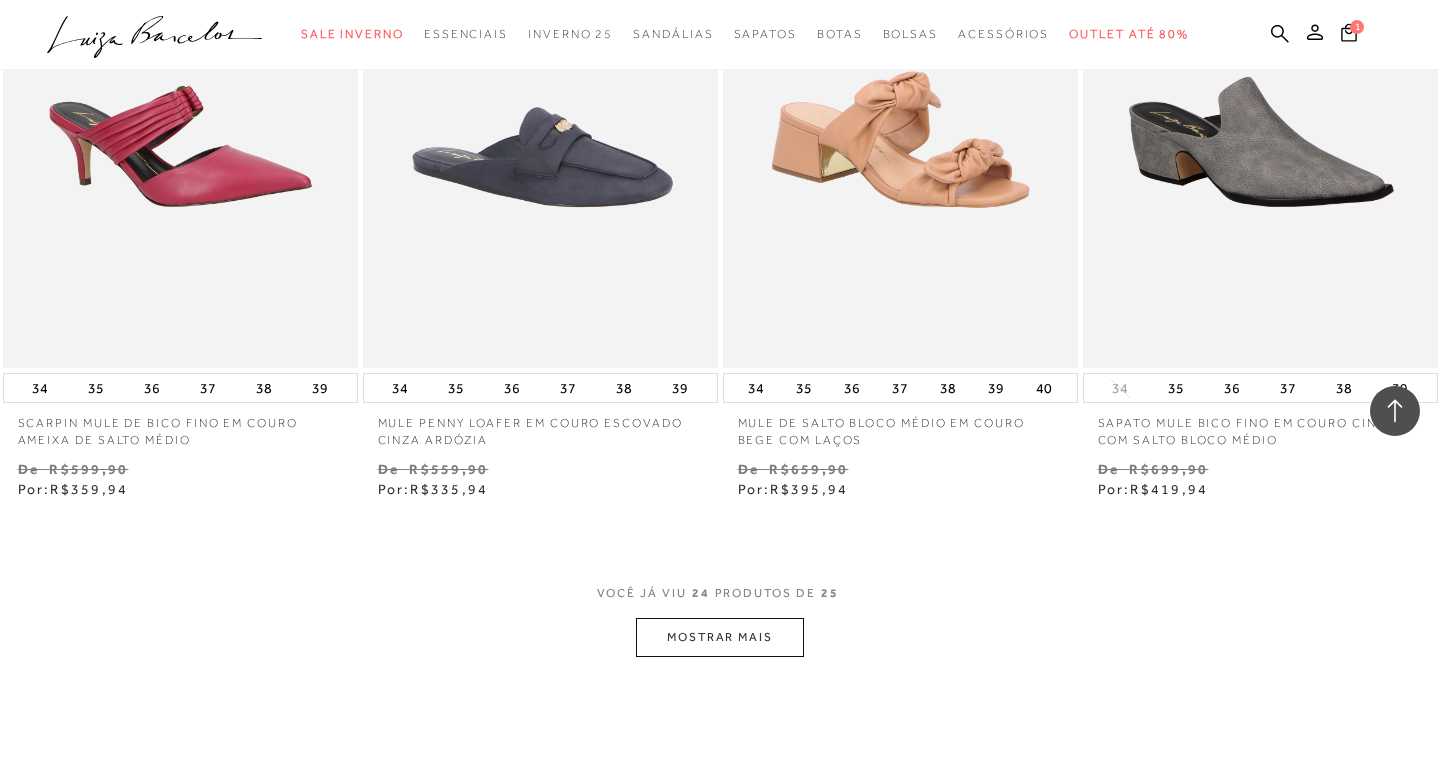 click on "MOSTRAR MAIS" at bounding box center [720, 637] 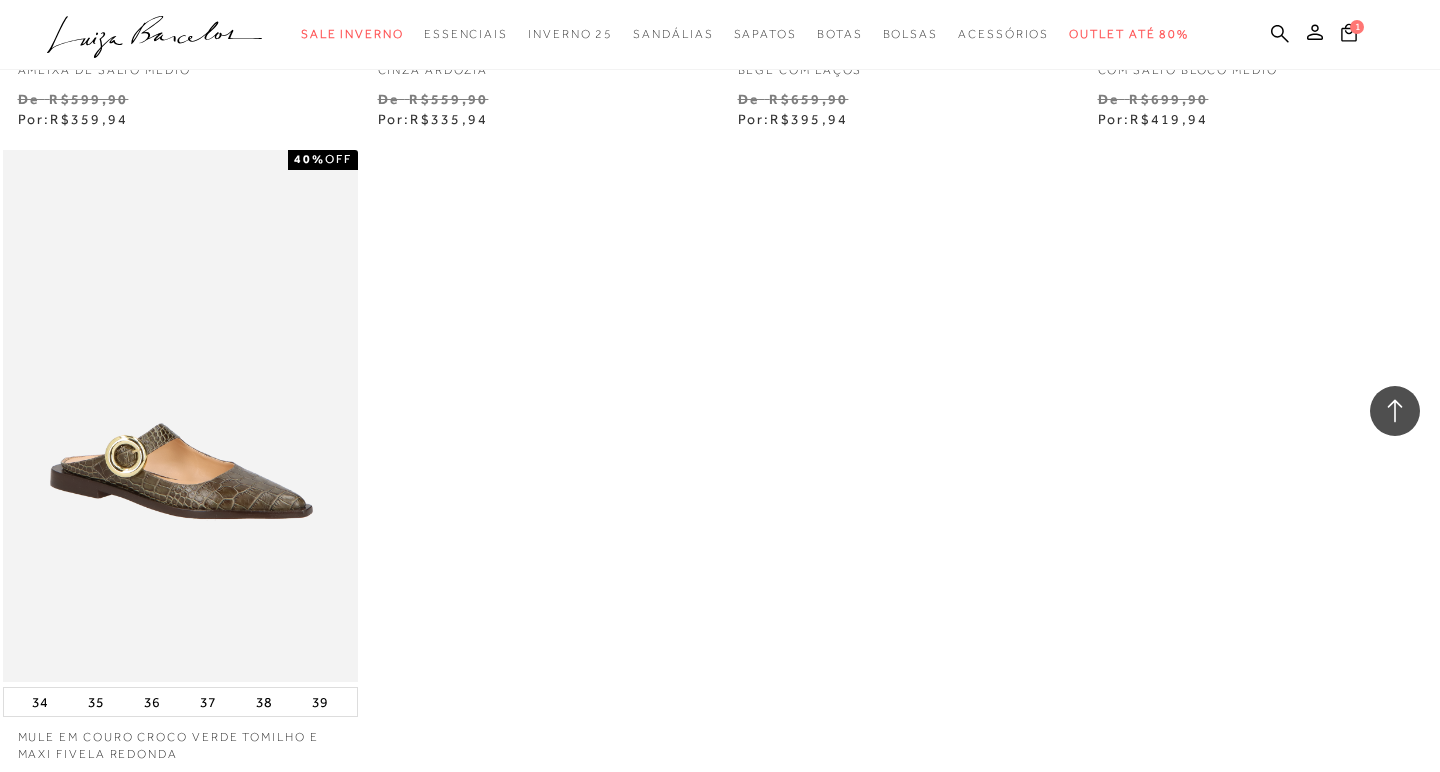 scroll, scrollTop: 4158, scrollLeft: 0, axis: vertical 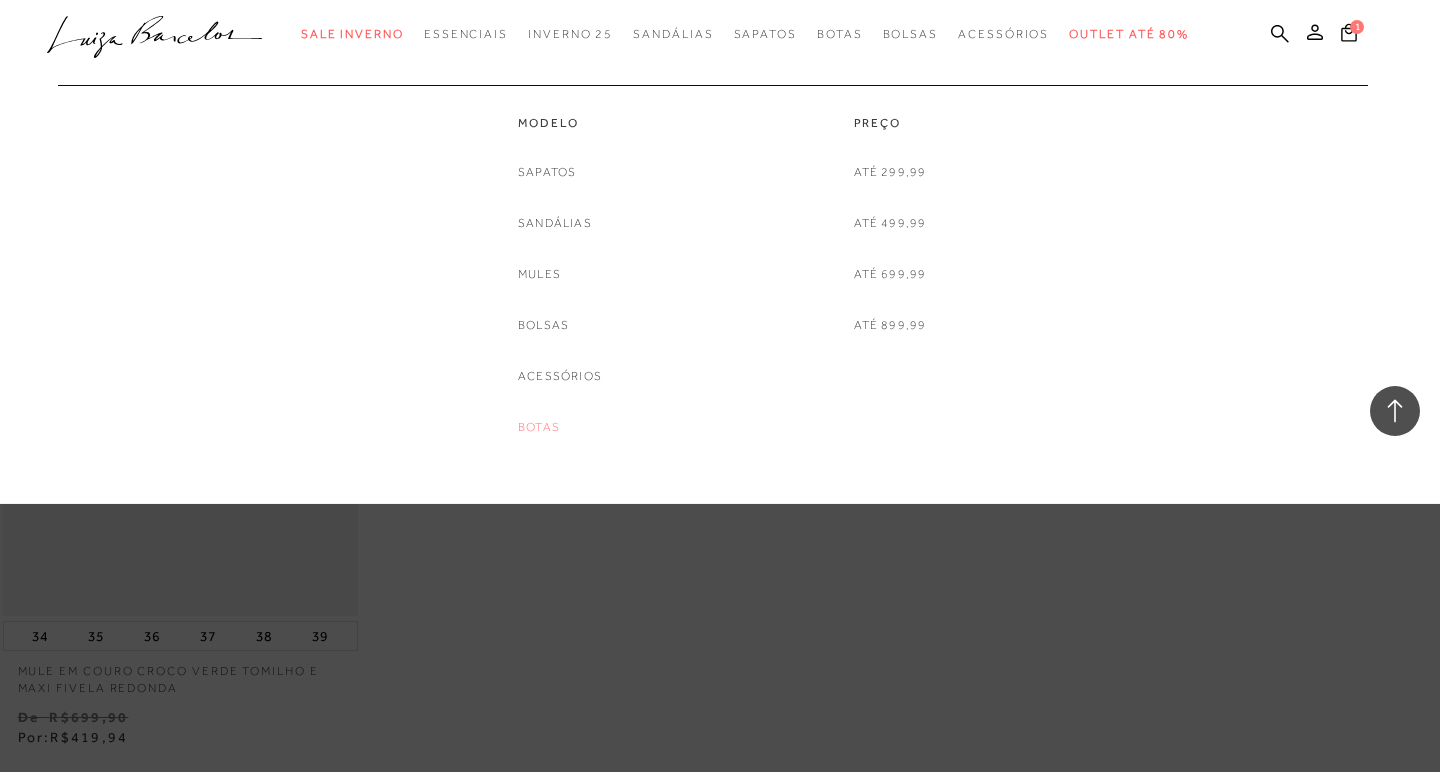 click on "Botas" at bounding box center [539, 427] 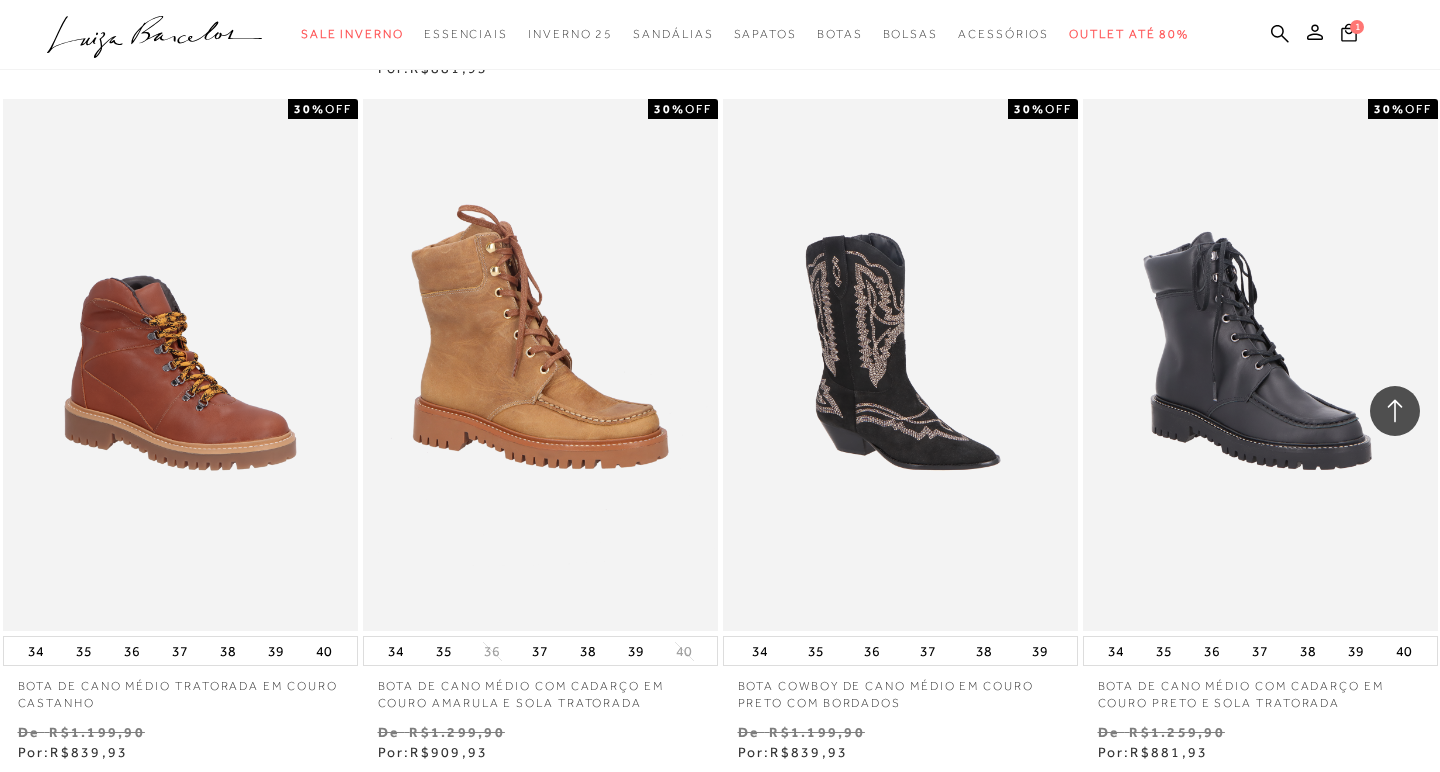 scroll, scrollTop: 1344, scrollLeft: 0, axis: vertical 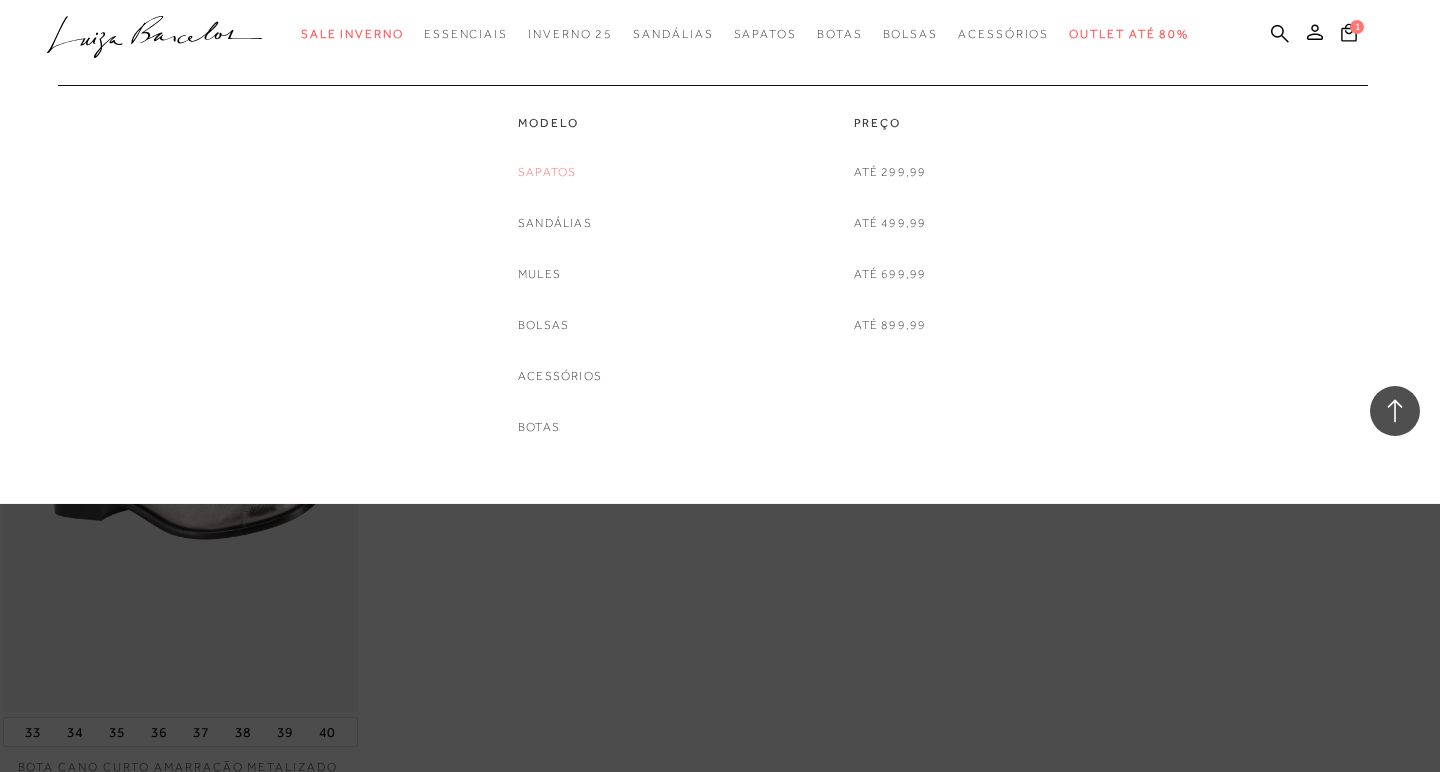 click on "Sapatos" at bounding box center (547, 172) 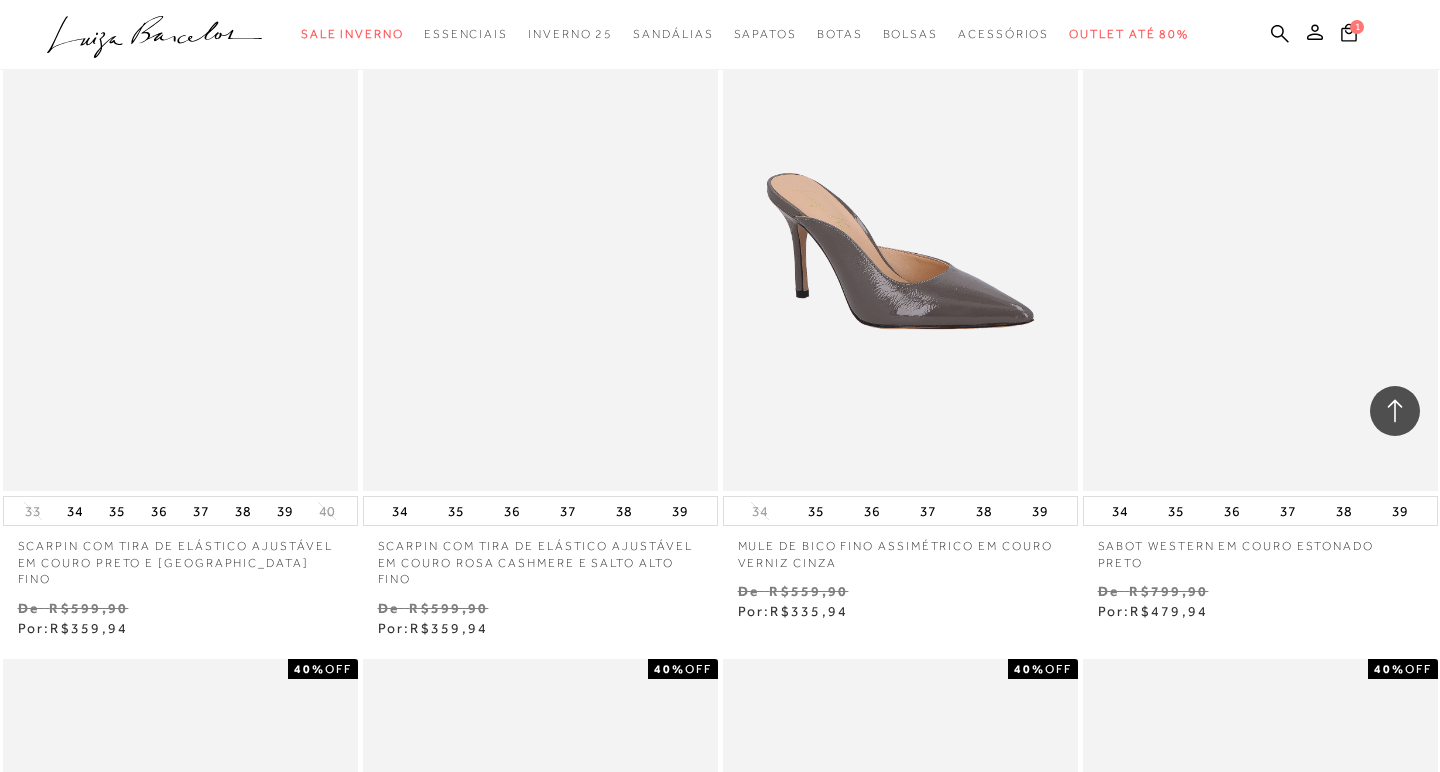scroll, scrollTop: 2255, scrollLeft: 0, axis: vertical 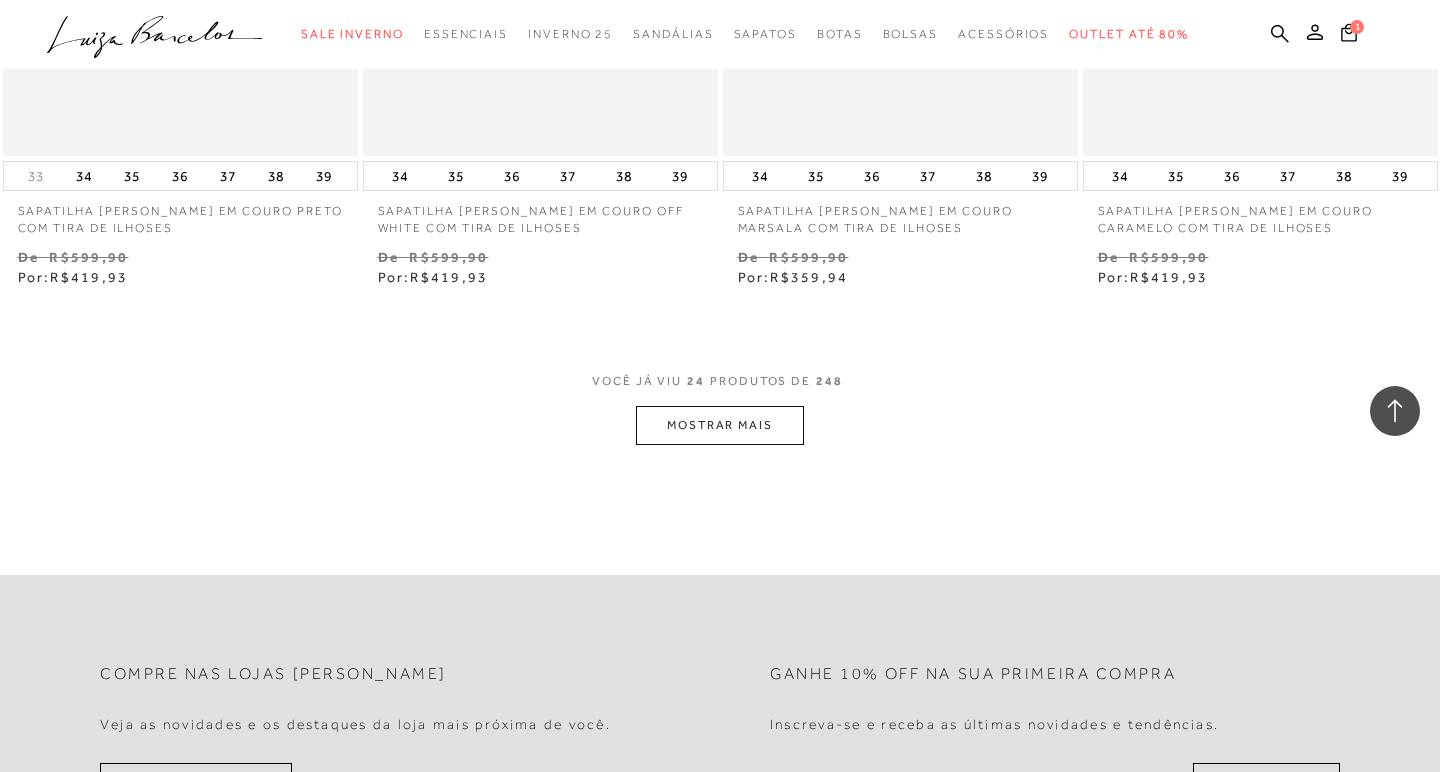 click on "MOSTRAR MAIS" at bounding box center (720, 425) 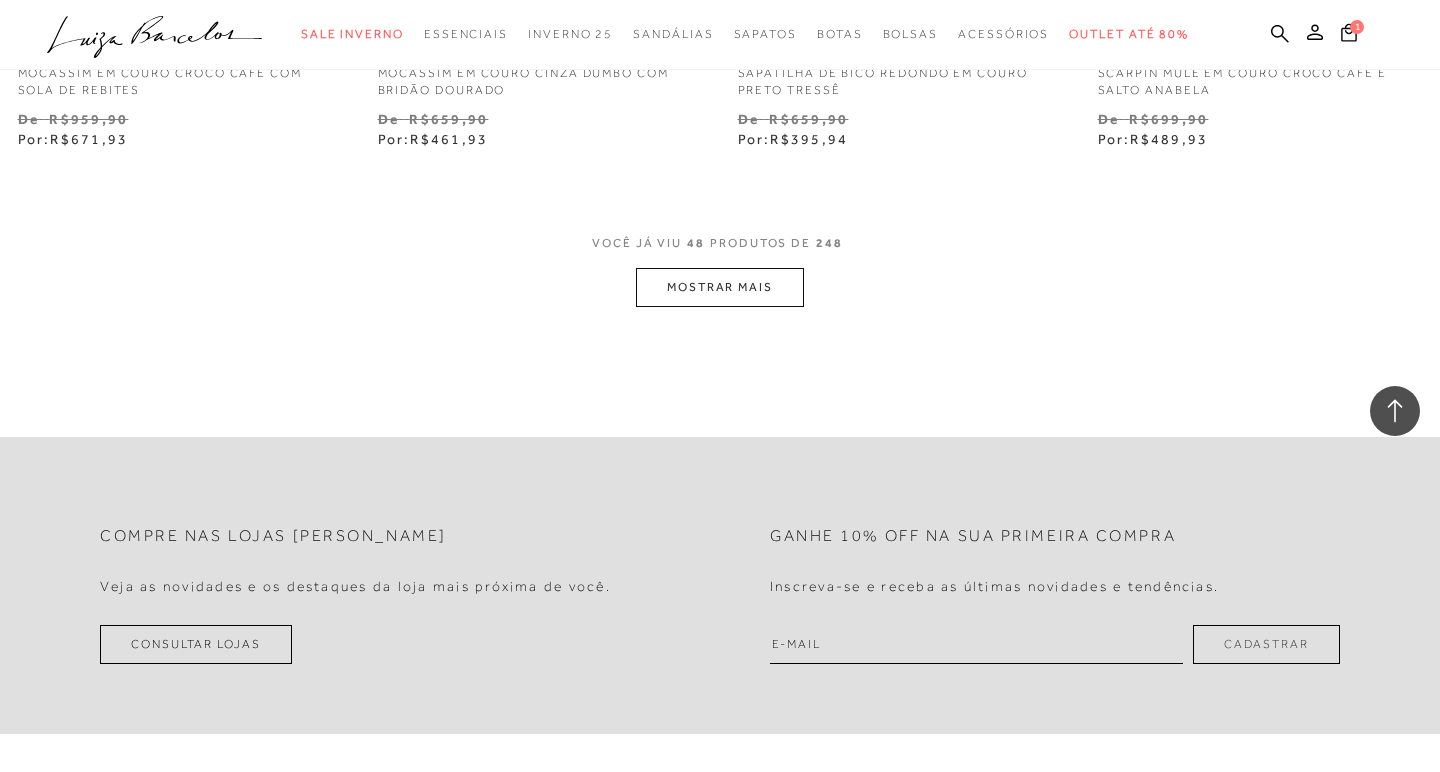 scroll, scrollTop: 8228, scrollLeft: 0, axis: vertical 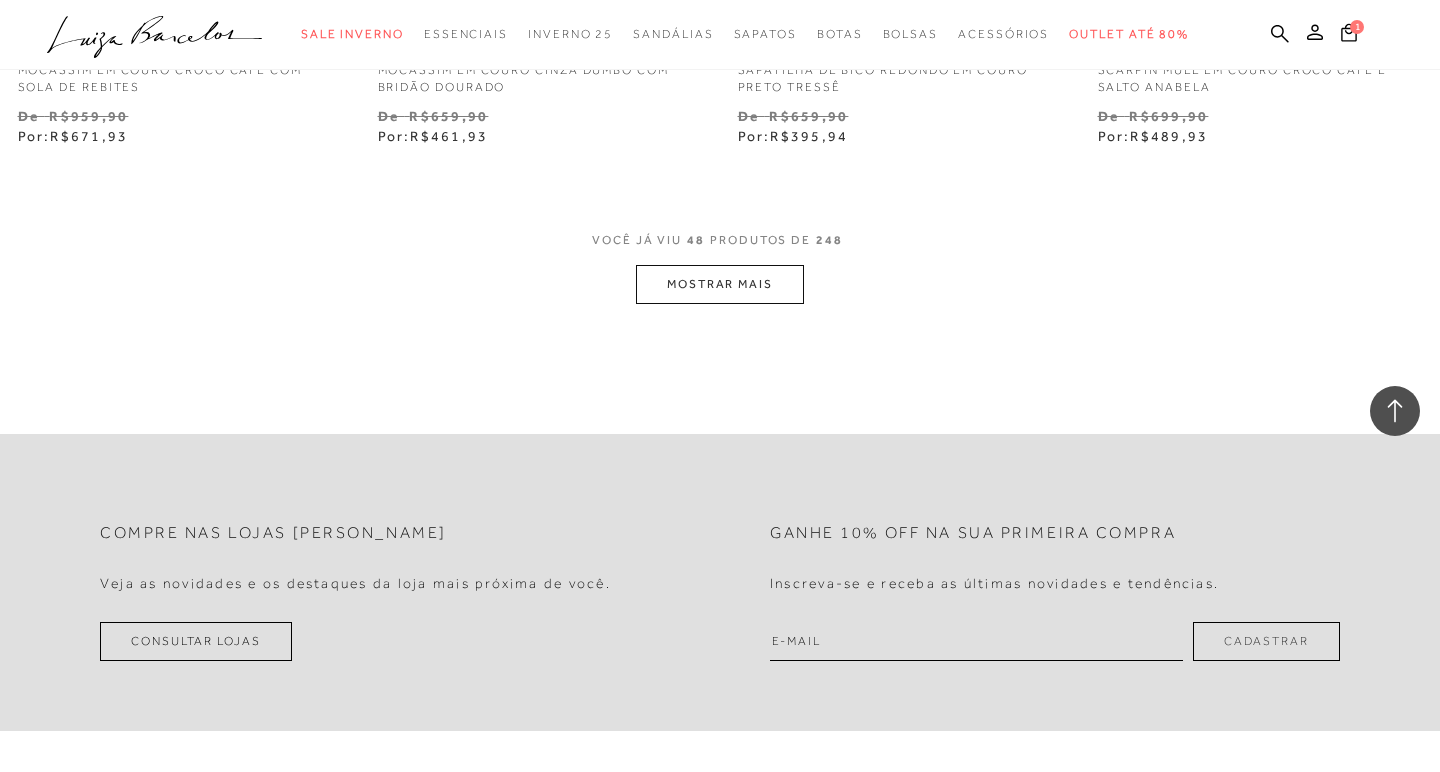 click on "MOSTRAR MAIS" at bounding box center [720, 284] 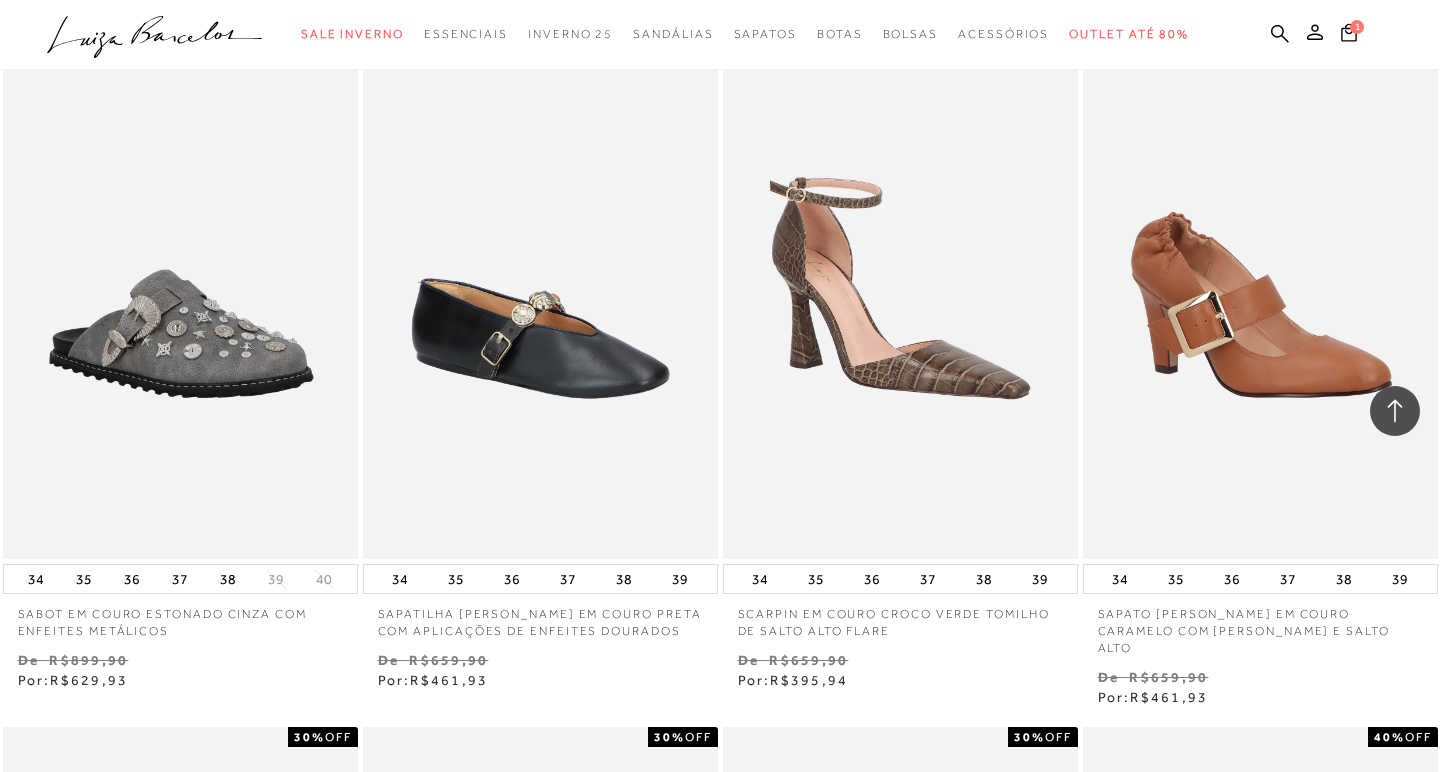scroll, scrollTop: 10467, scrollLeft: 0, axis: vertical 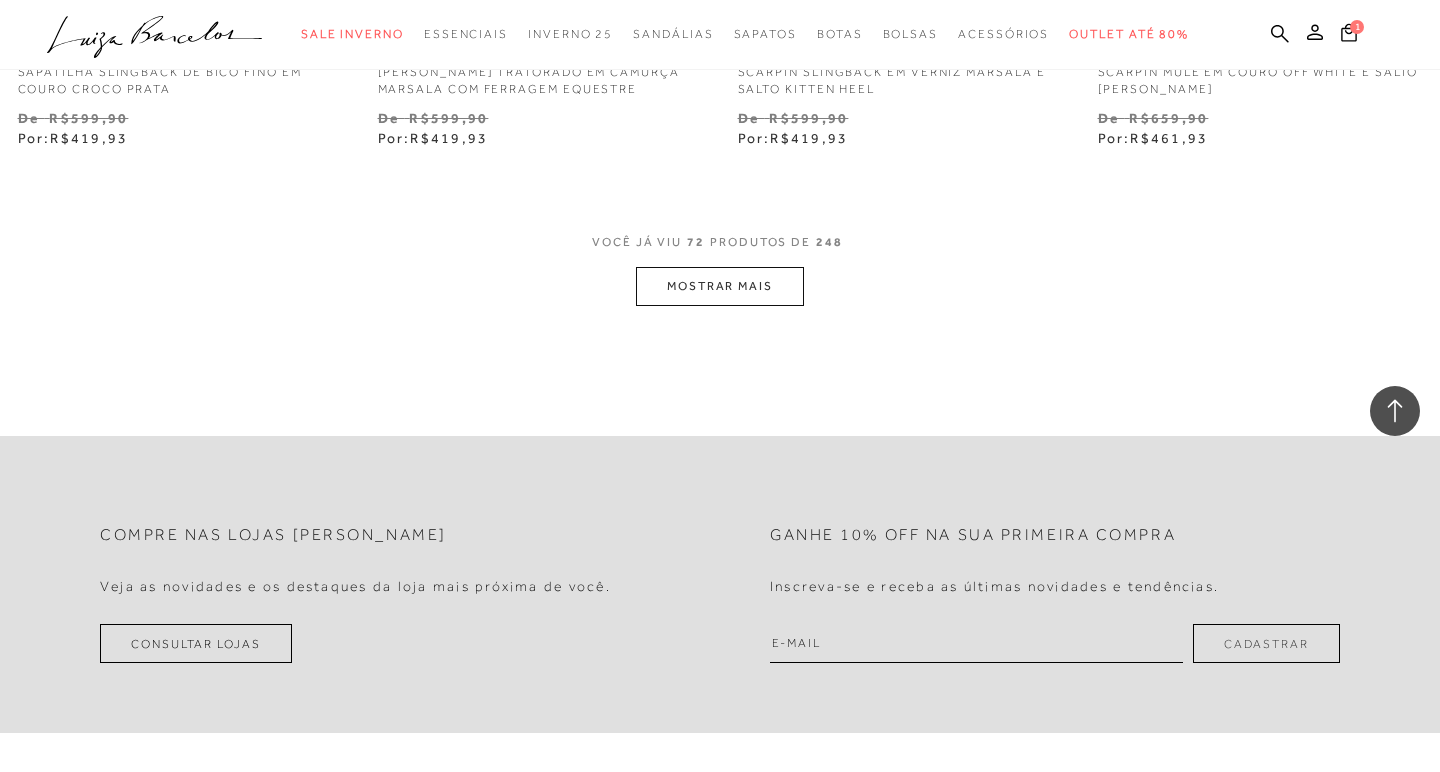 click on "MOSTRAR MAIS" at bounding box center (720, 286) 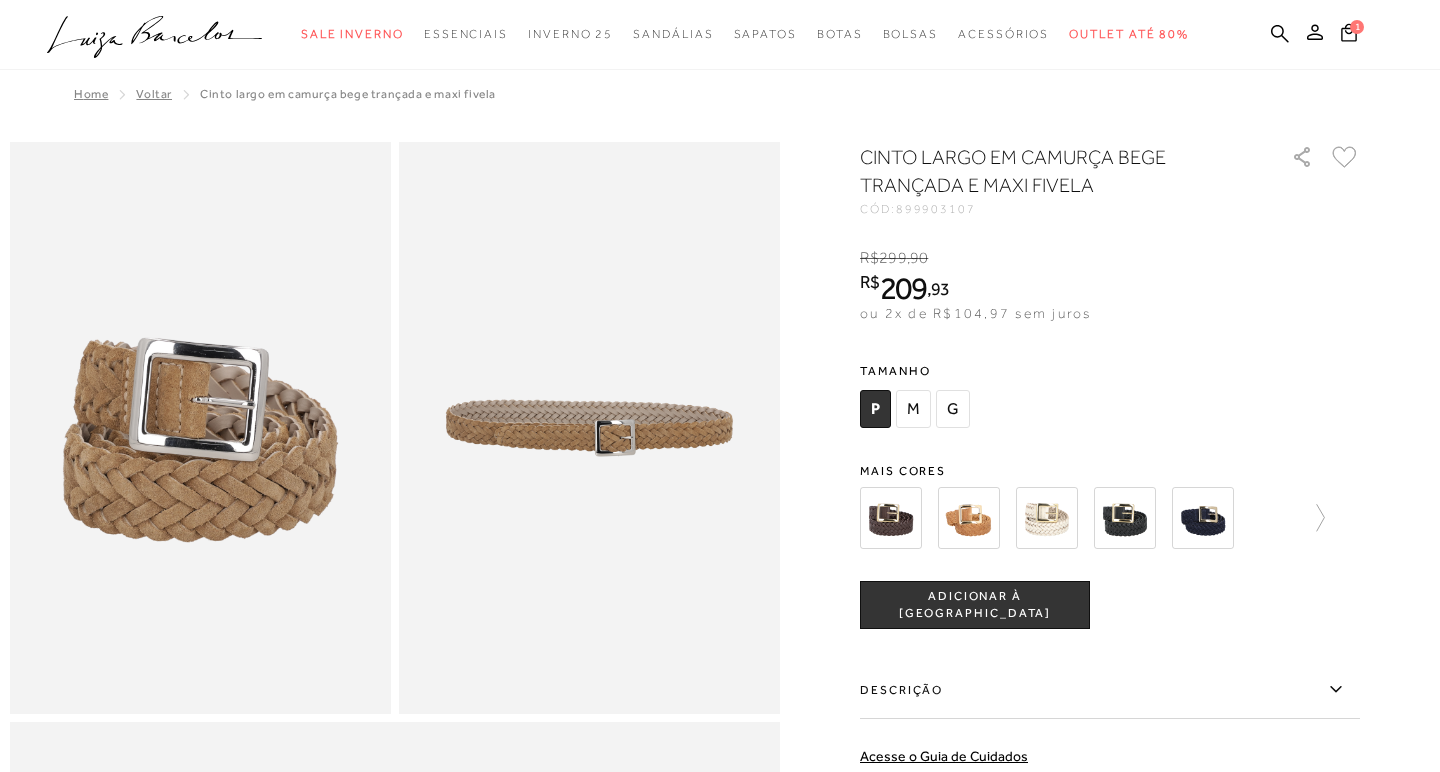 scroll, scrollTop: 0, scrollLeft: 0, axis: both 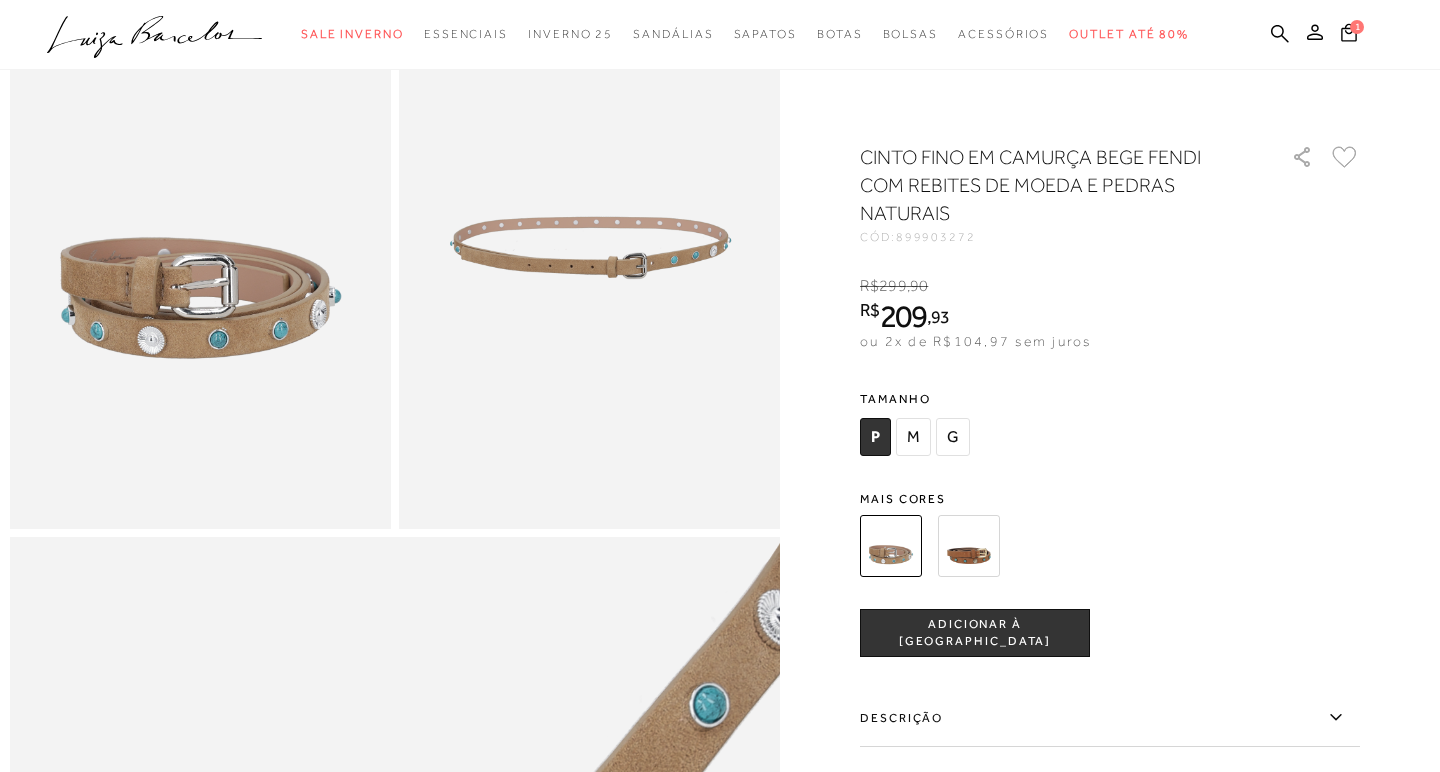 click on "ADICIONAR À [GEOGRAPHIC_DATA]" at bounding box center [975, 633] 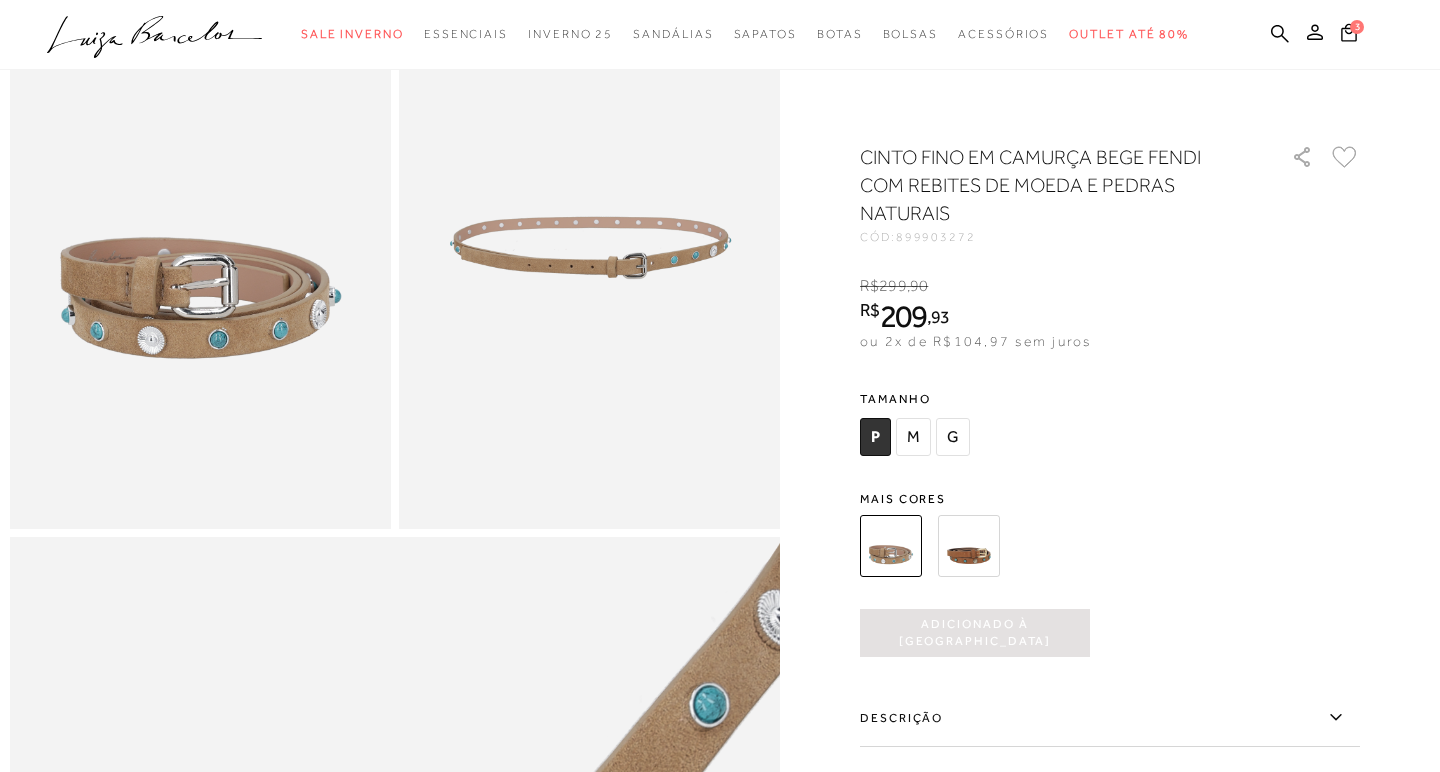 scroll, scrollTop: 0, scrollLeft: 0, axis: both 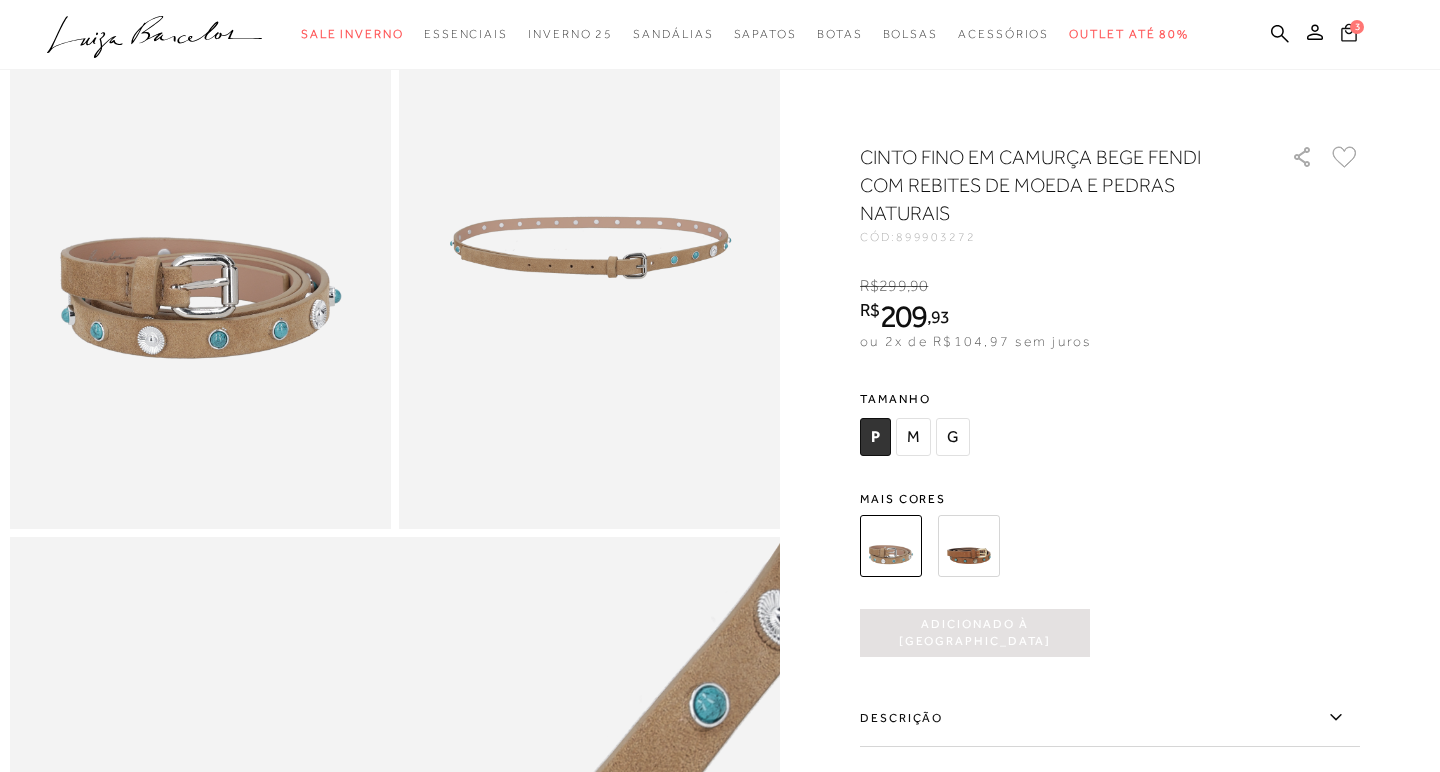 click 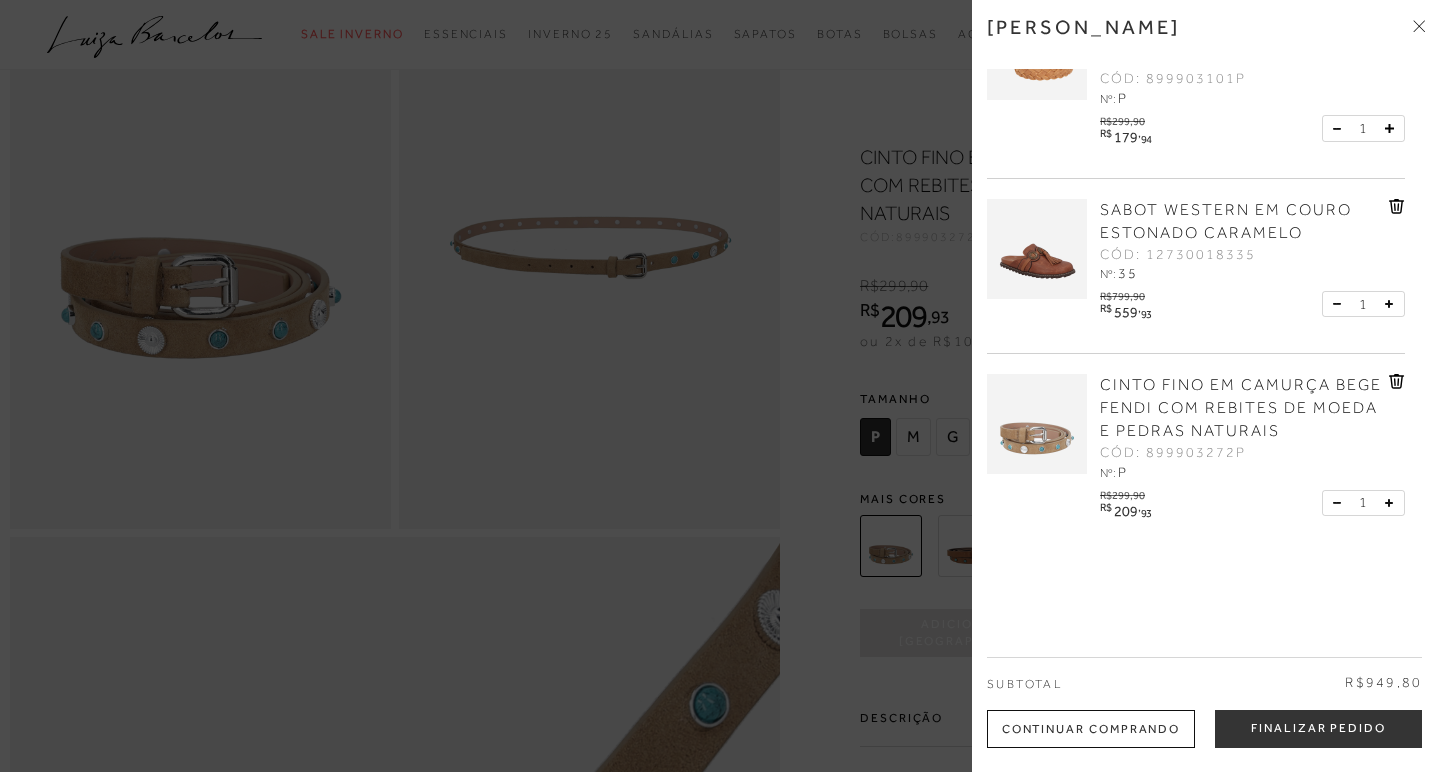 scroll, scrollTop: 57, scrollLeft: 0, axis: vertical 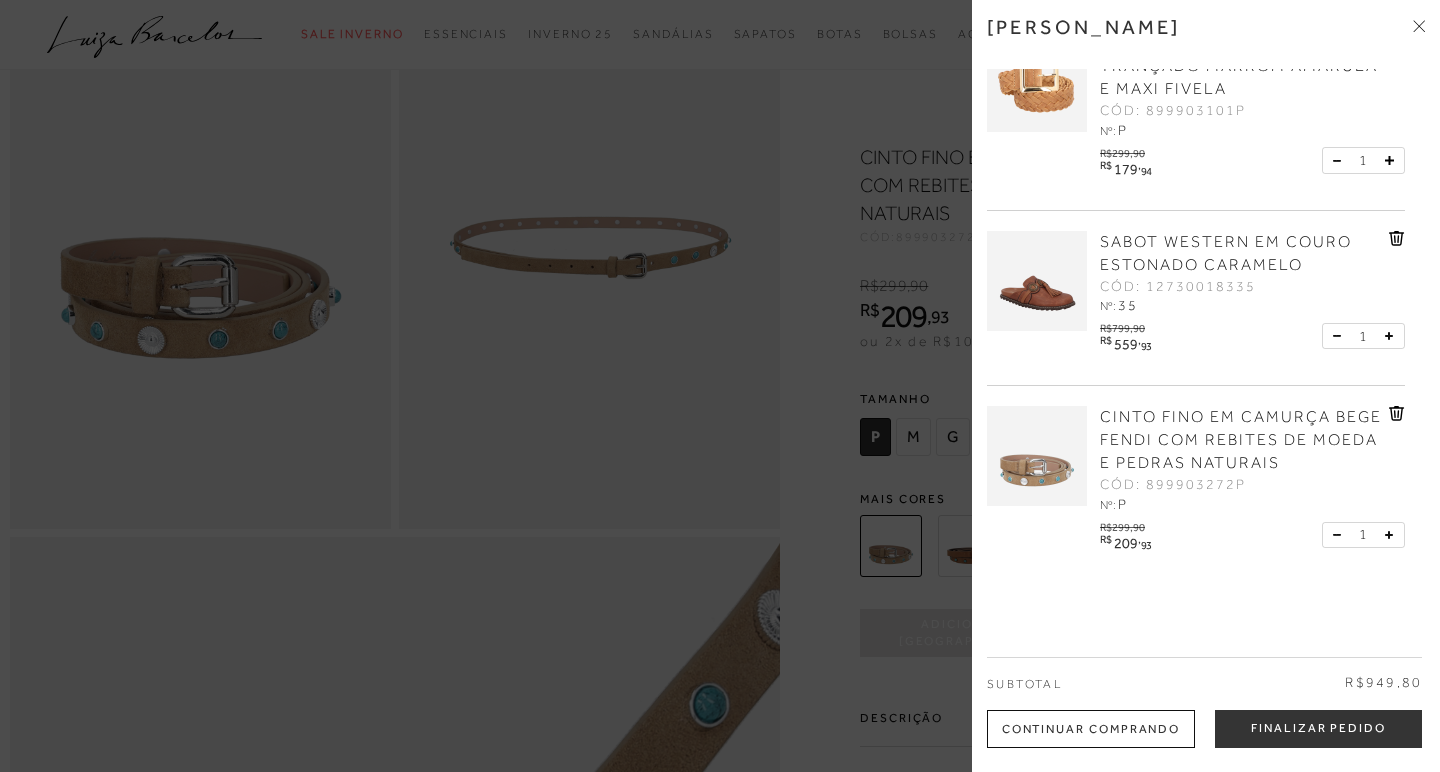 click on "SABOT WESTERN EM COURO ESTONADO CARAMELO" at bounding box center (1226, 253) 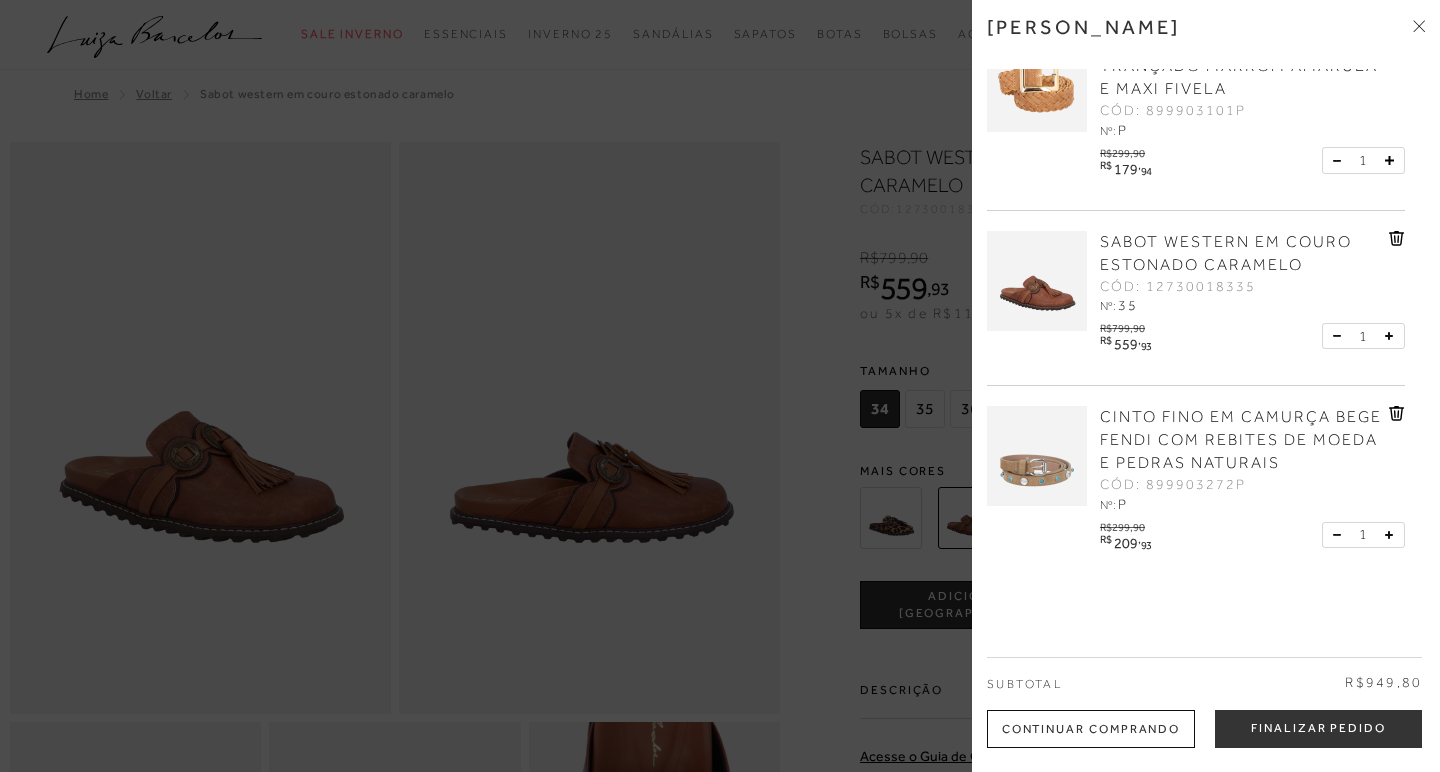 scroll, scrollTop: 0, scrollLeft: 0, axis: both 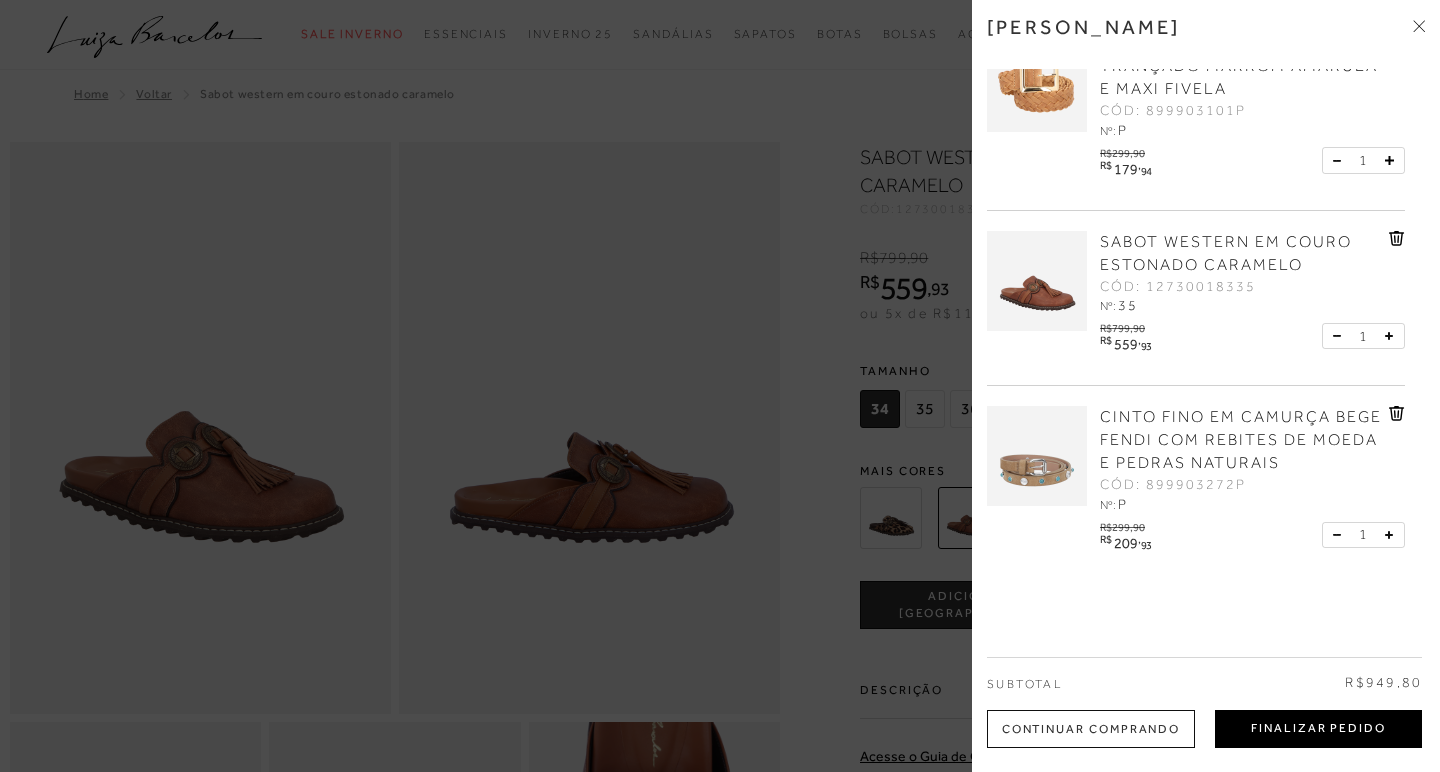click on "Finalizar Pedido" at bounding box center (1318, 729) 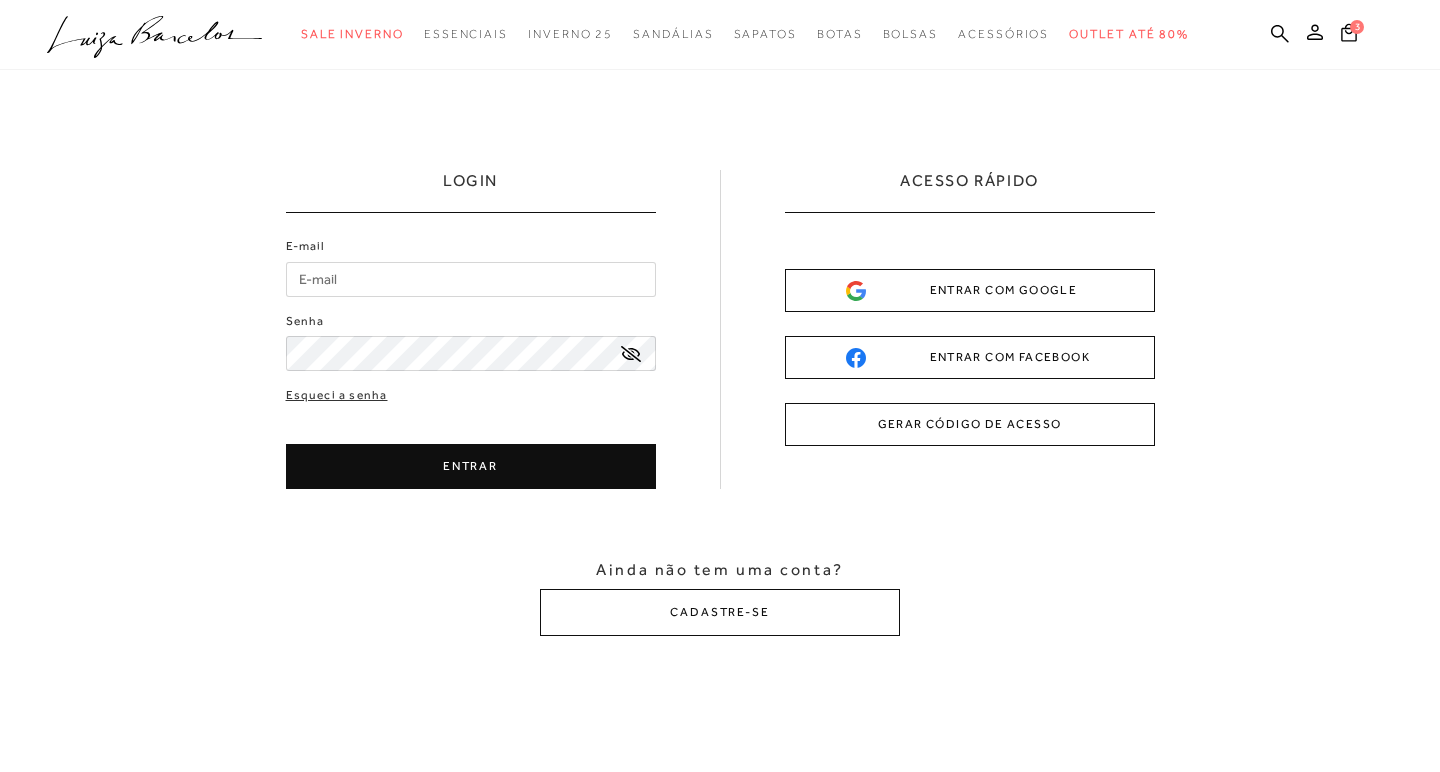 click on "E-mail" at bounding box center [471, 279] 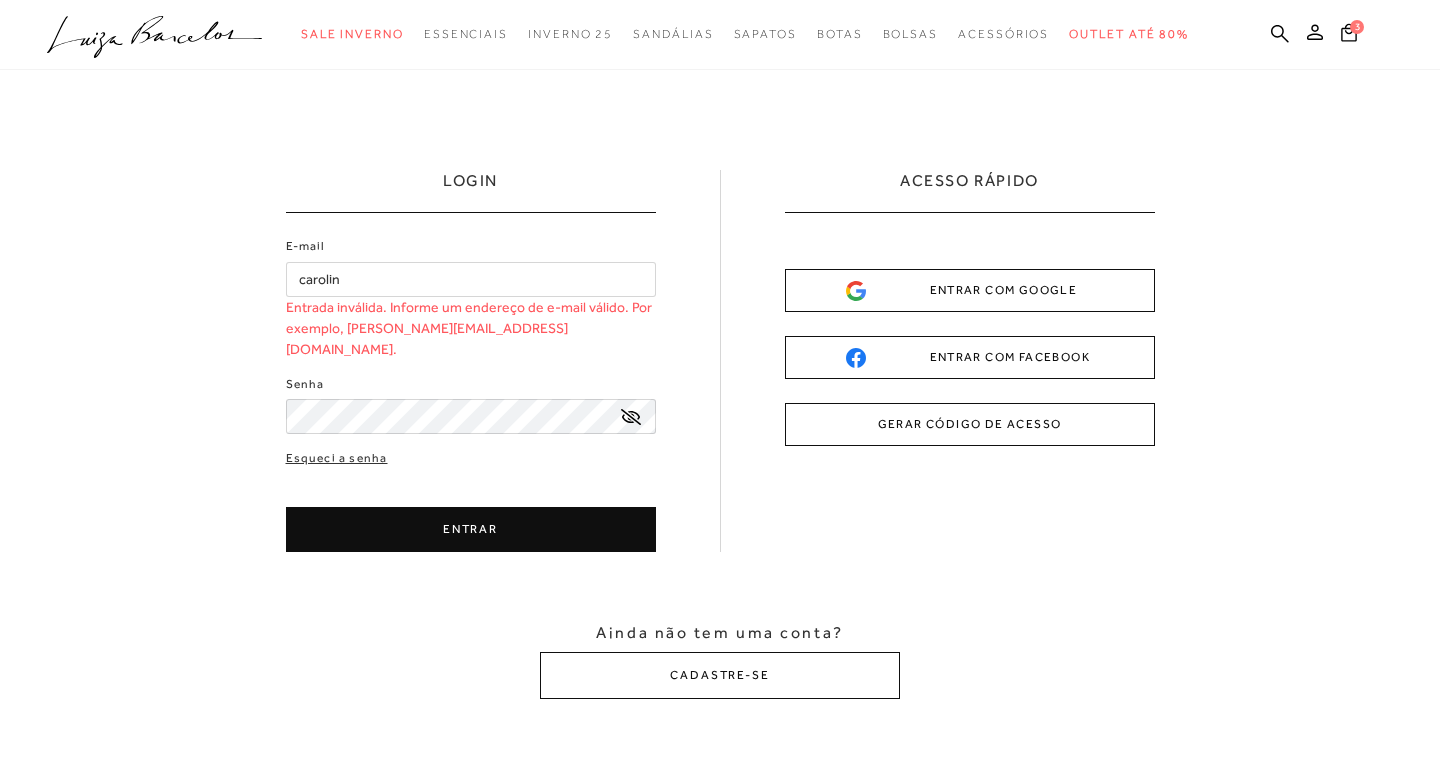scroll, scrollTop: 0, scrollLeft: 0, axis: both 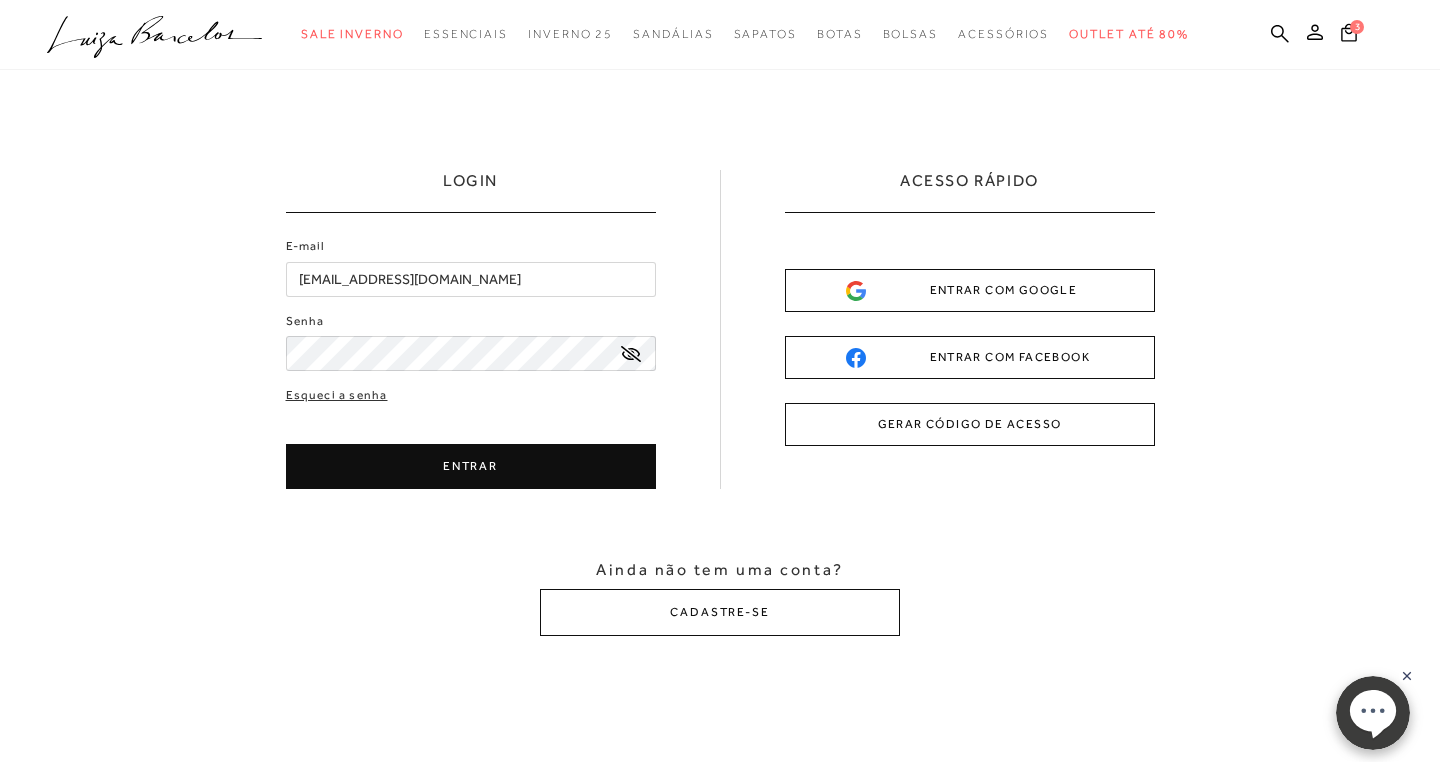 type on "carolinecastilho@hotmail.com" 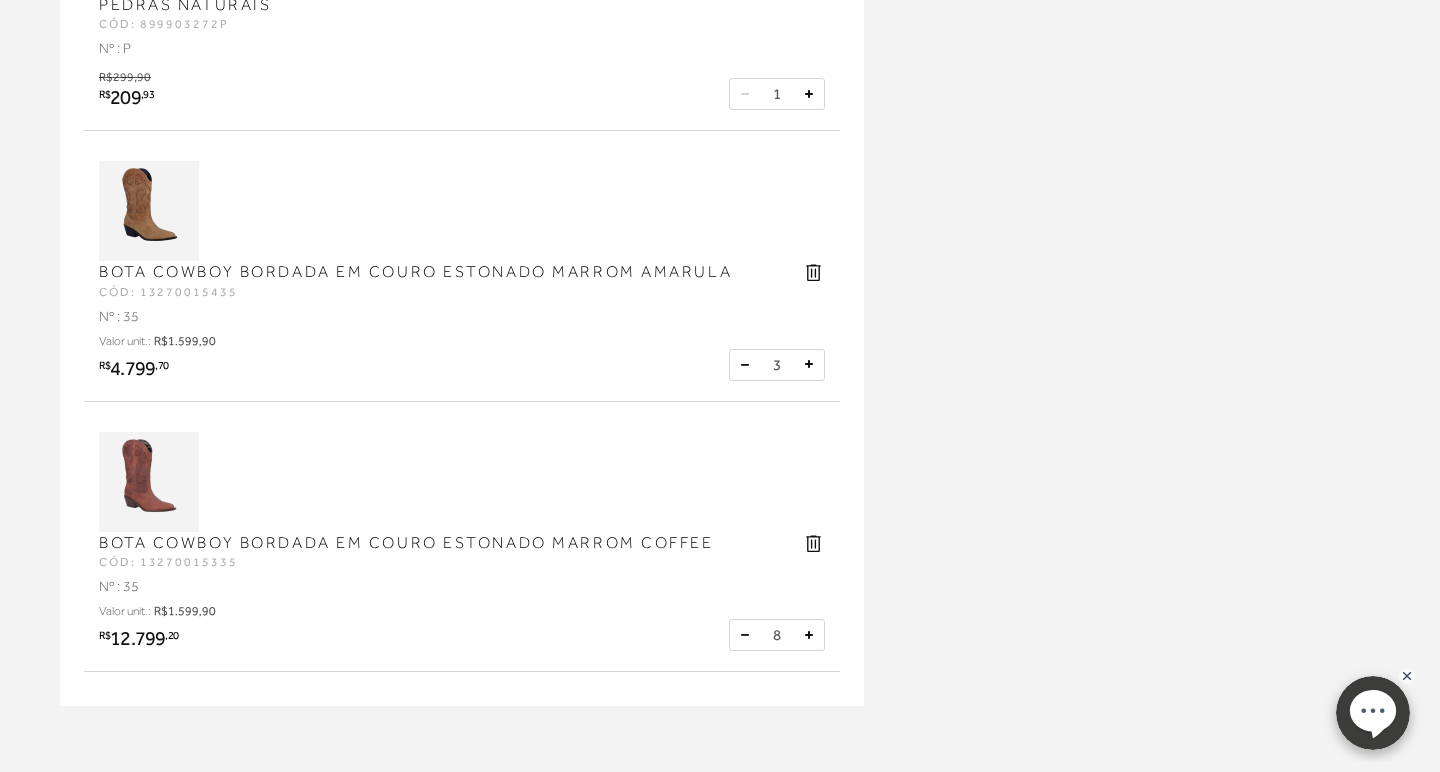 scroll, scrollTop: 808, scrollLeft: 0, axis: vertical 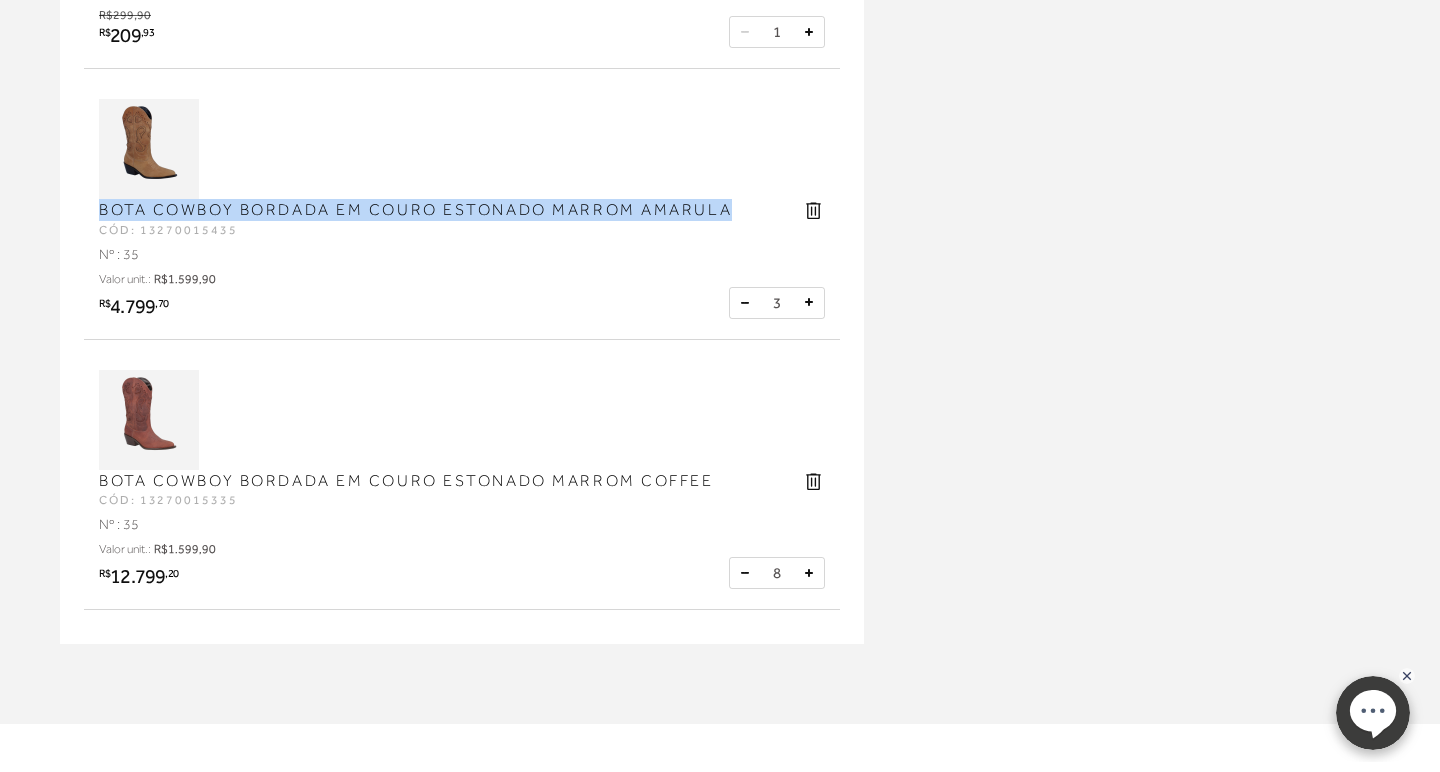 click at bounding box center (745, 573) 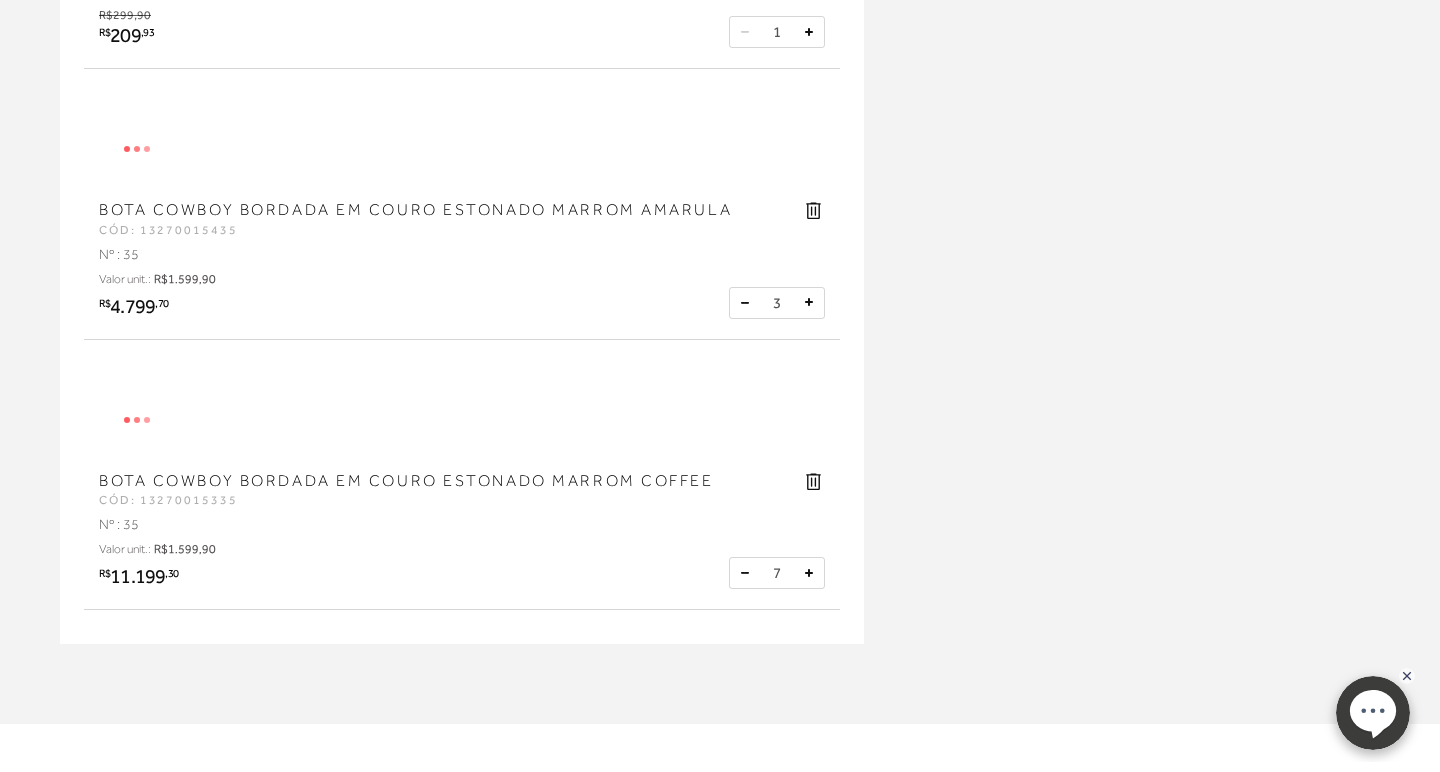 click at bounding box center [745, 573] 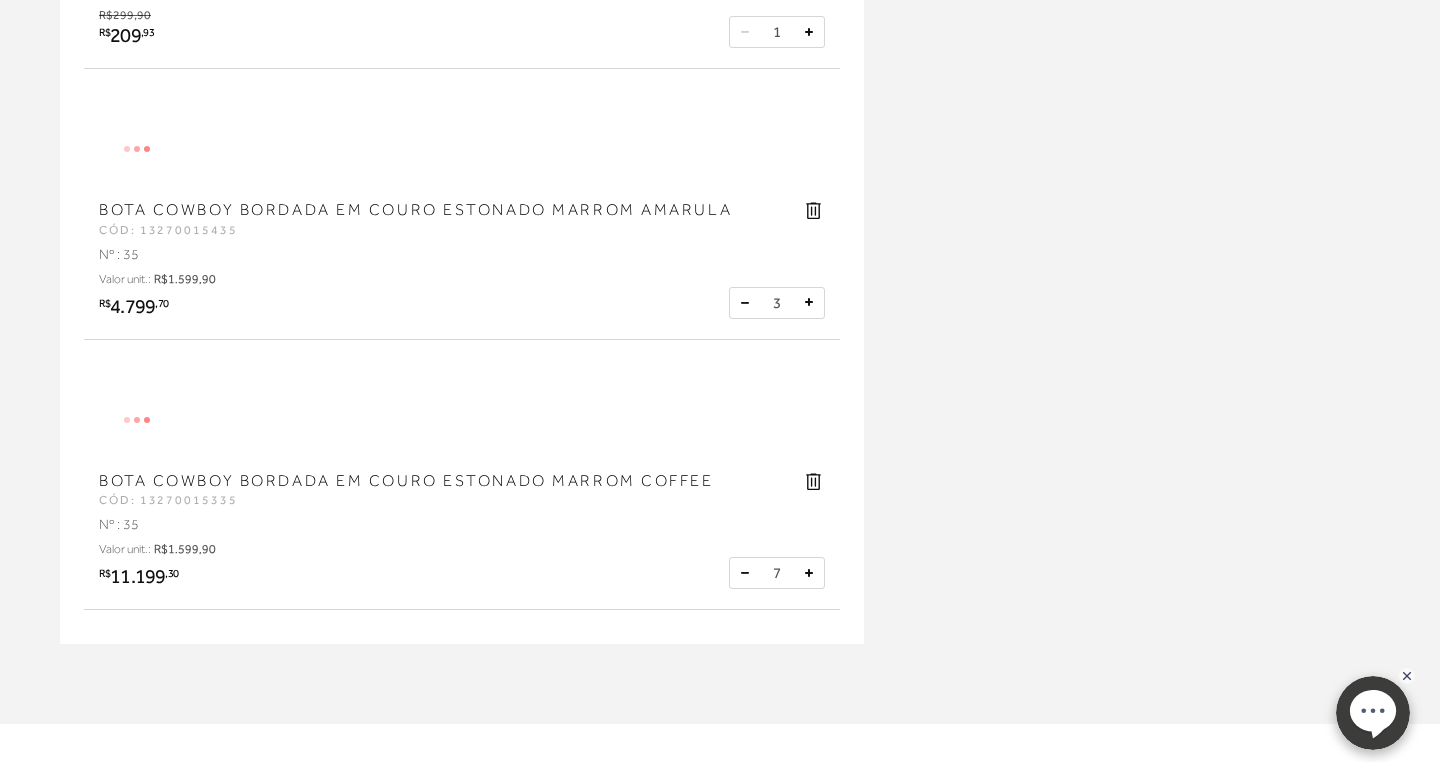 click at bounding box center (745, 573) 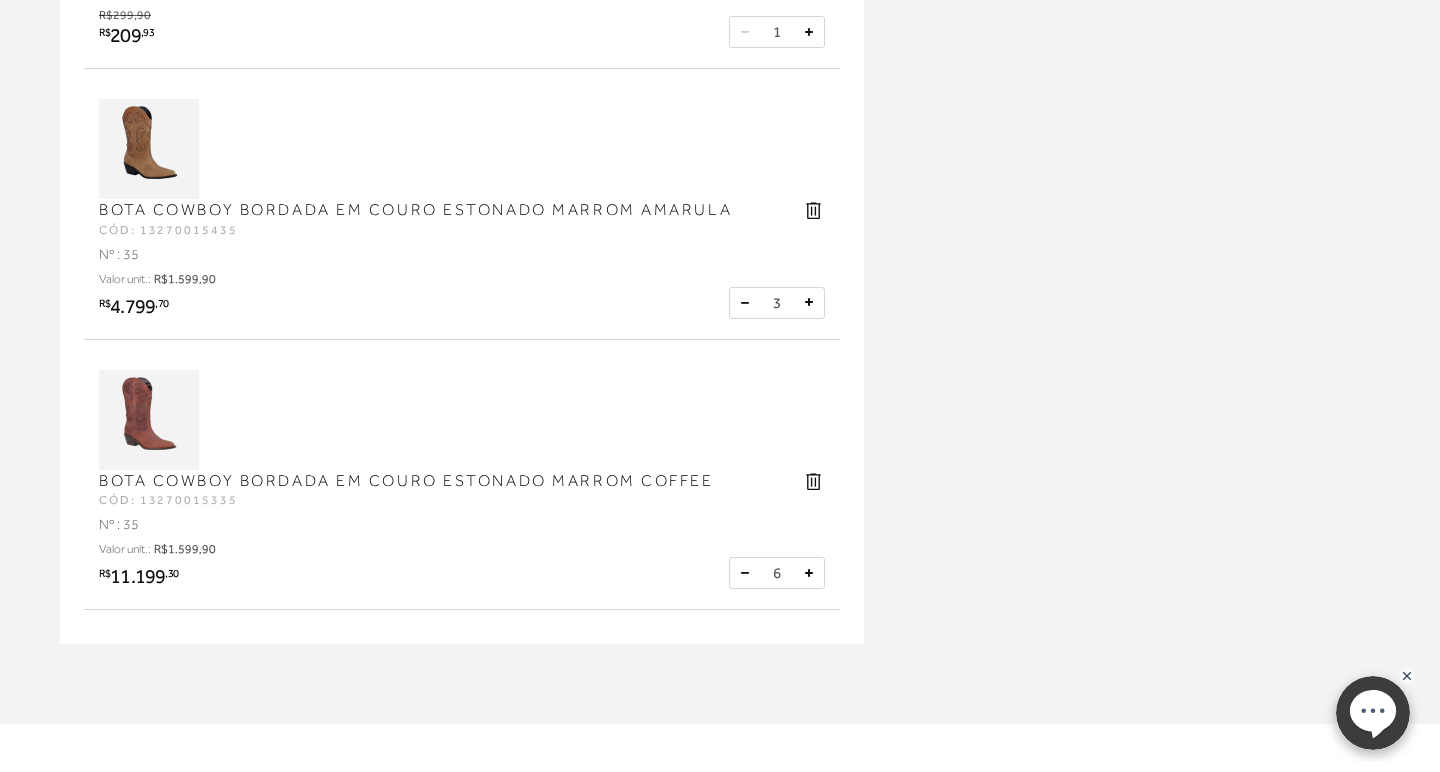 click at bounding box center [745, 573] 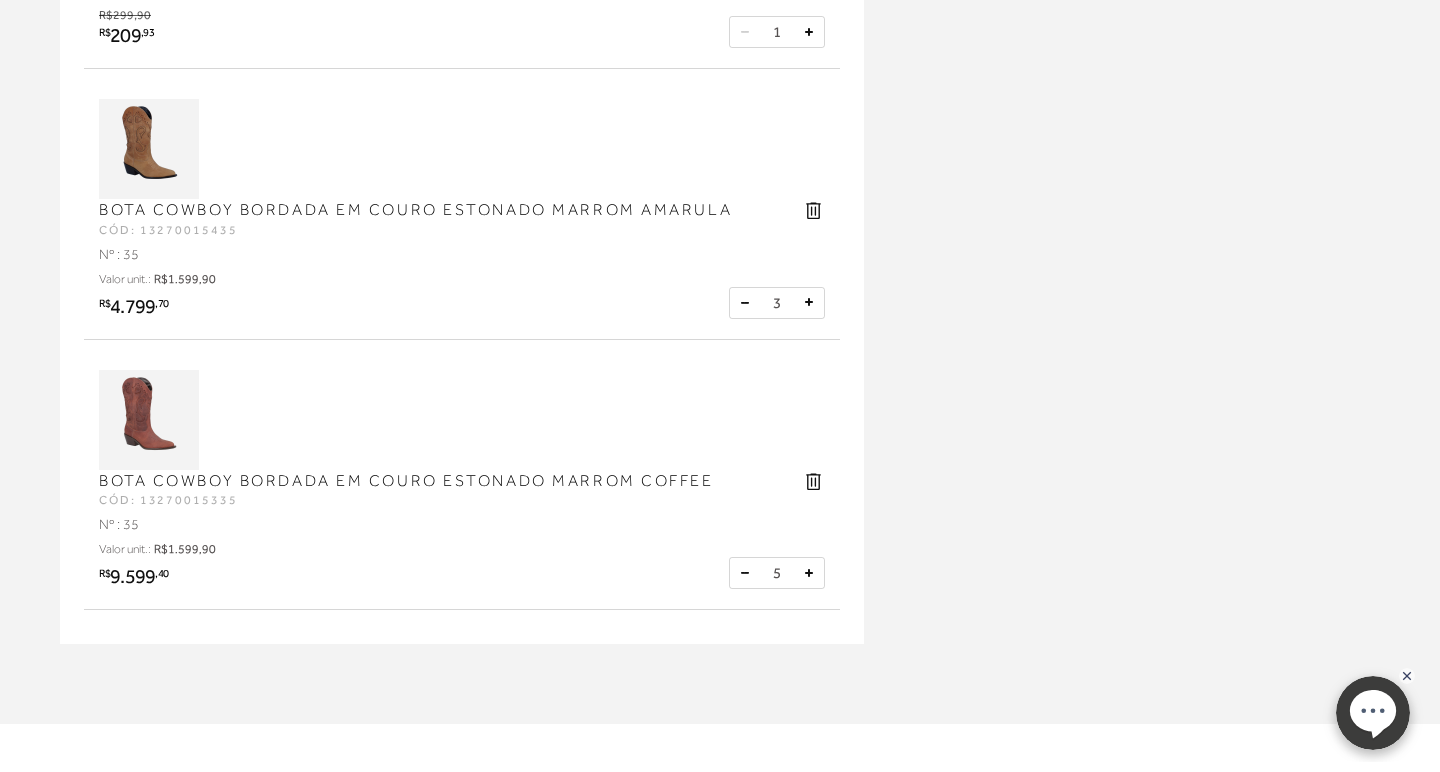 click at bounding box center [745, 573] 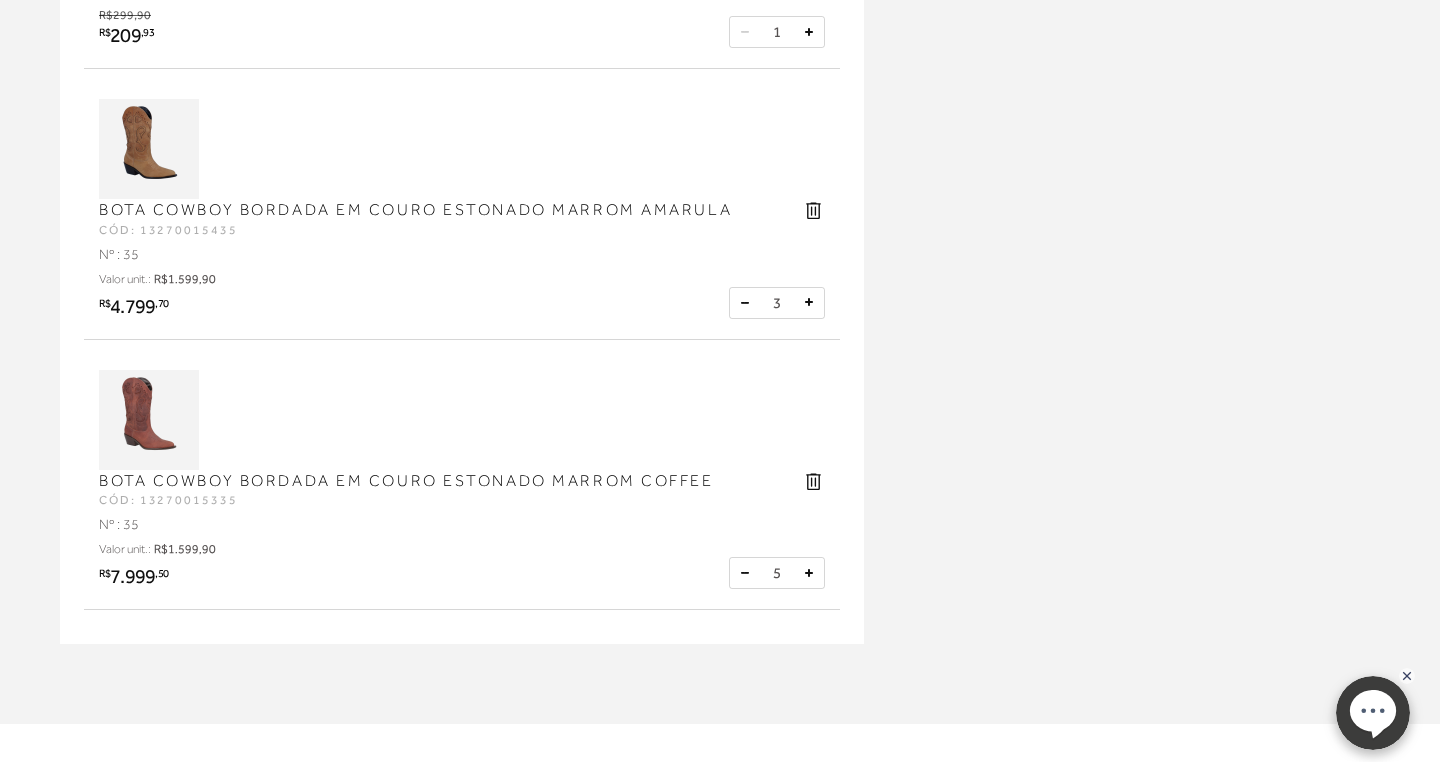 click at bounding box center [745, 573] 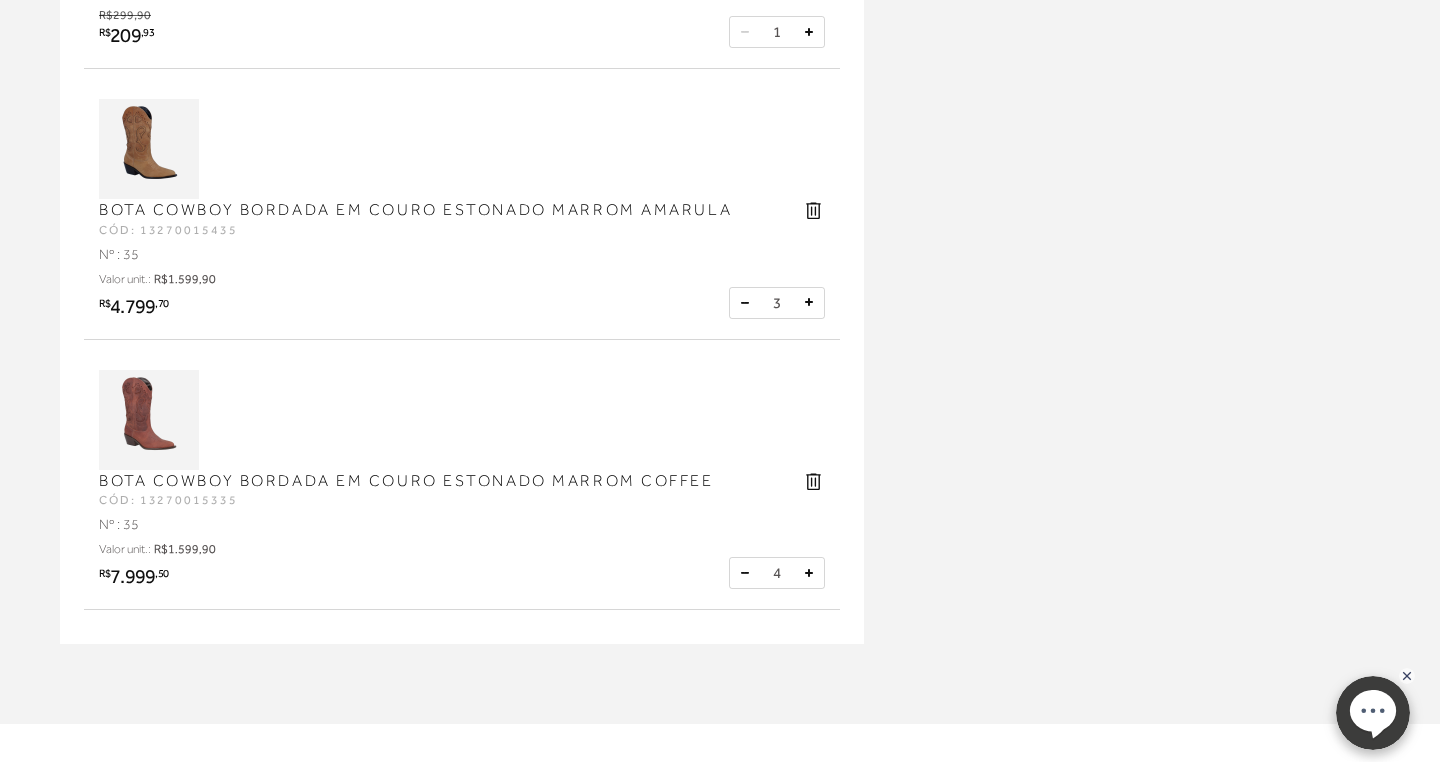 click at bounding box center [745, 573] 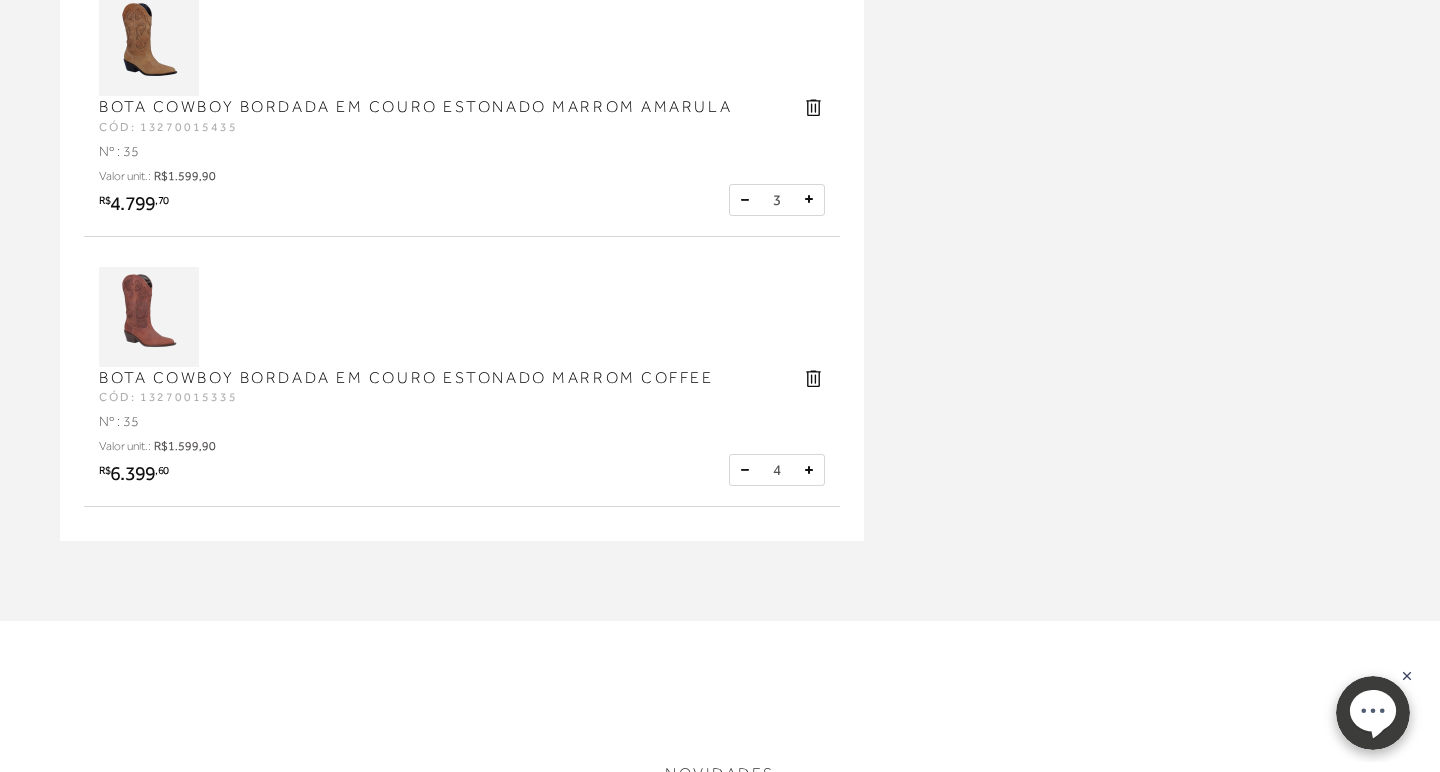 scroll, scrollTop: 976, scrollLeft: 0, axis: vertical 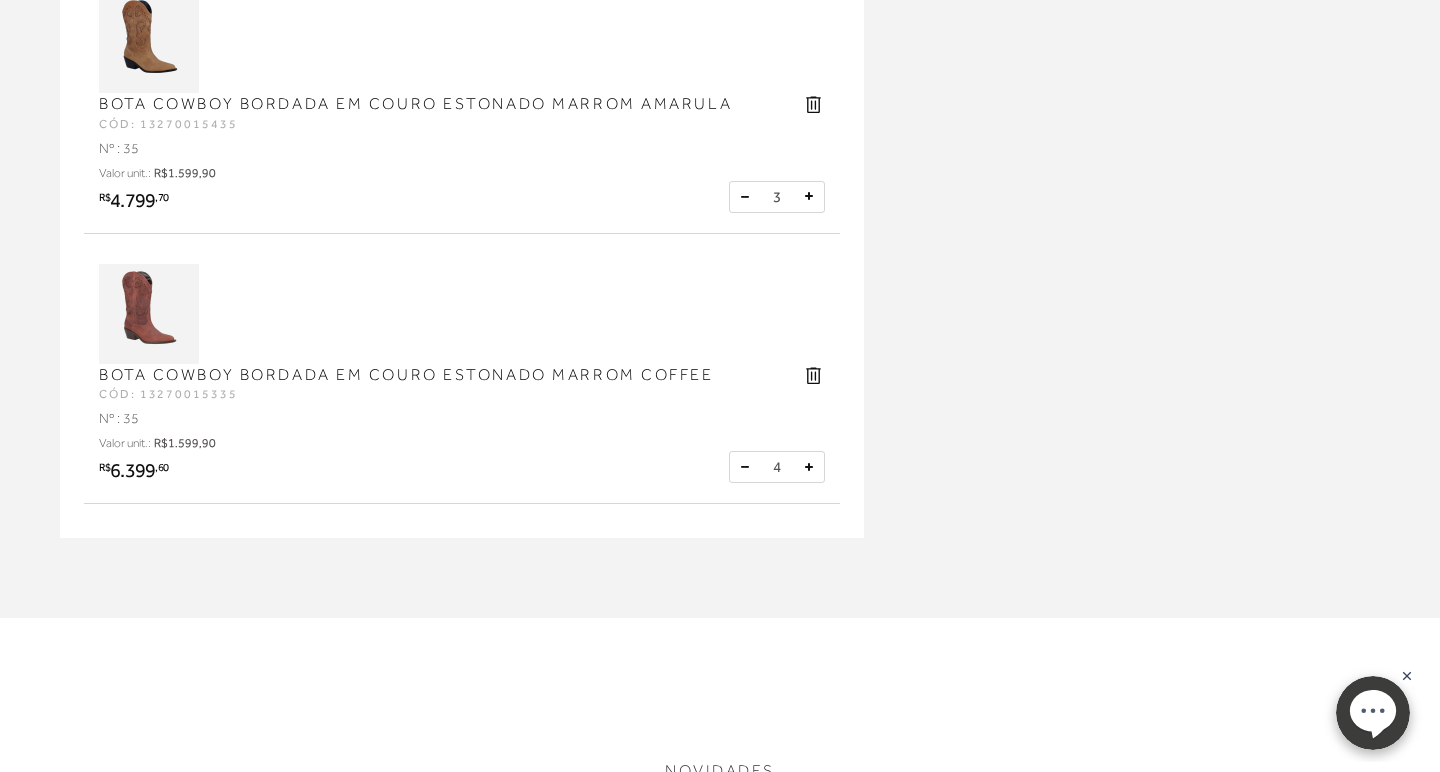 click at bounding box center (745, 467) 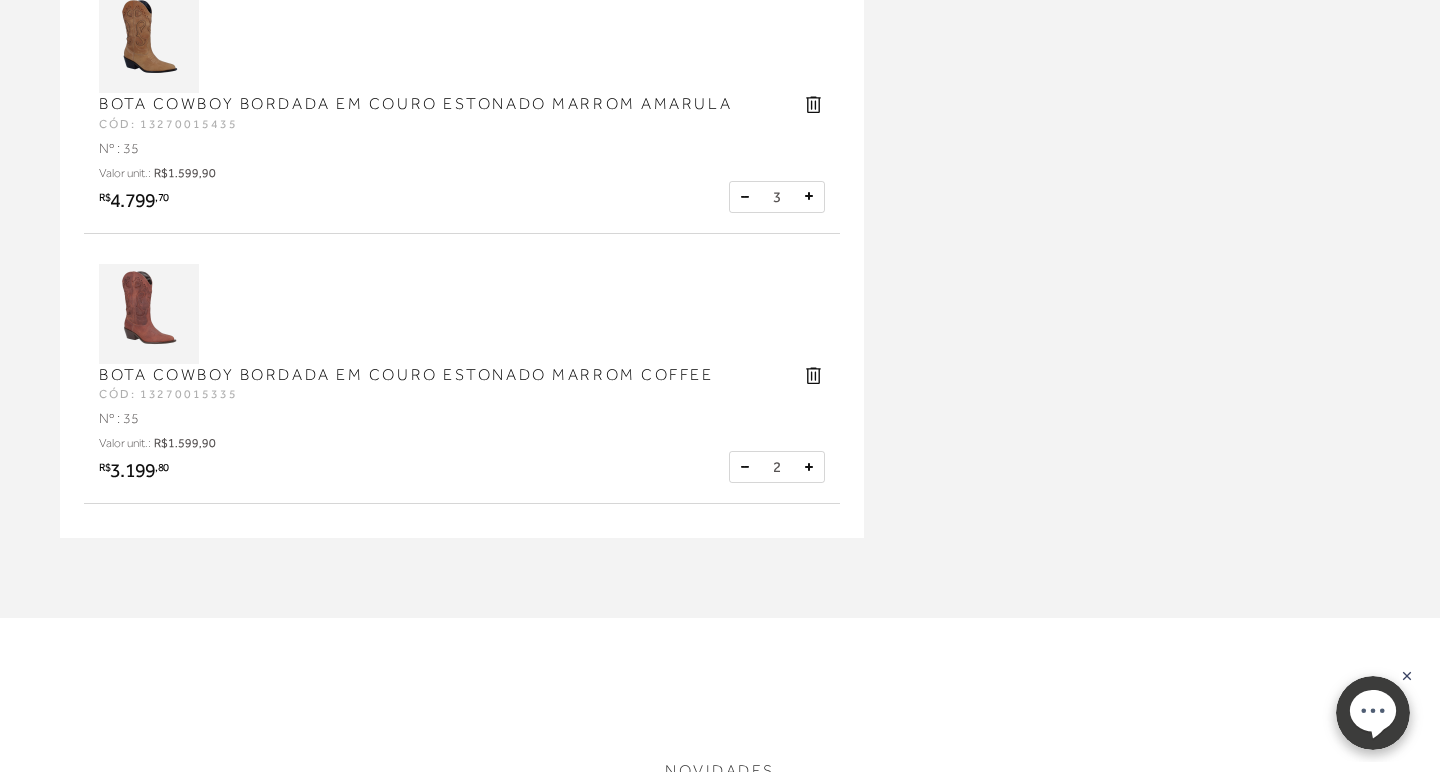 click at bounding box center (745, 467) 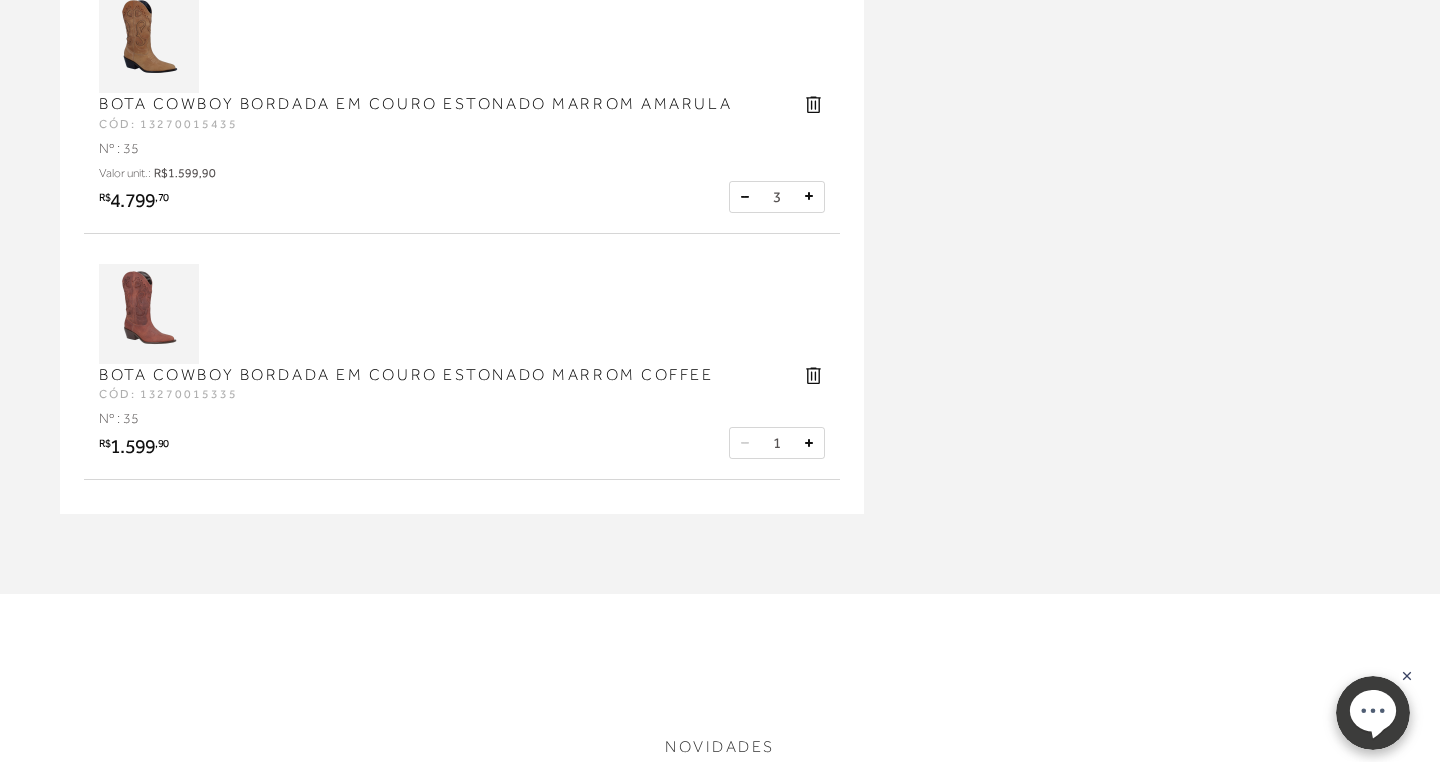 scroll, scrollTop: 316, scrollLeft: 0, axis: vertical 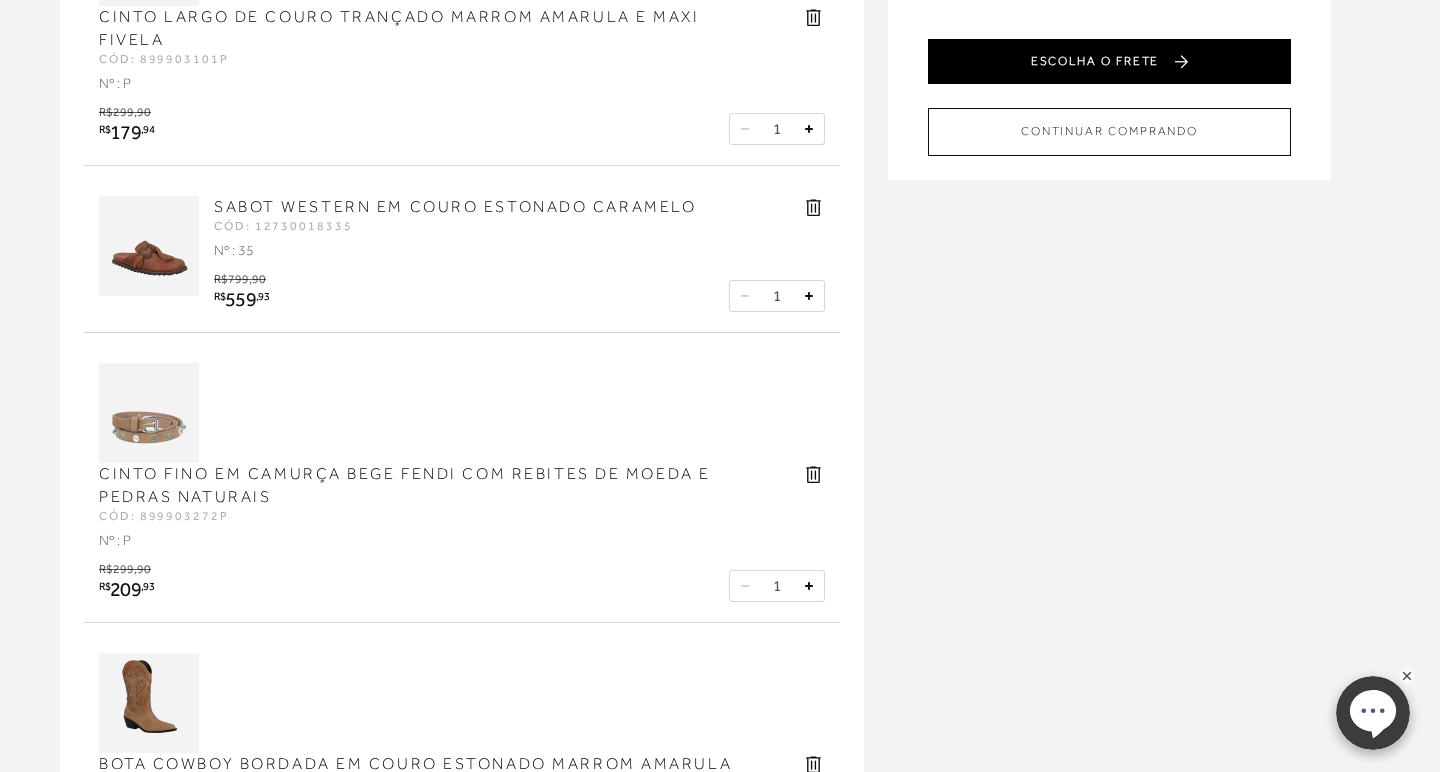 click on "ESCOLHA O FRETE" at bounding box center (1109, 61) 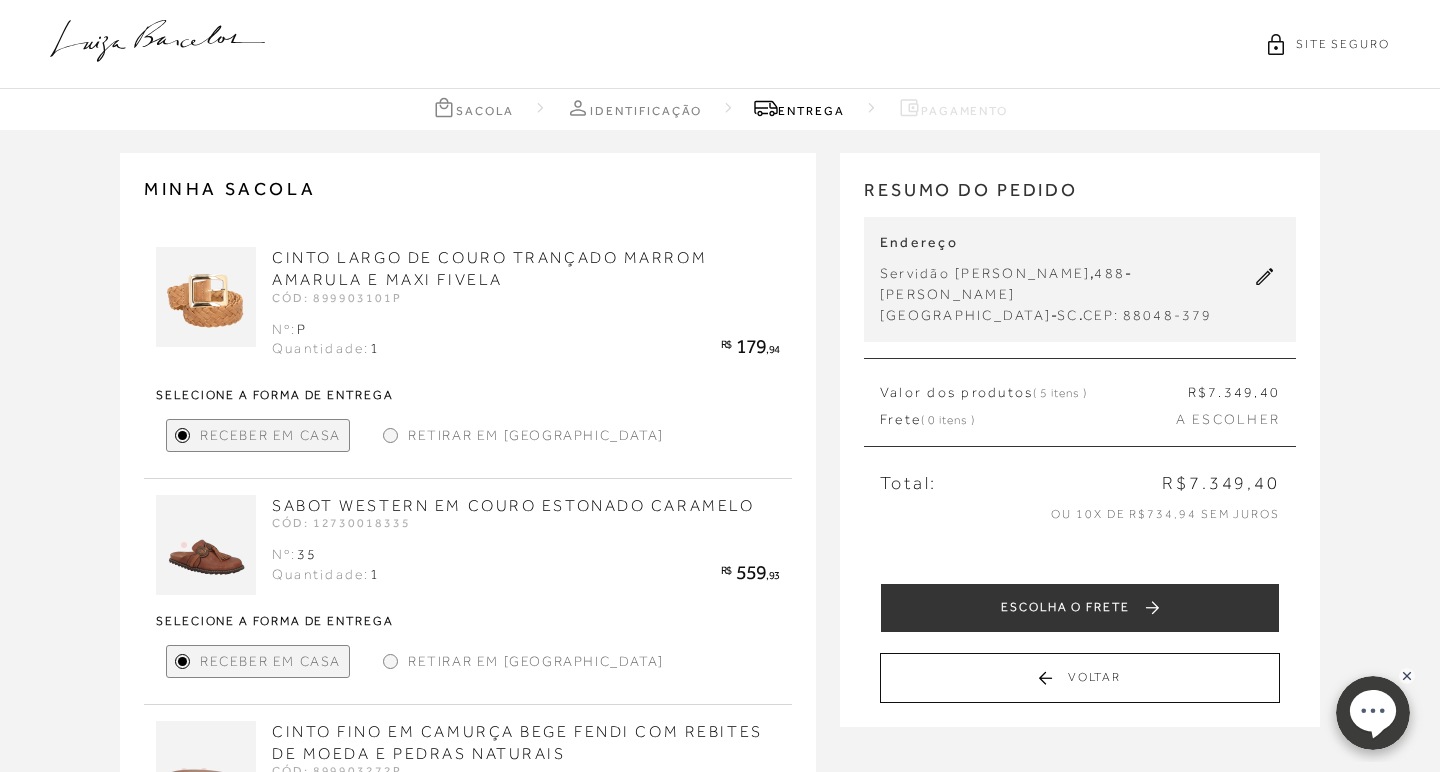 scroll, scrollTop: 290, scrollLeft: 0, axis: vertical 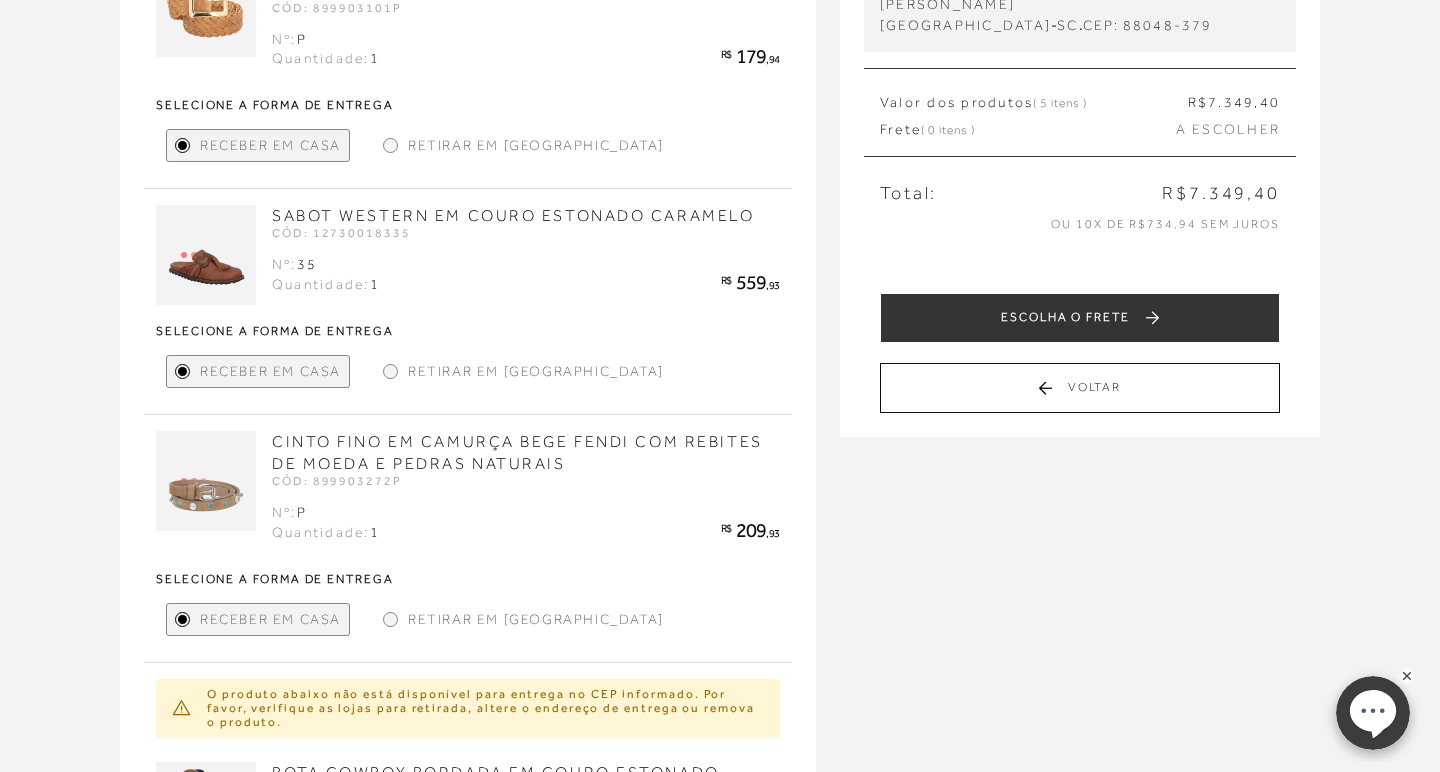 click on "Retirar em Loja" at bounding box center [536, 371] 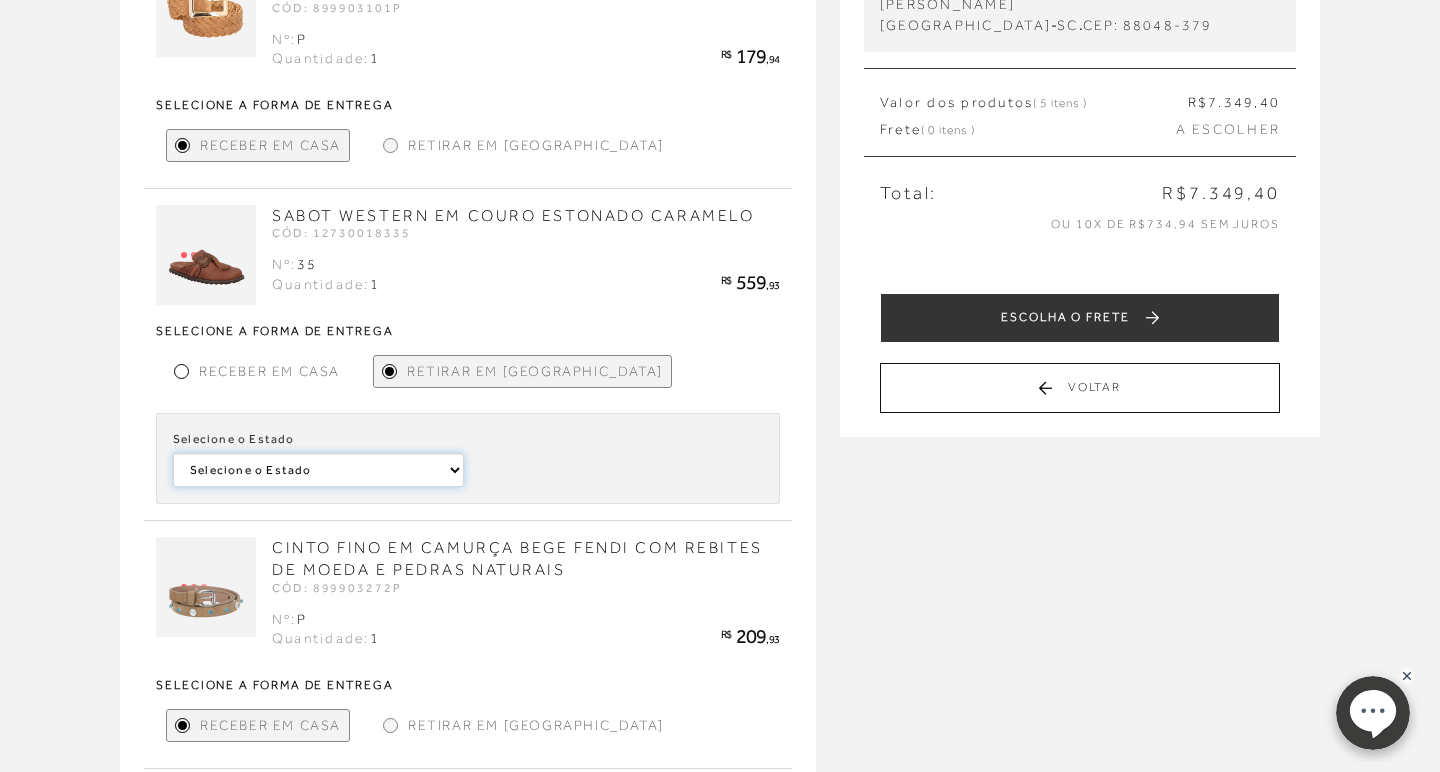 select 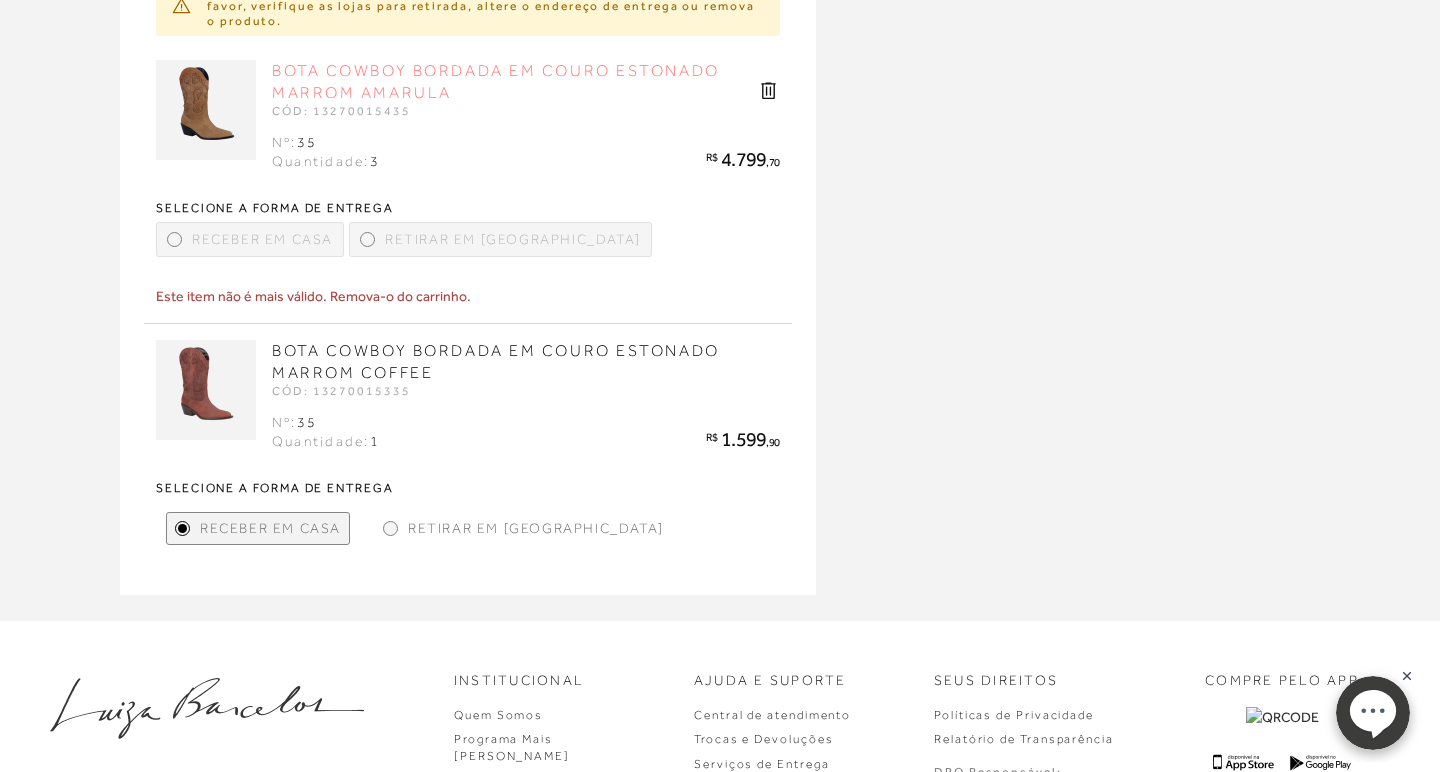 scroll, scrollTop: 1130, scrollLeft: 0, axis: vertical 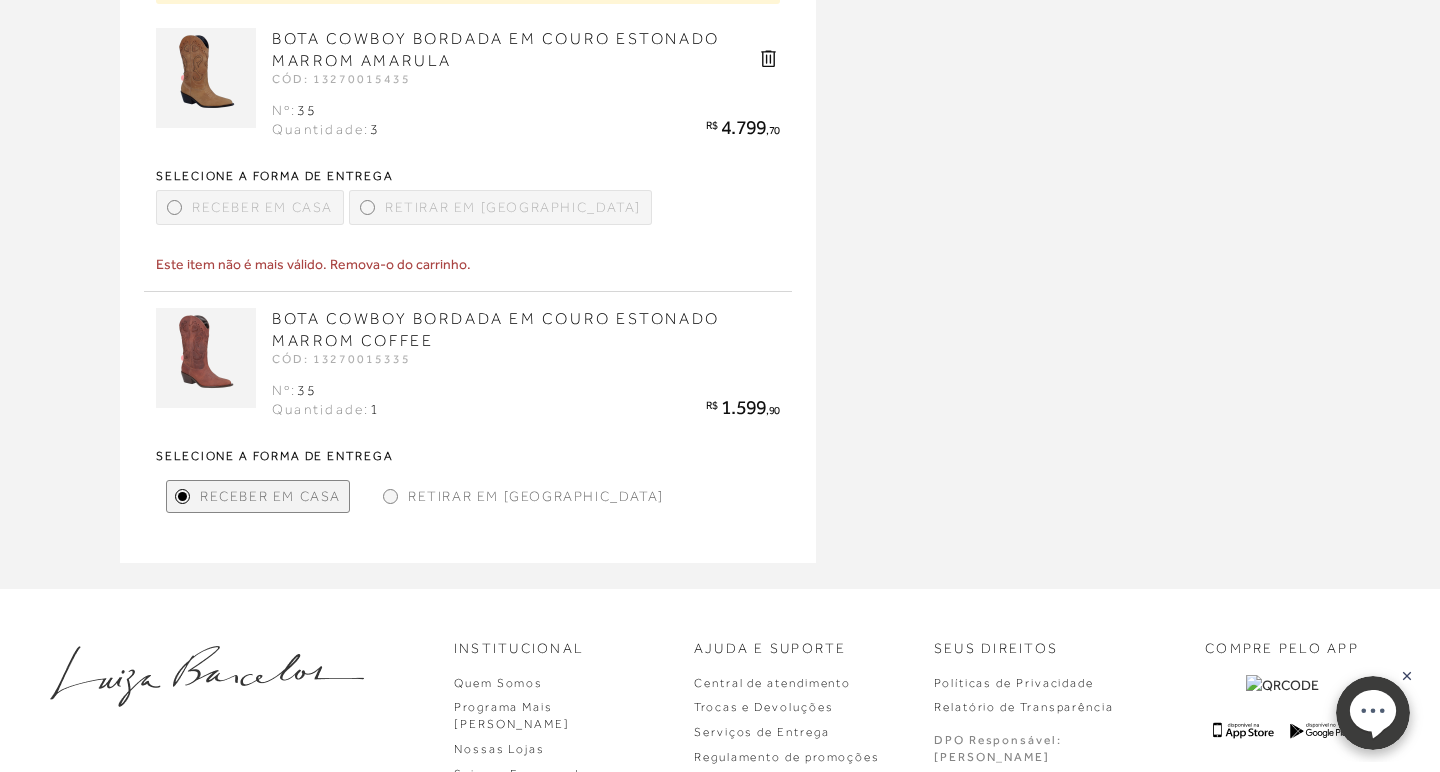 click on "Retirar em Loja" at bounding box center (536, 496) 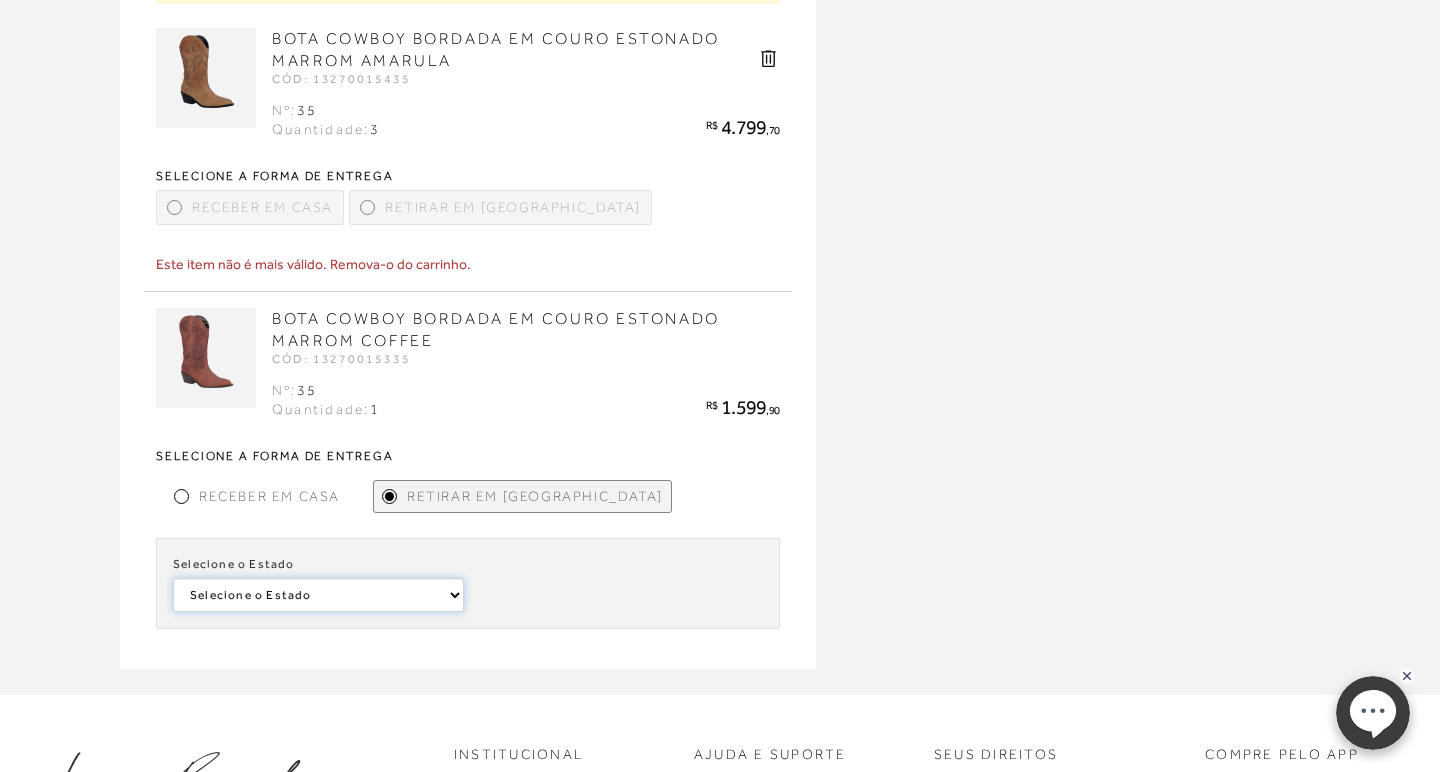 click on "Selecione o Estado Rio Grande do Sul" at bounding box center [0, 0] 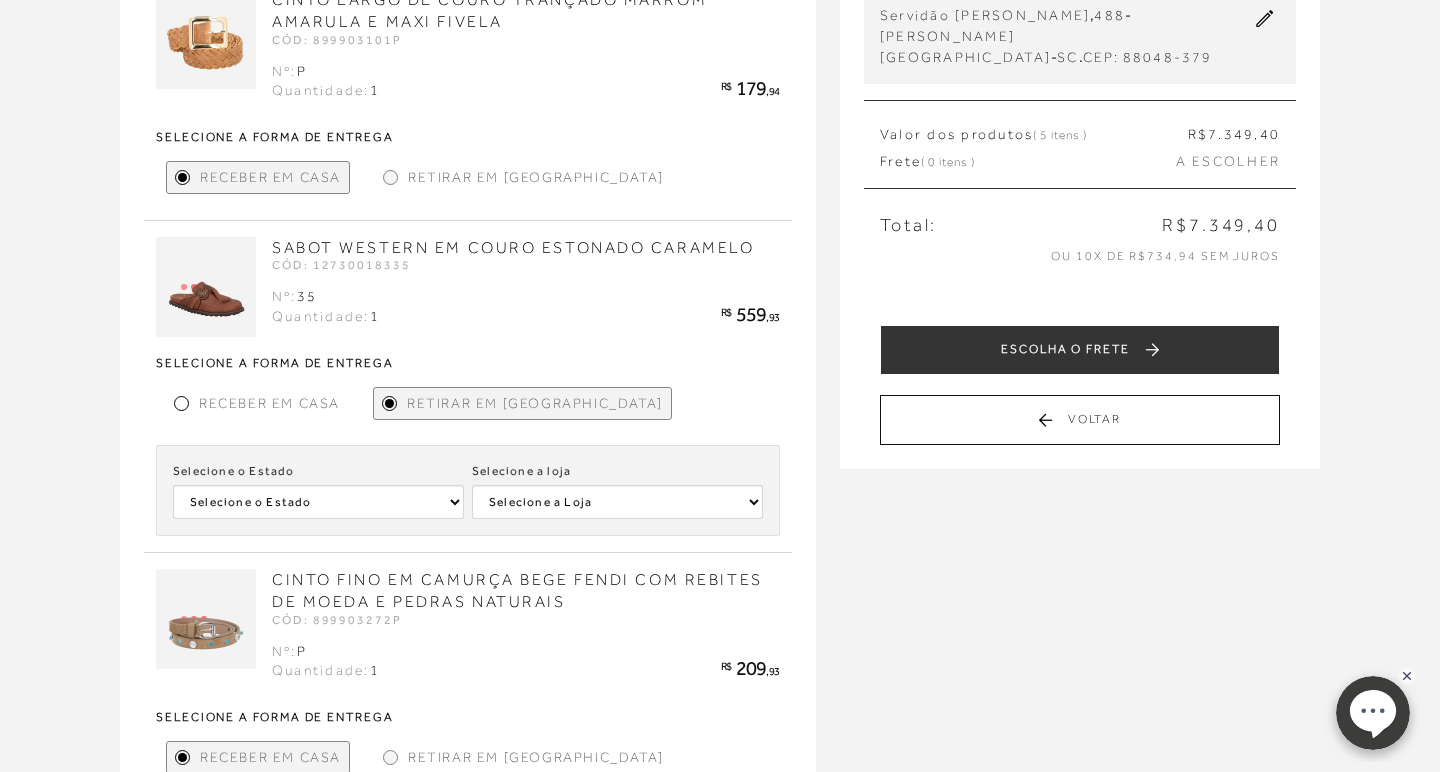 scroll, scrollTop: 249, scrollLeft: 0, axis: vertical 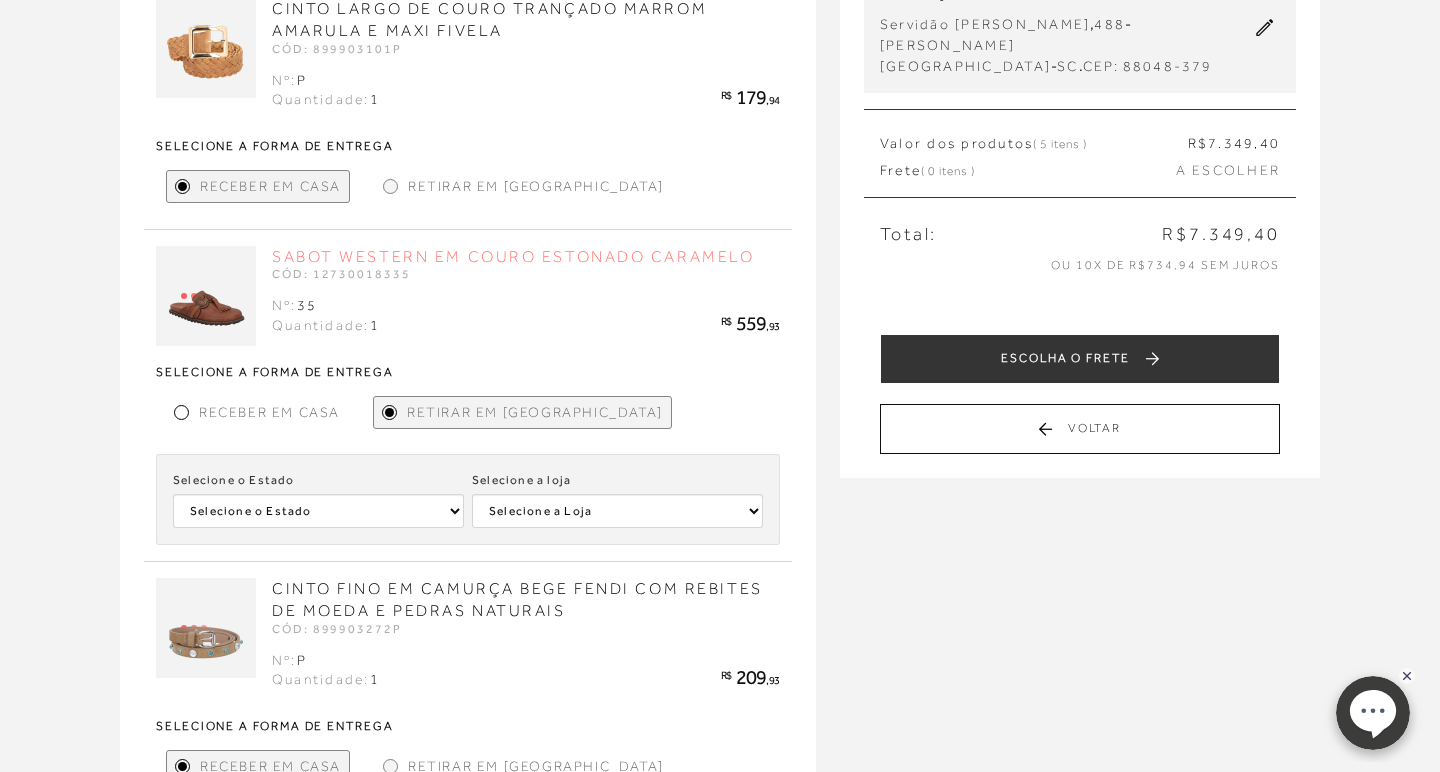 click on "SABOT WESTERN EM COURO ESTONADO CARAMELO" at bounding box center (513, 257) 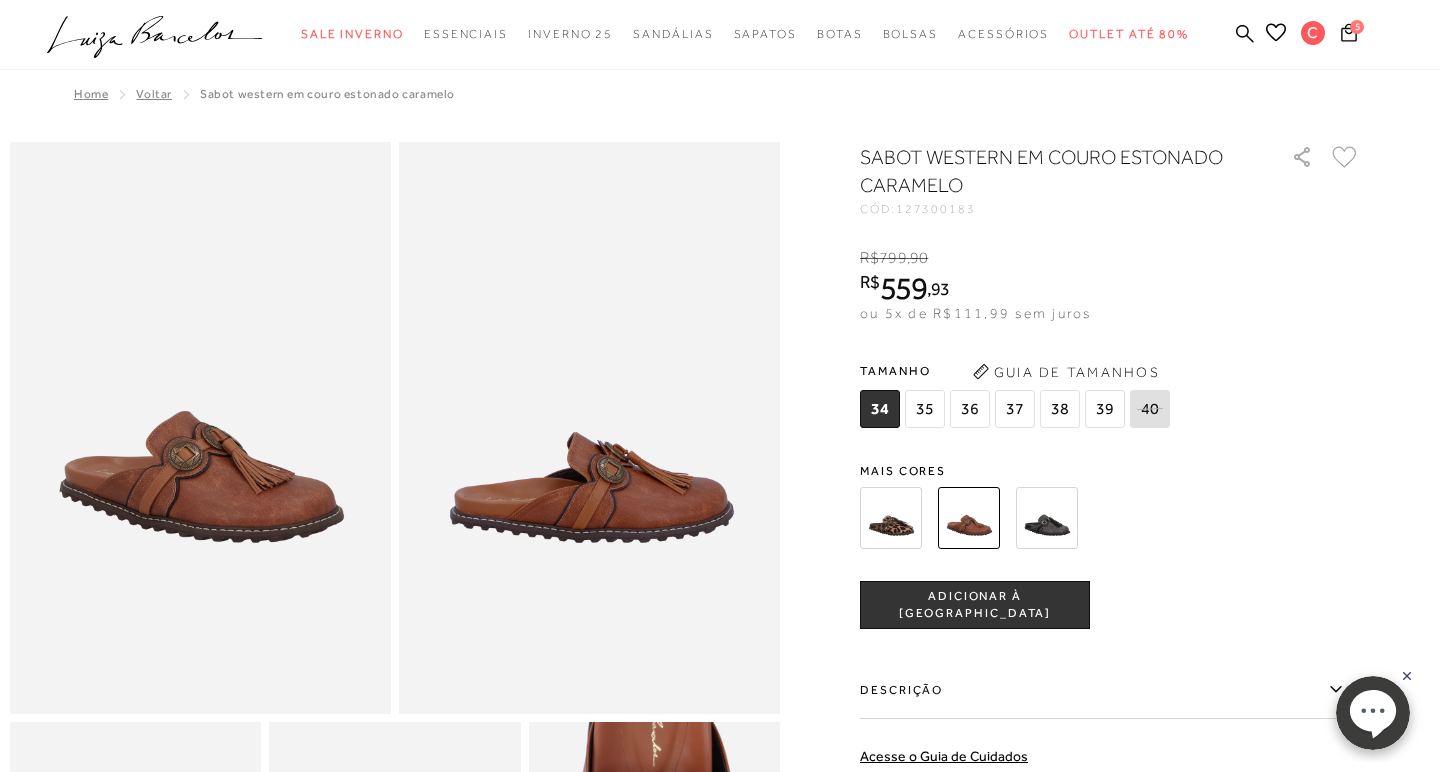 scroll, scrollTop: 0, scrollLeft: 0, axis: both 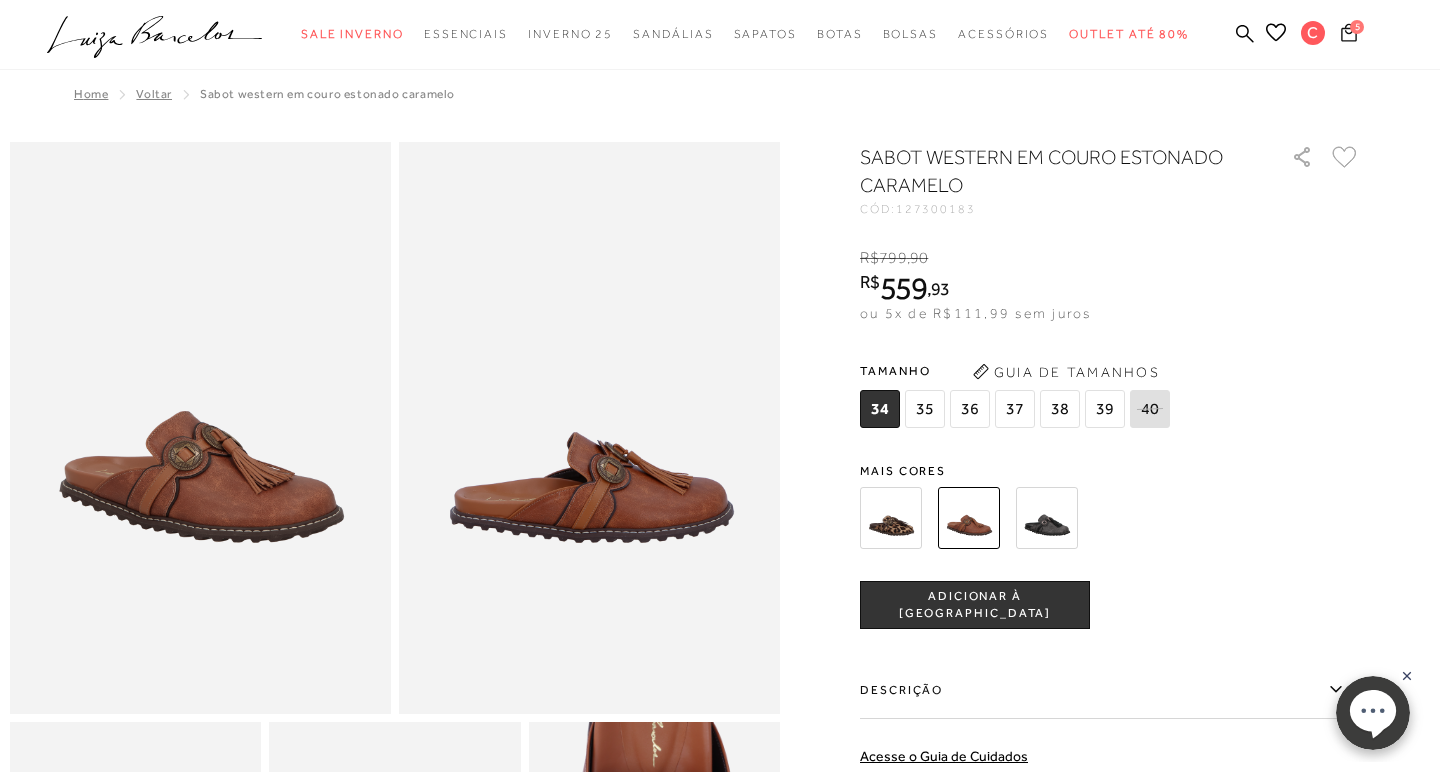 click on "5" at bounding box center [1357, 27] 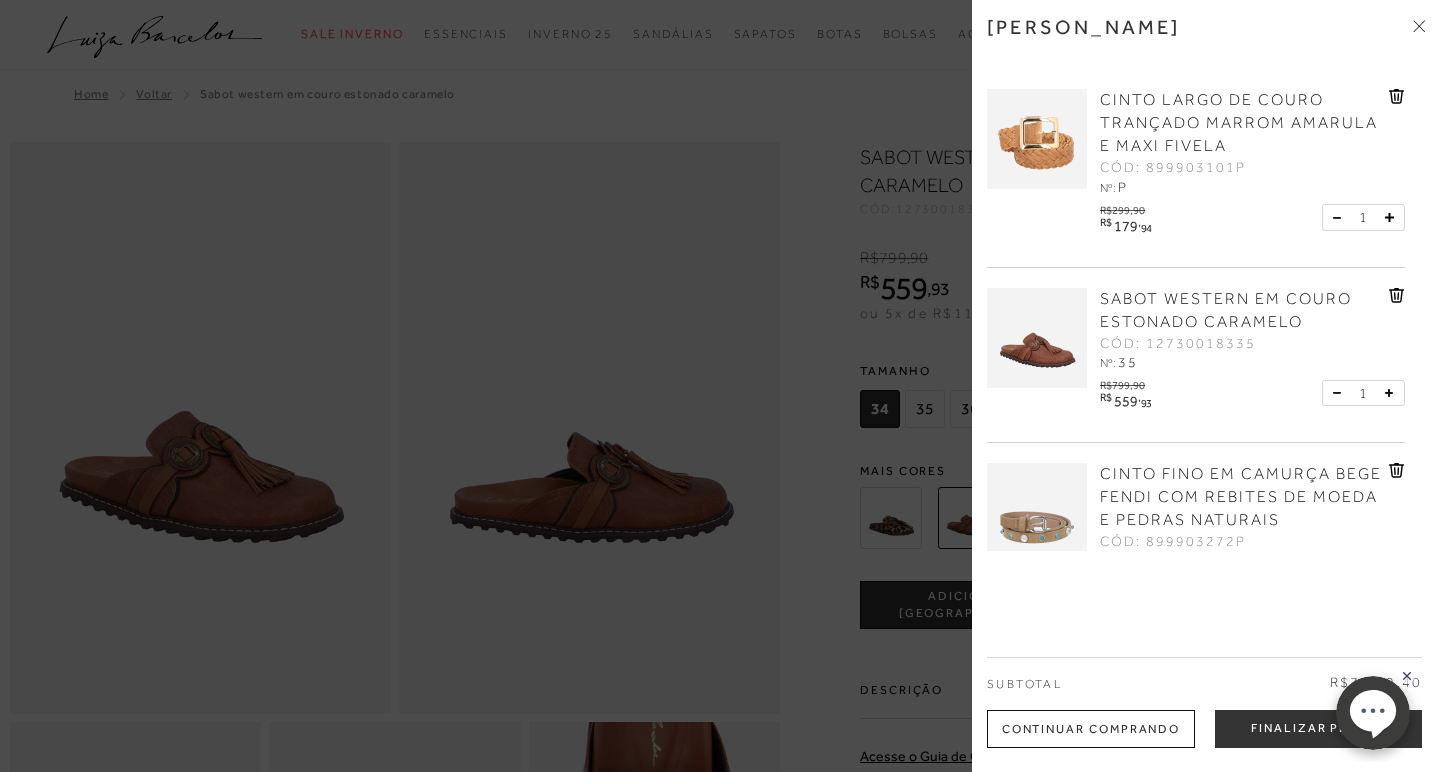 click 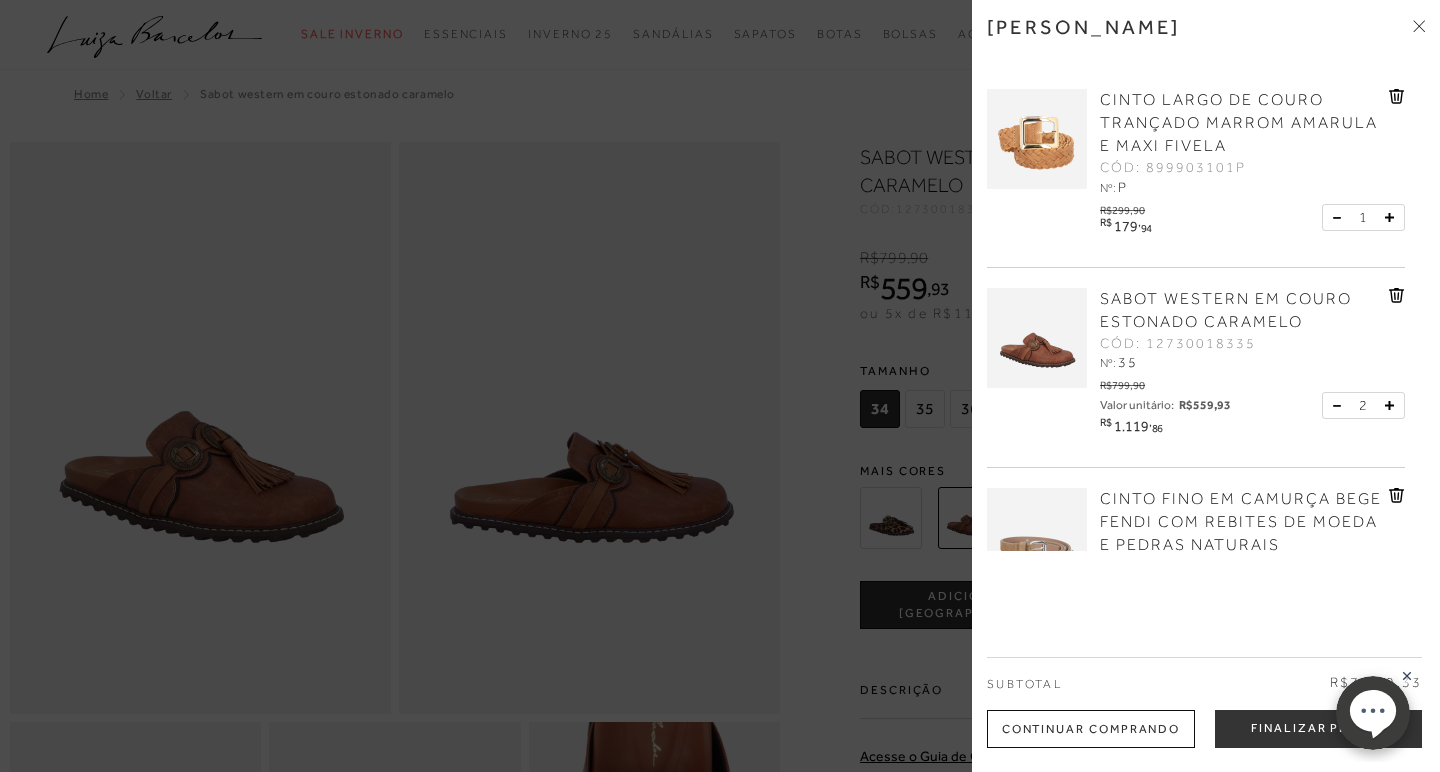 click on "R$799,90
Valor unitário:
R$559,93
R$ 1.119 , 86
2" at bounding box center (1250, 405) 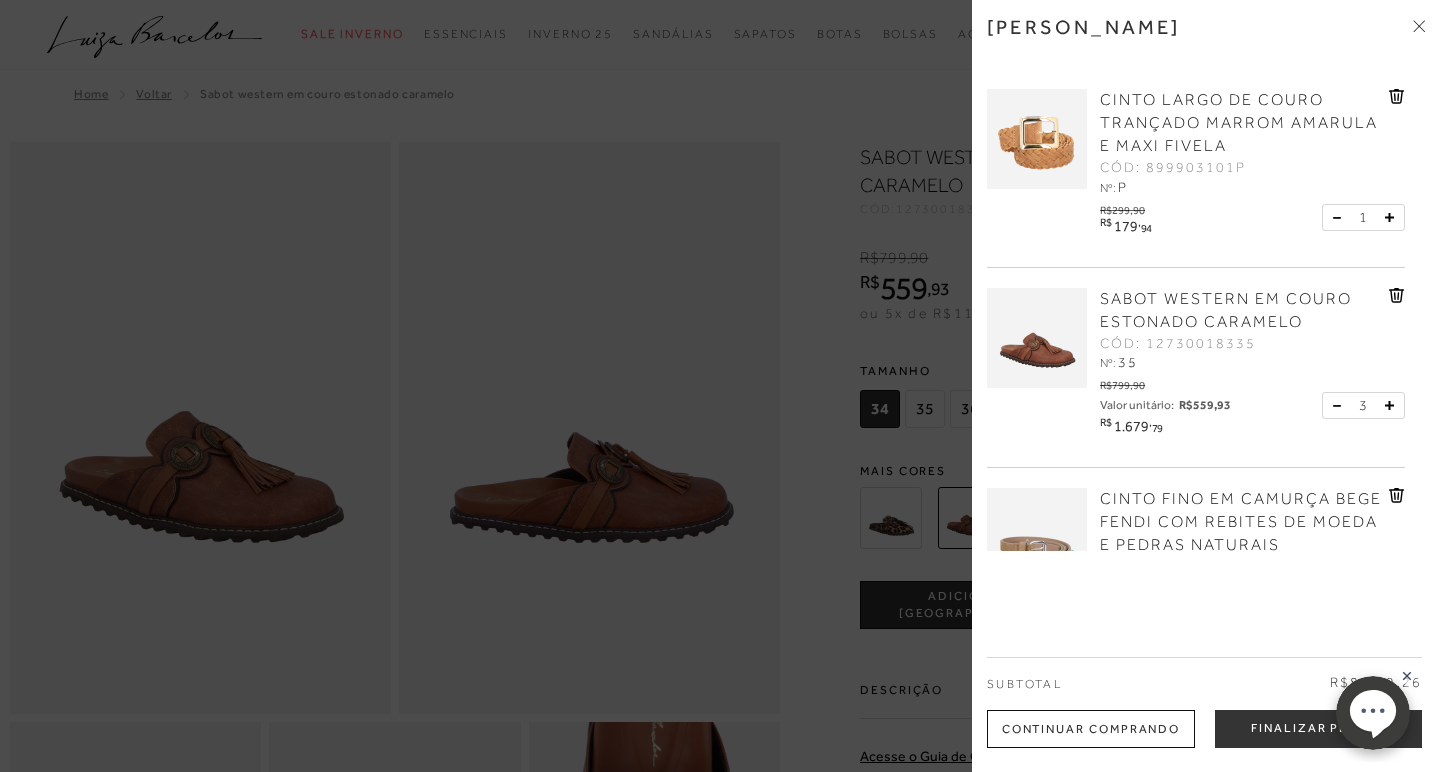 click at bounding box center [1385, 405] 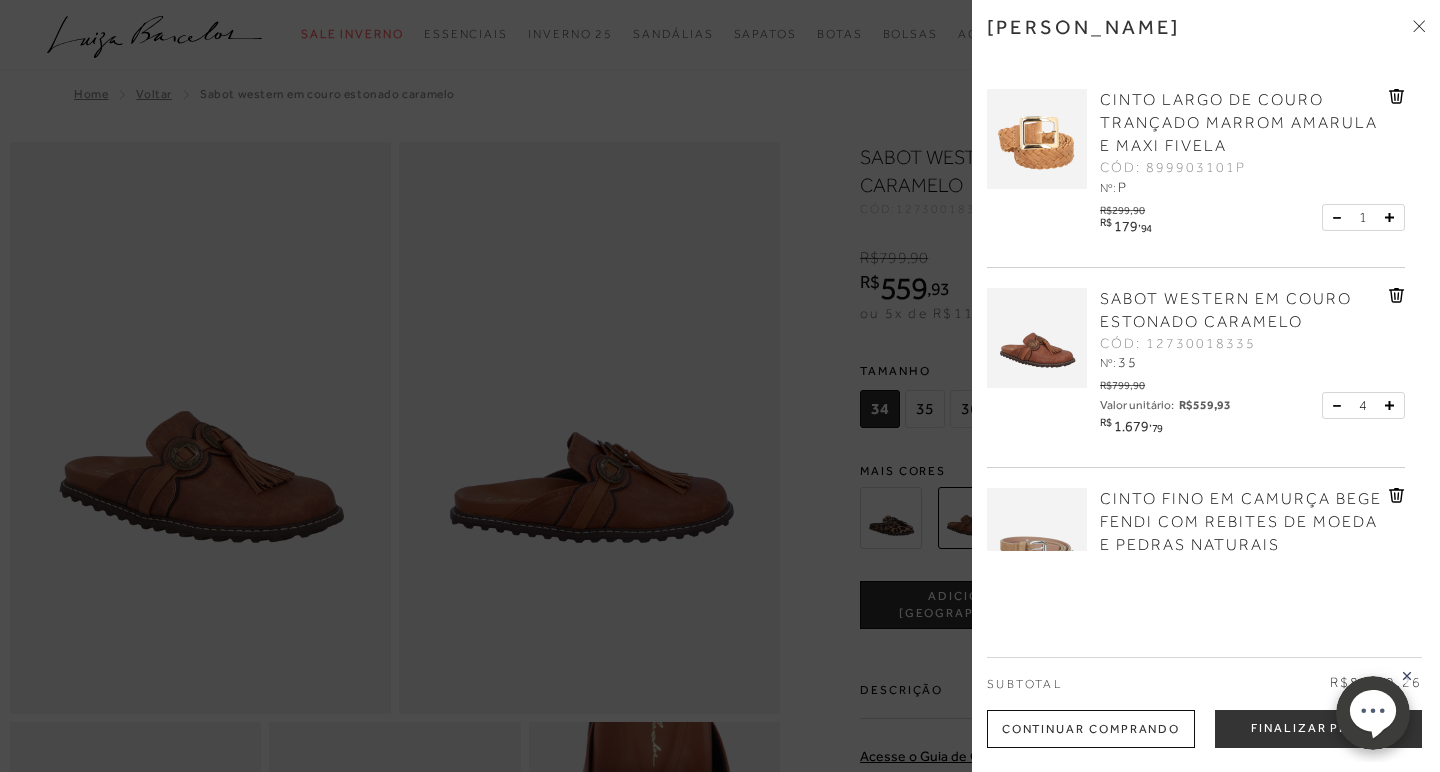 click at bounding box center (1385, 405) 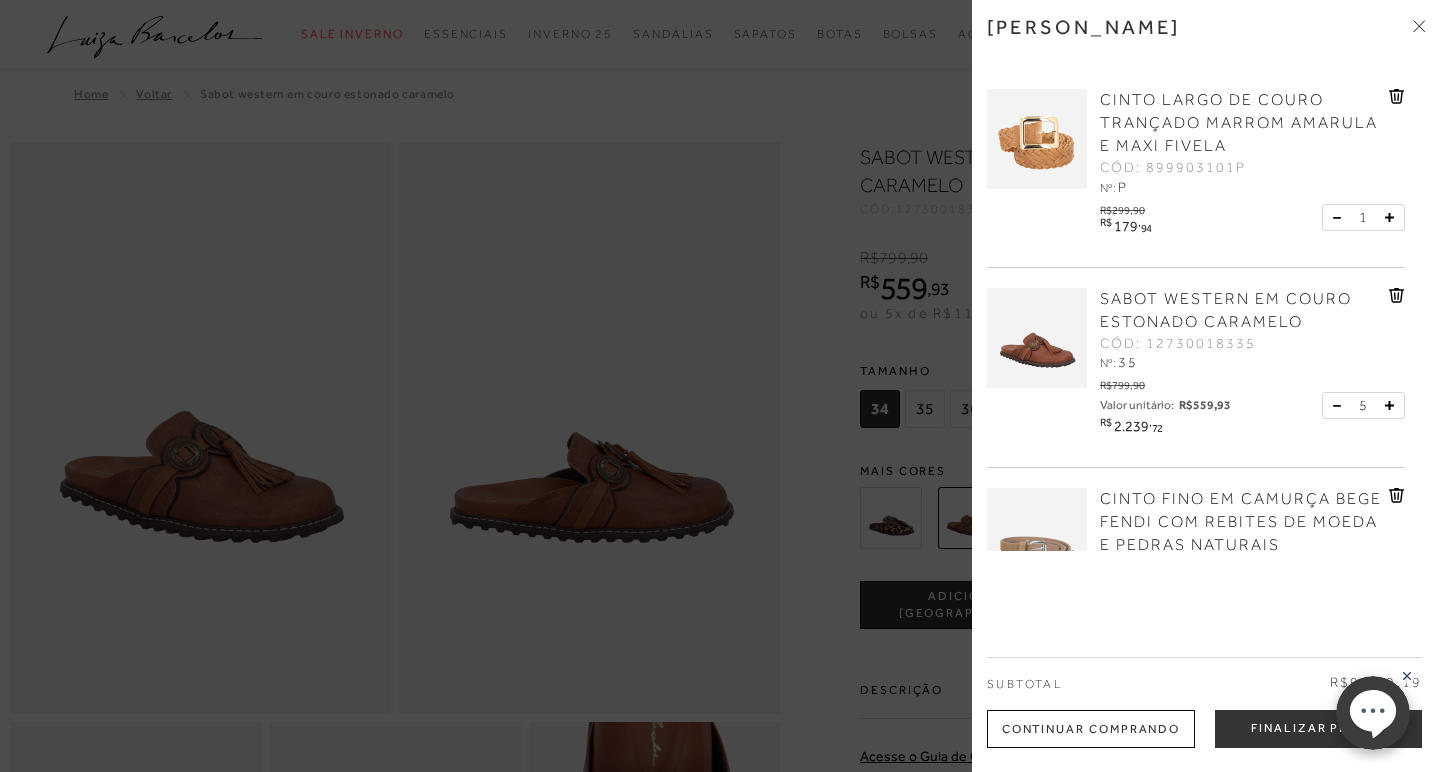 click at bounding box center (1385, 405) 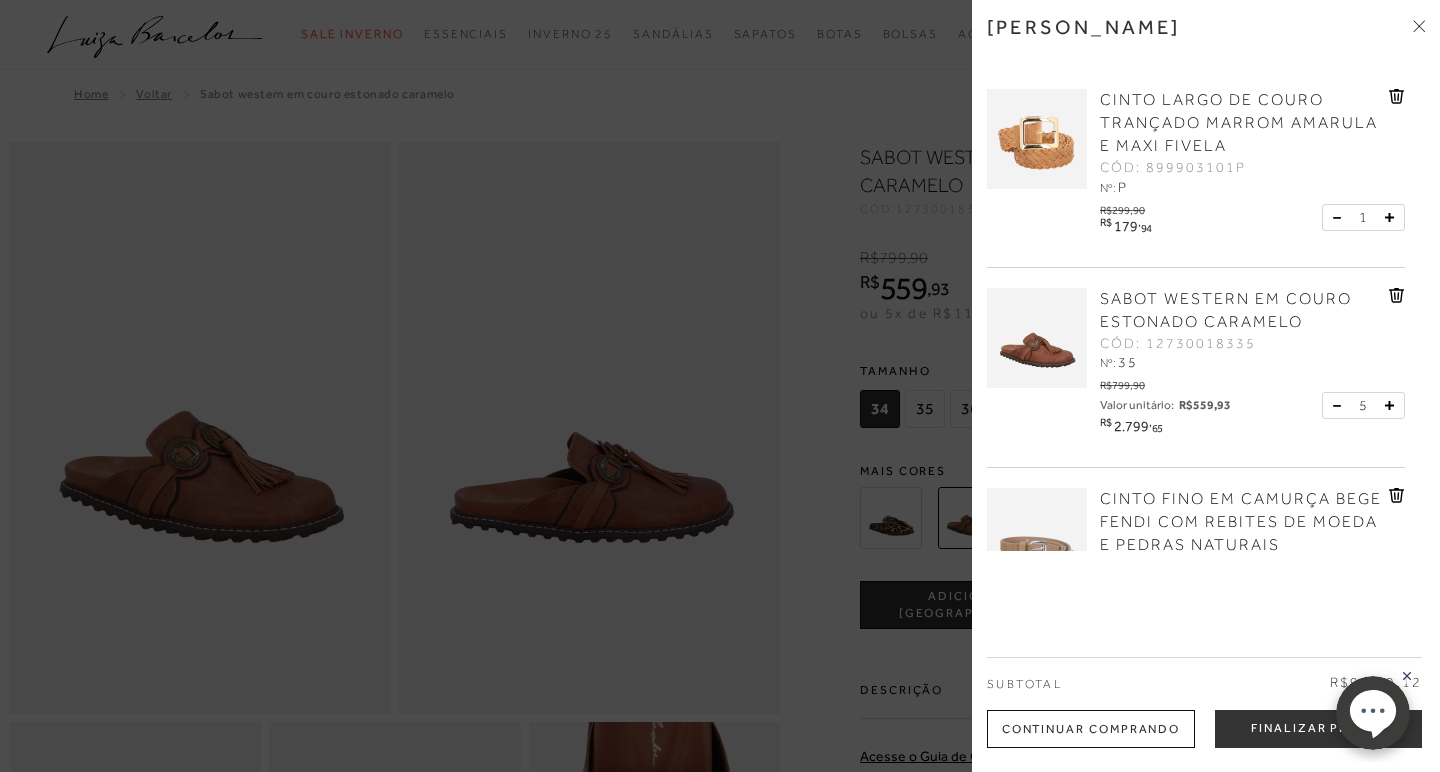 click at bounding box center (1385, 405) 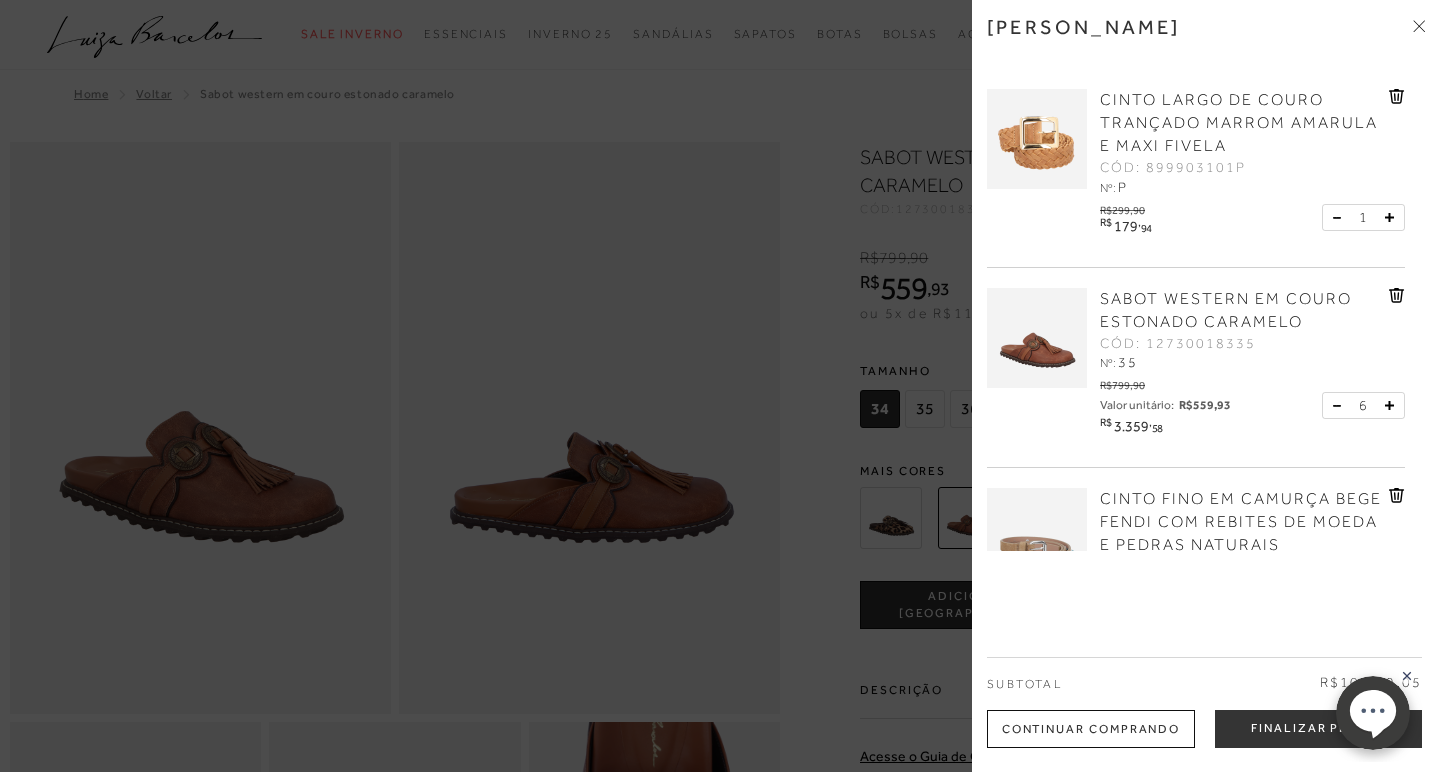 click at bounding box center [1385, 405] 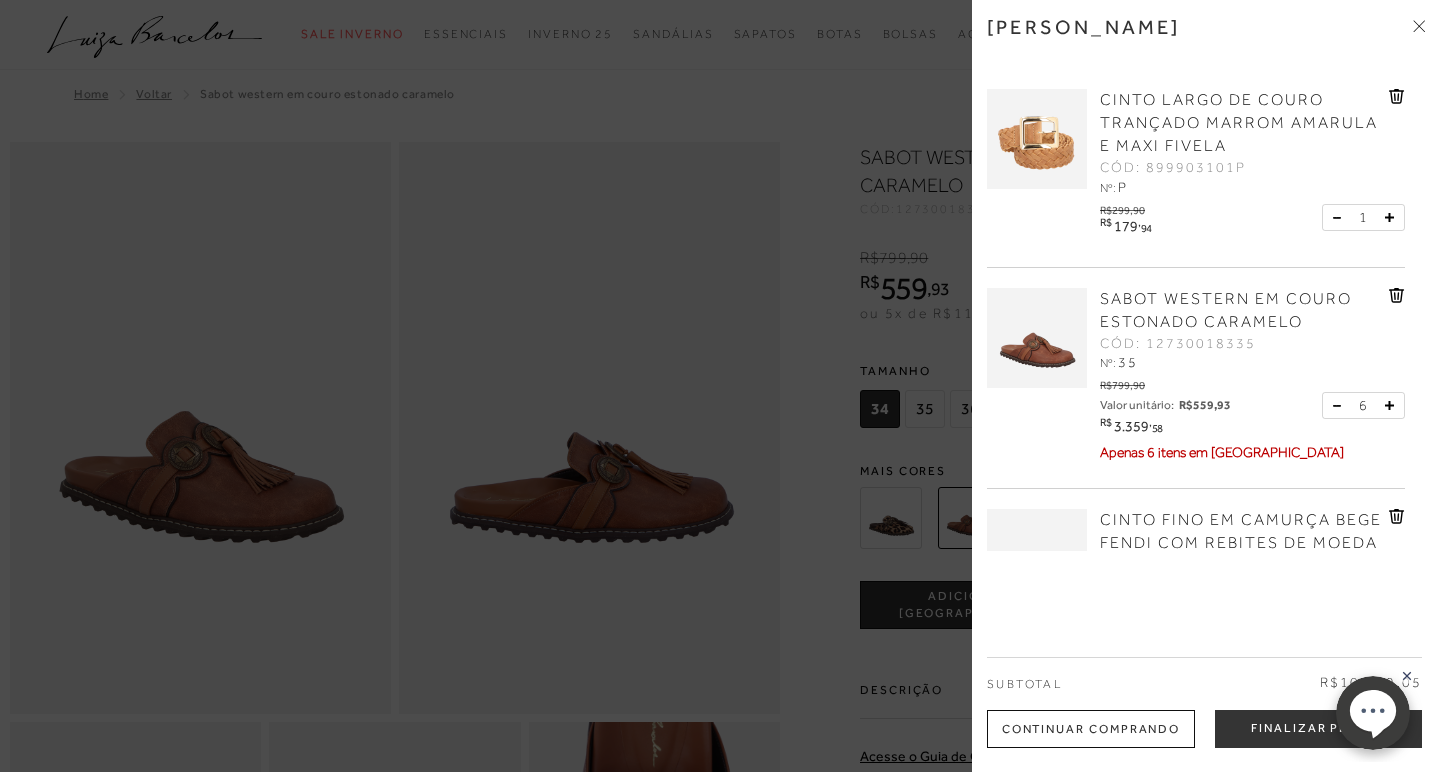 click at bounding box center [720, 386] 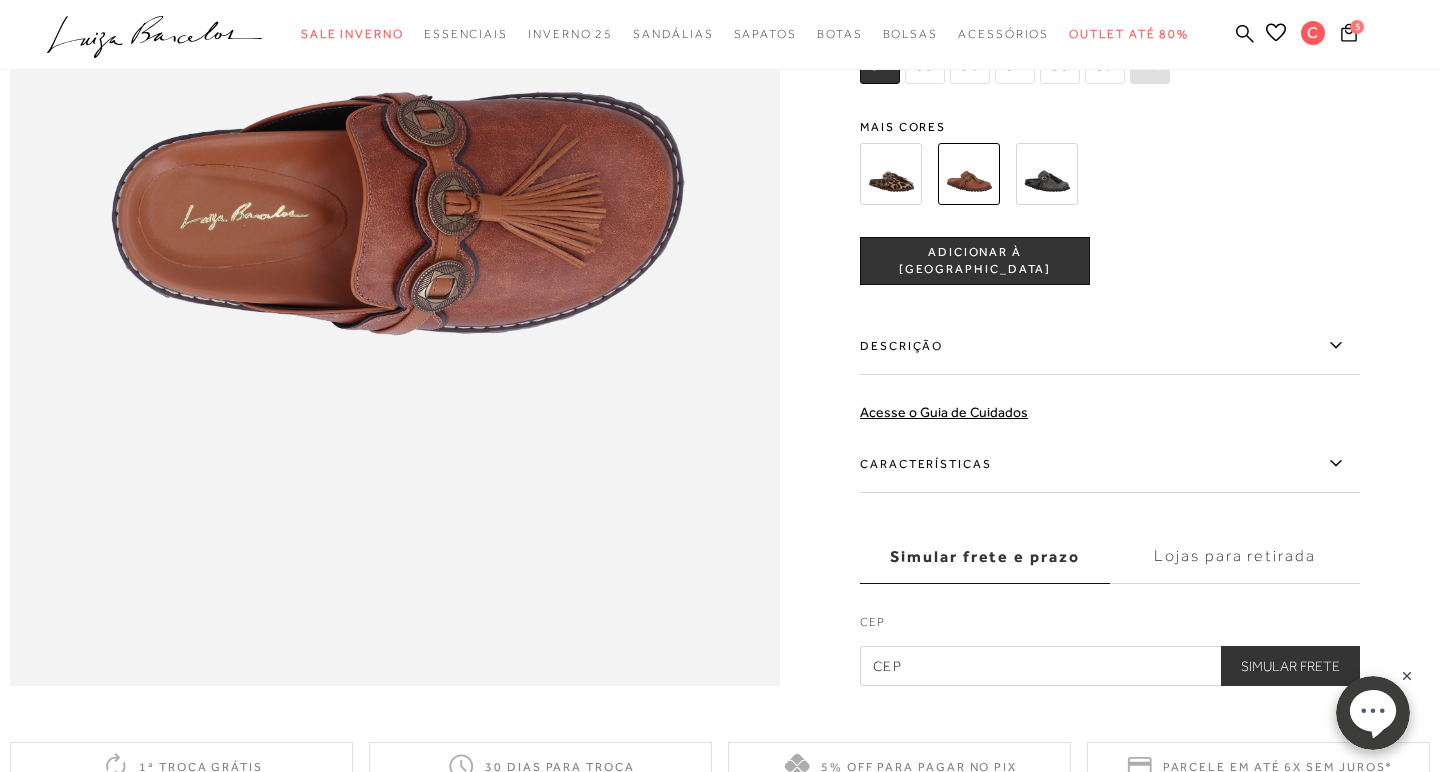 scroll, scrollTop: 1711, scrollLeft: 0, axis: vertical 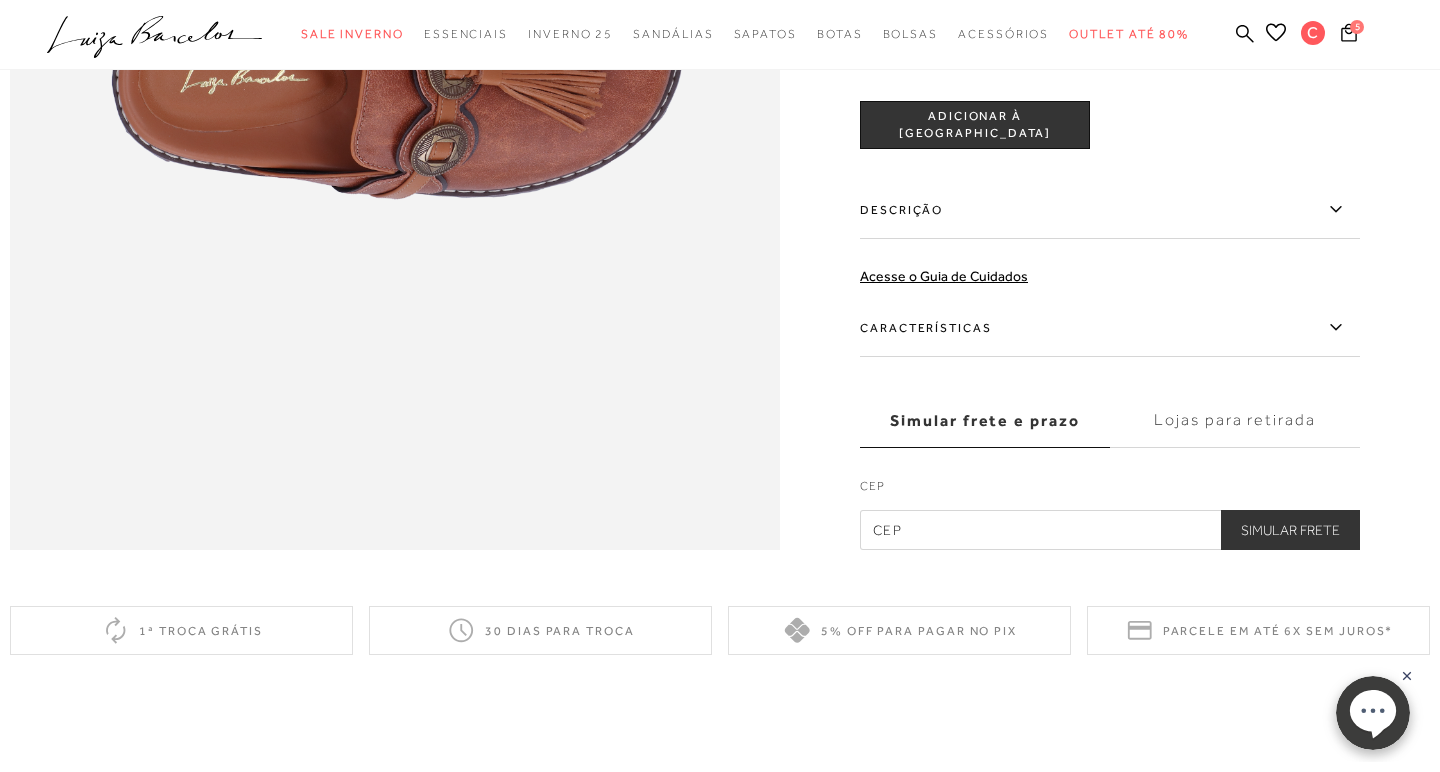 click on "Características" at bounding box center (1110, 328) 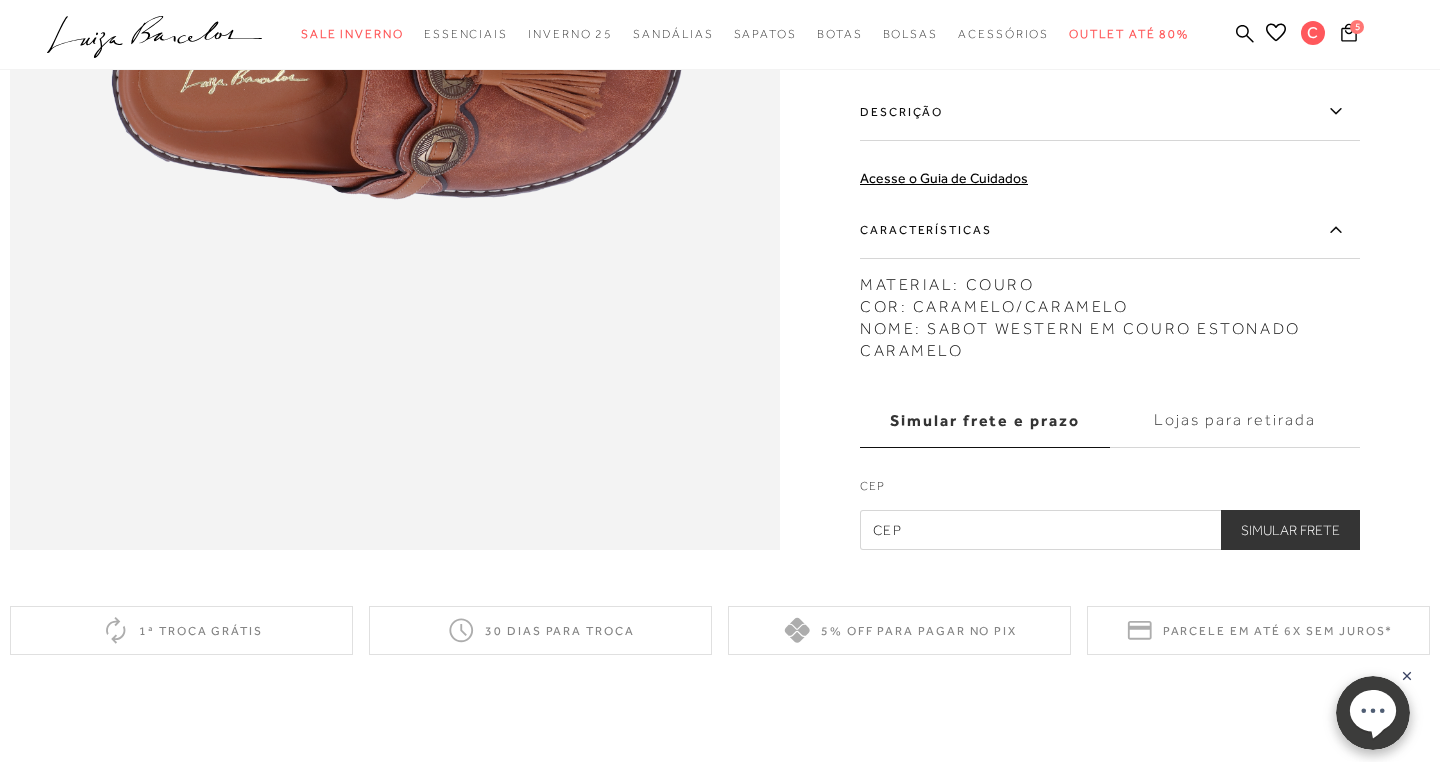 click on "Descrição" at bounding box center (1110, 112) 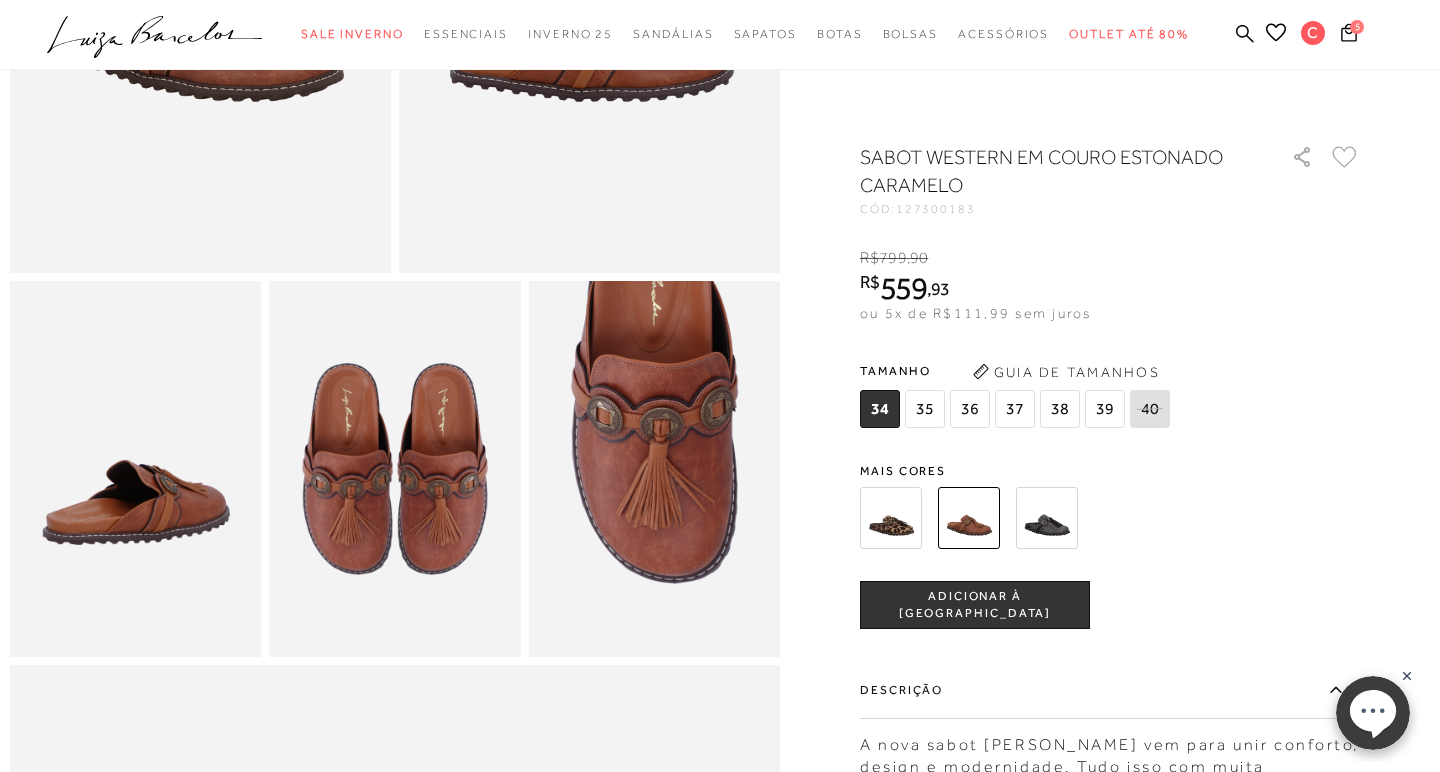 scroll, scrollTop: 386, scrollLeft: 0, axis: vertical 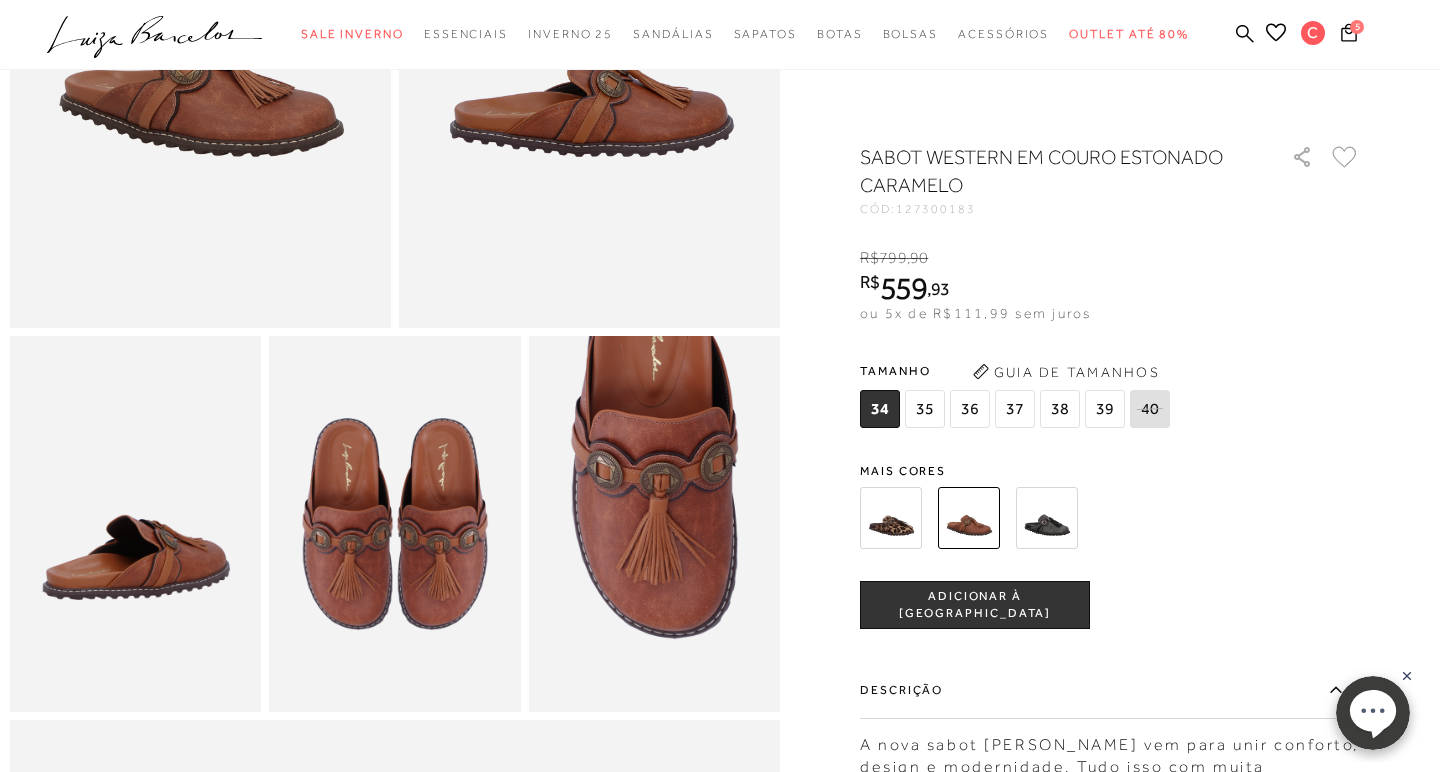 click on "36" at bounding box center (970, 409) 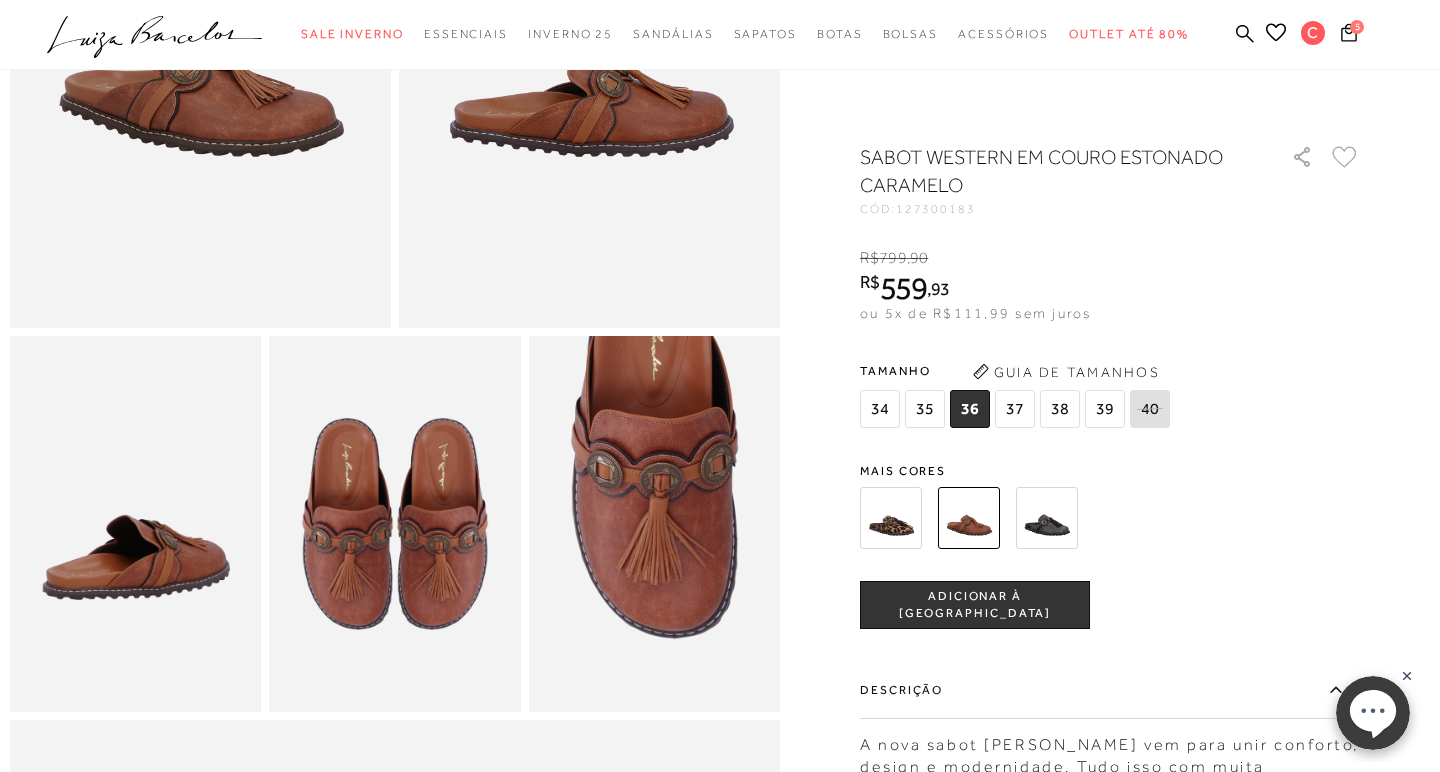 click on "ADICIONAR À SACOLA" at bounding box center (975, 605) 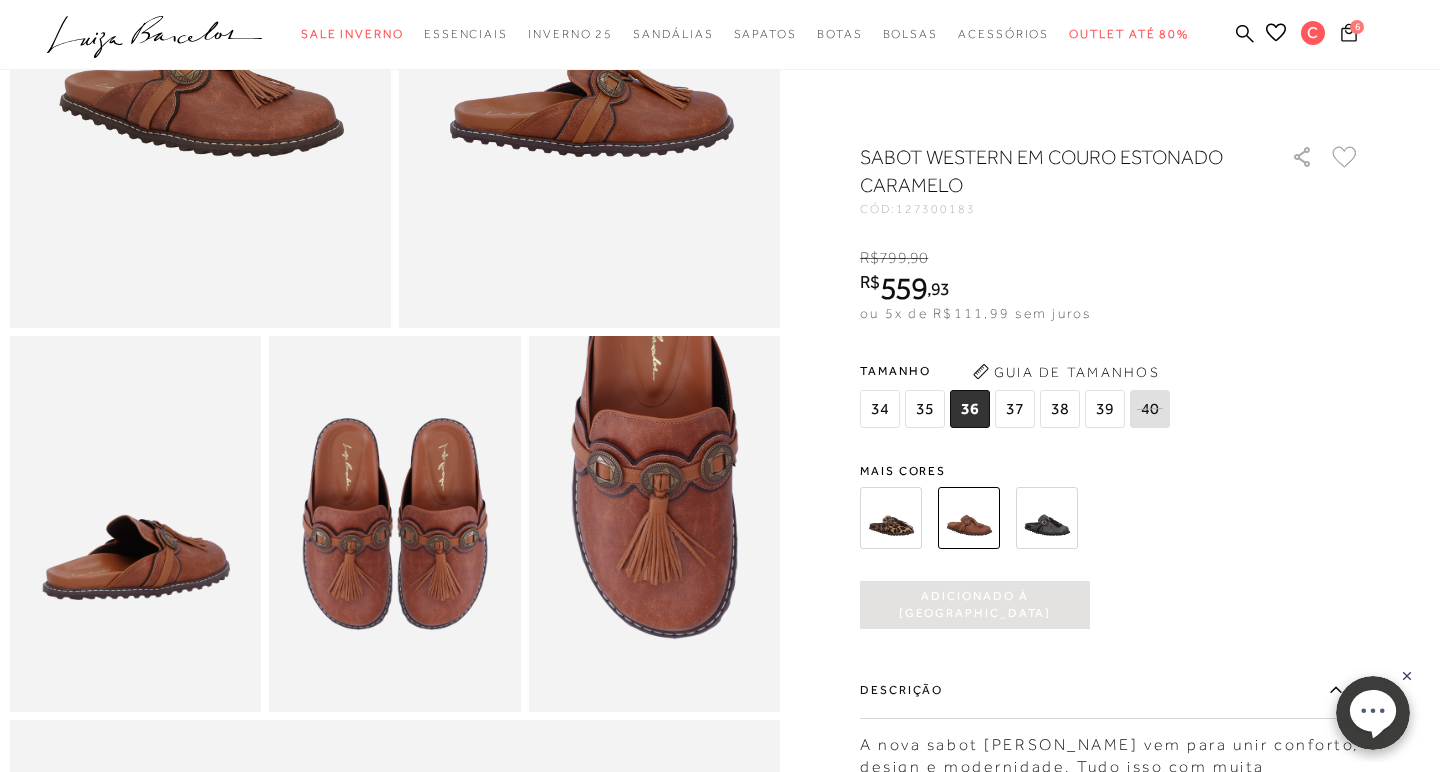 scroll, scrollTop: 0, scrollLeft: 0, axis: both 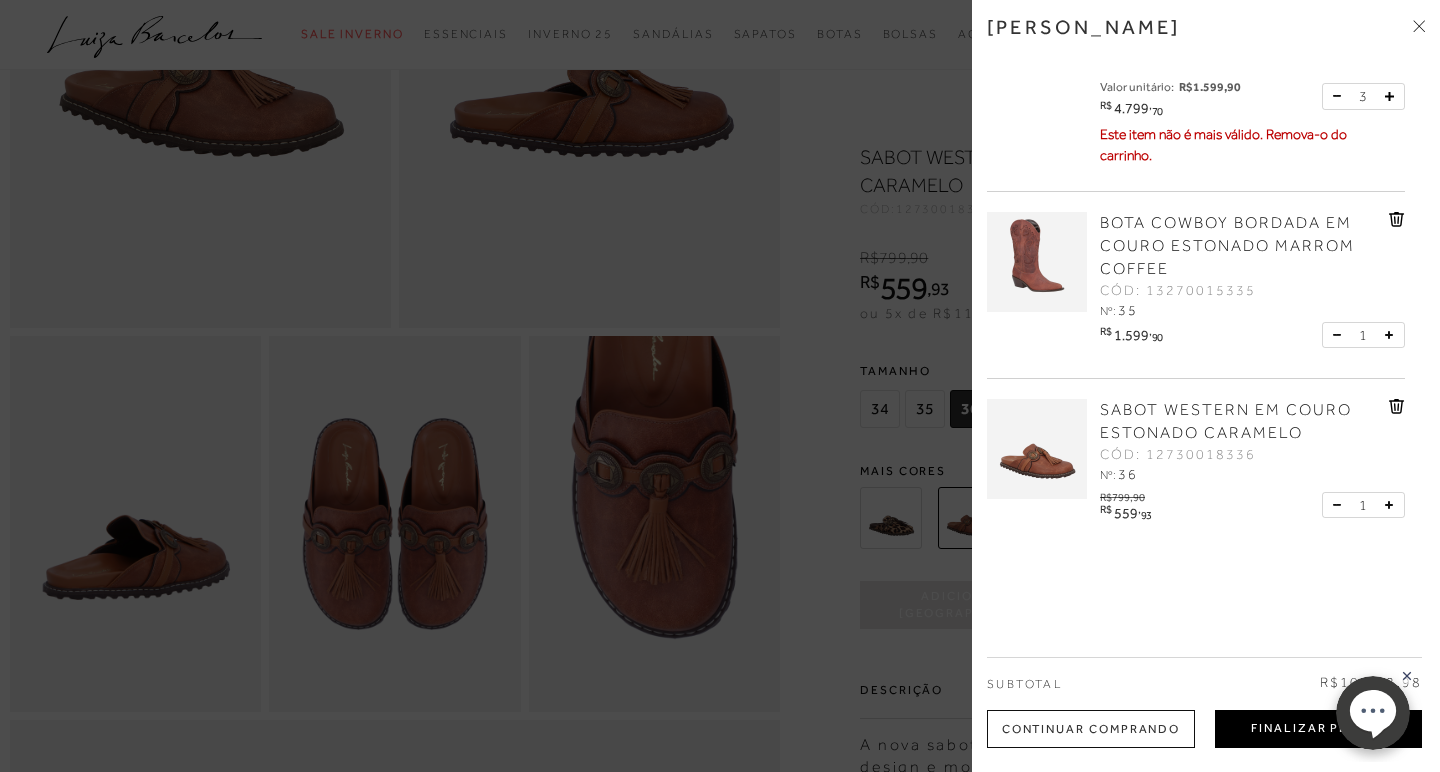 click on "Finalizar Pedido" at bounding box center (1318, 729) 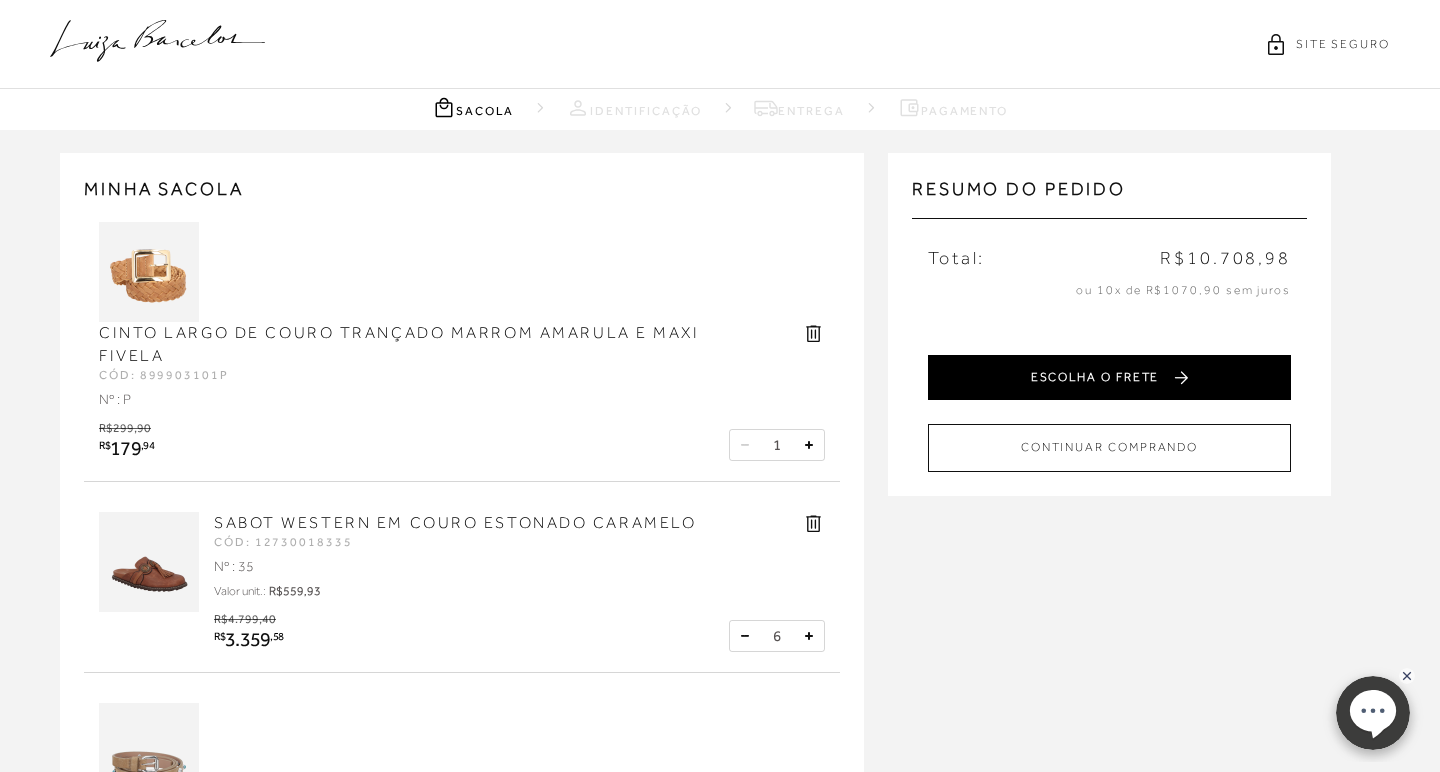 scroll, scrollTop: 0, scrollLeft: 0, axis: both 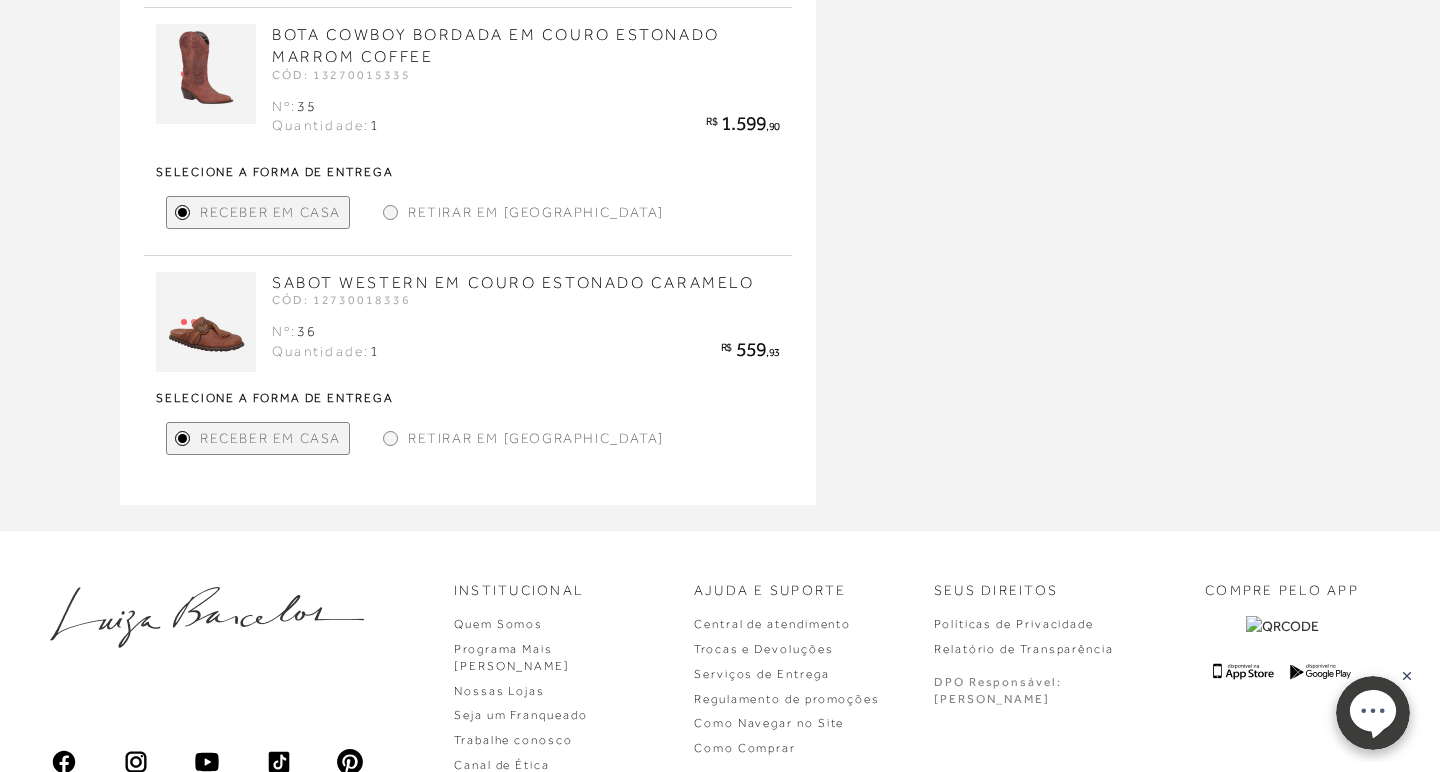 click on "Retirar em Loja" at bounding box center (536, 438) 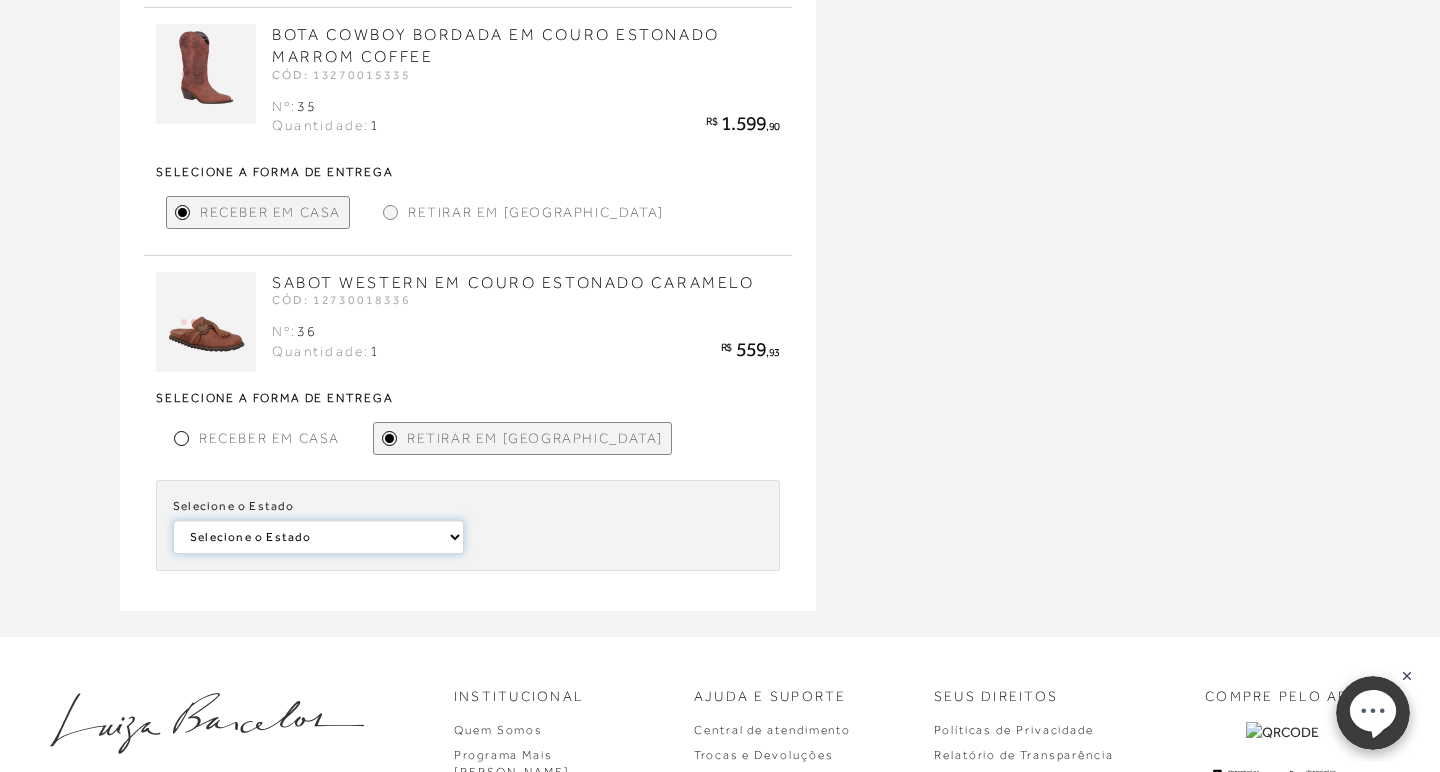 click on "Selecione o Estado Minas Gerais Santa Catarina São Paulo" at bounding box center [0, 0] 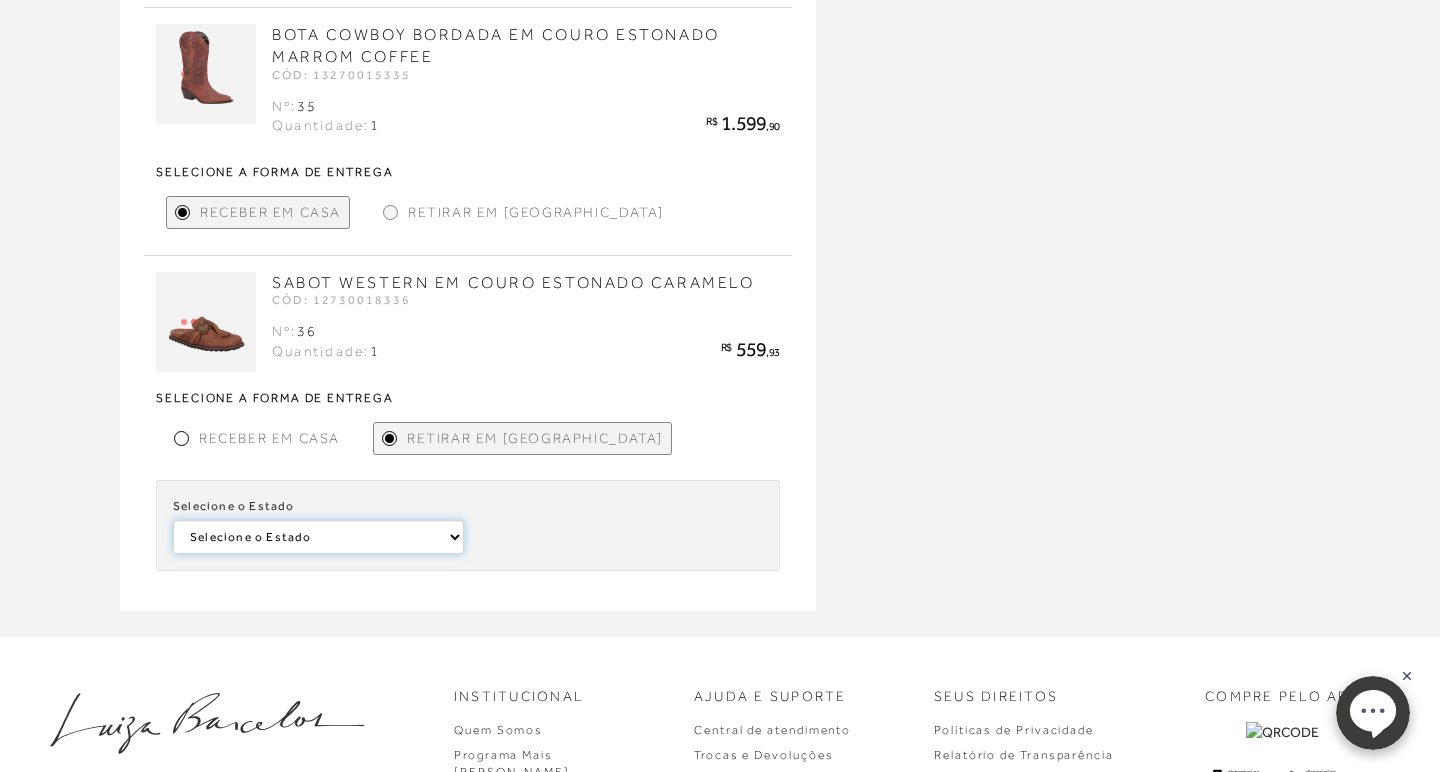 select 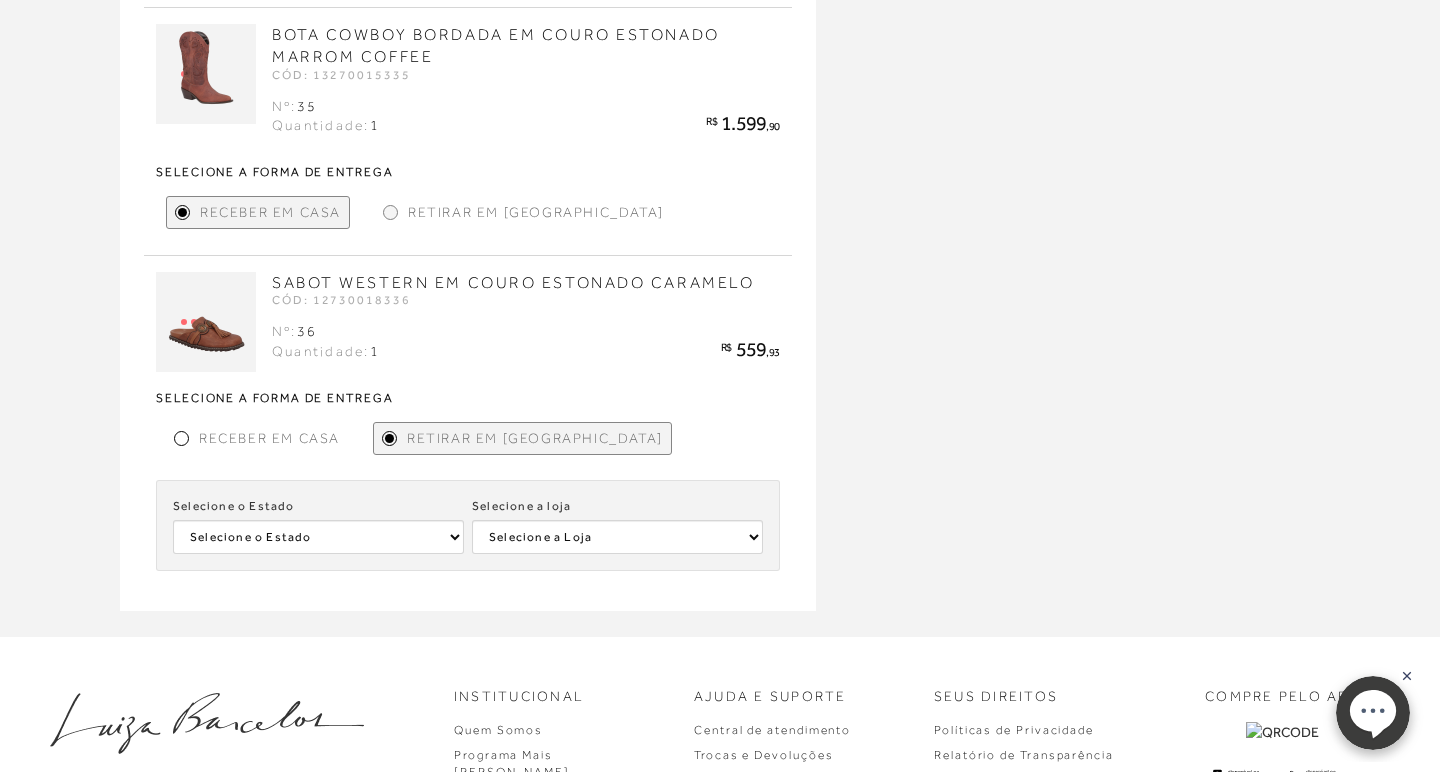 click on "Selecione a loja
Selecione a Loja LUIZA BARCELOS JOINVILLE" at bounding box center [617, 525] 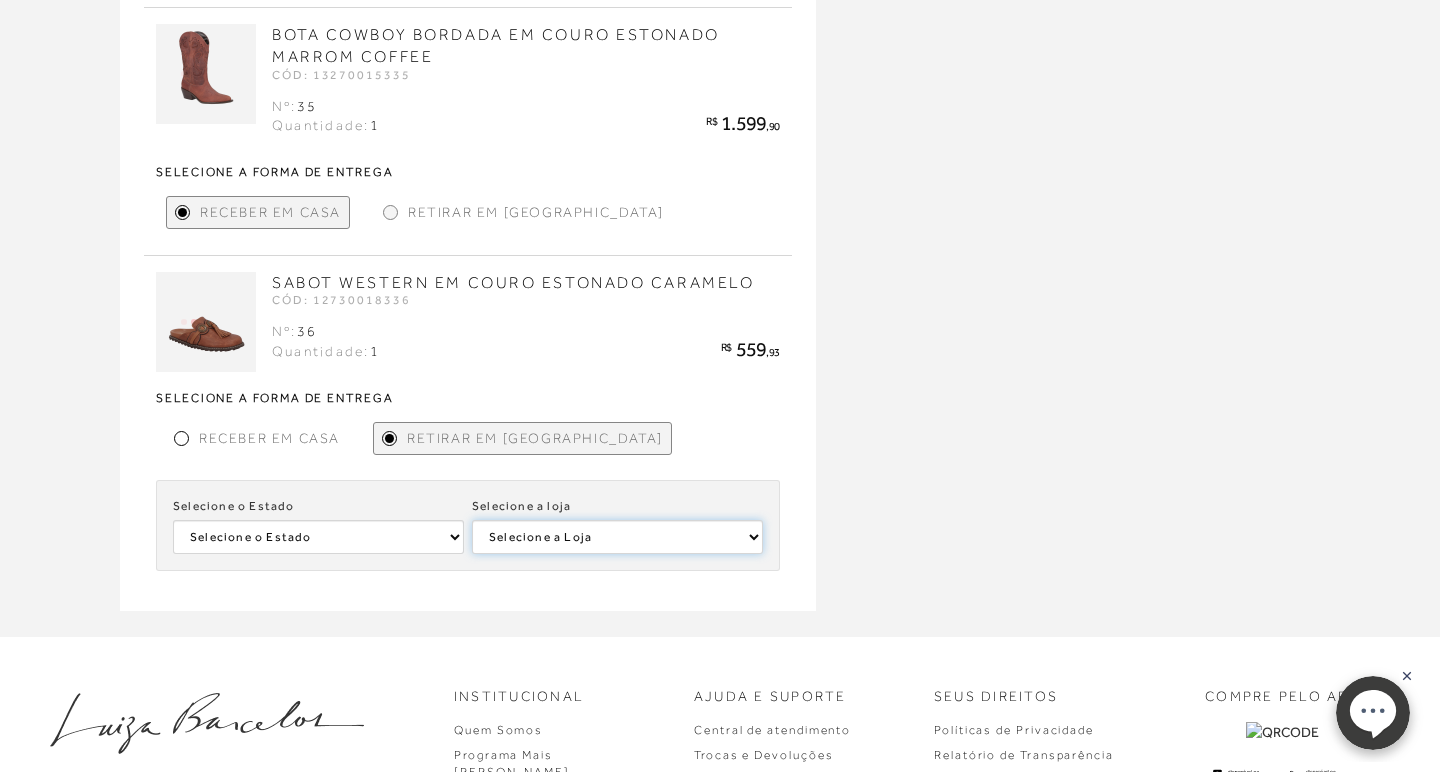 click on "Selecione a Loja LUIZA BARCELOS JOINVILLE" at bounding box center (617, 537) 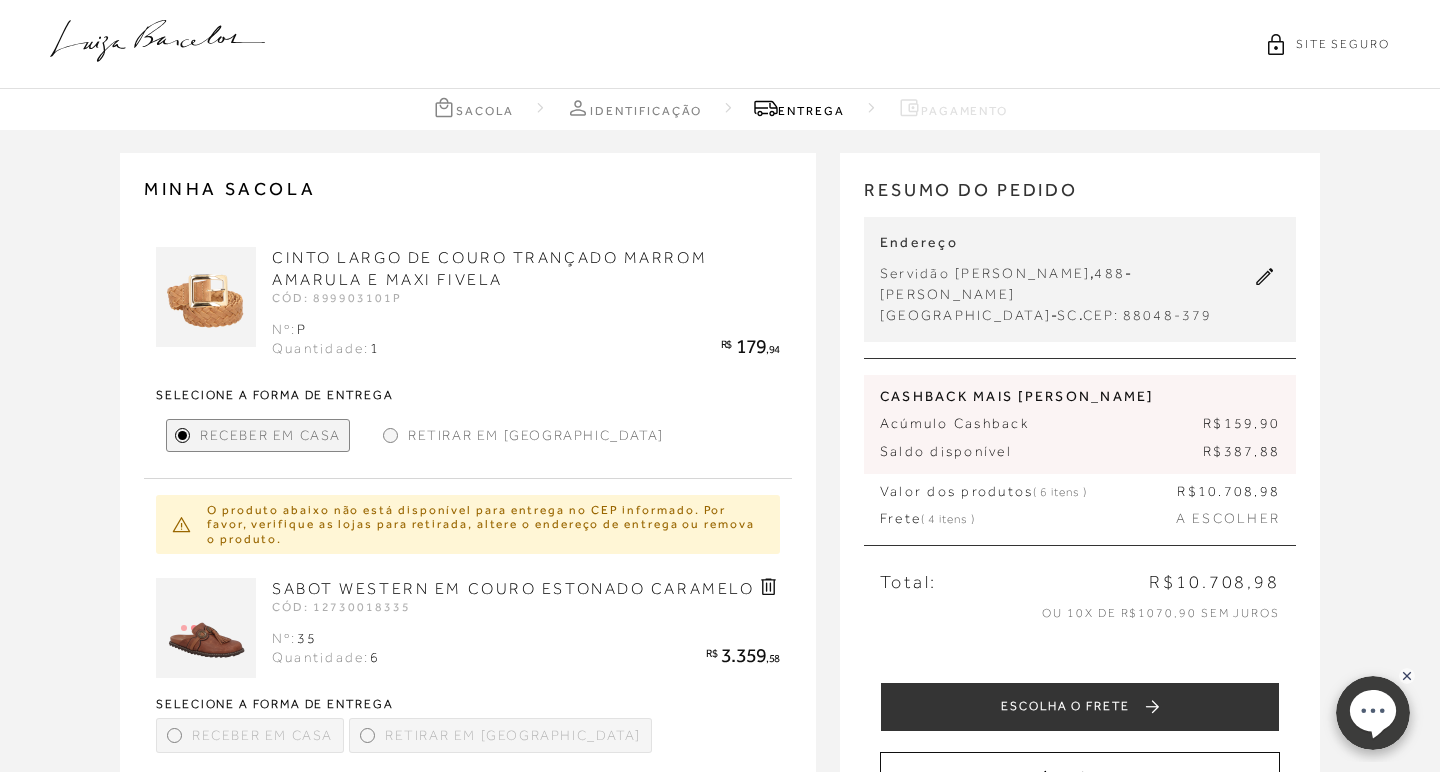 scroll, scrollTop: 0, scrollLeft: 0, axis: both 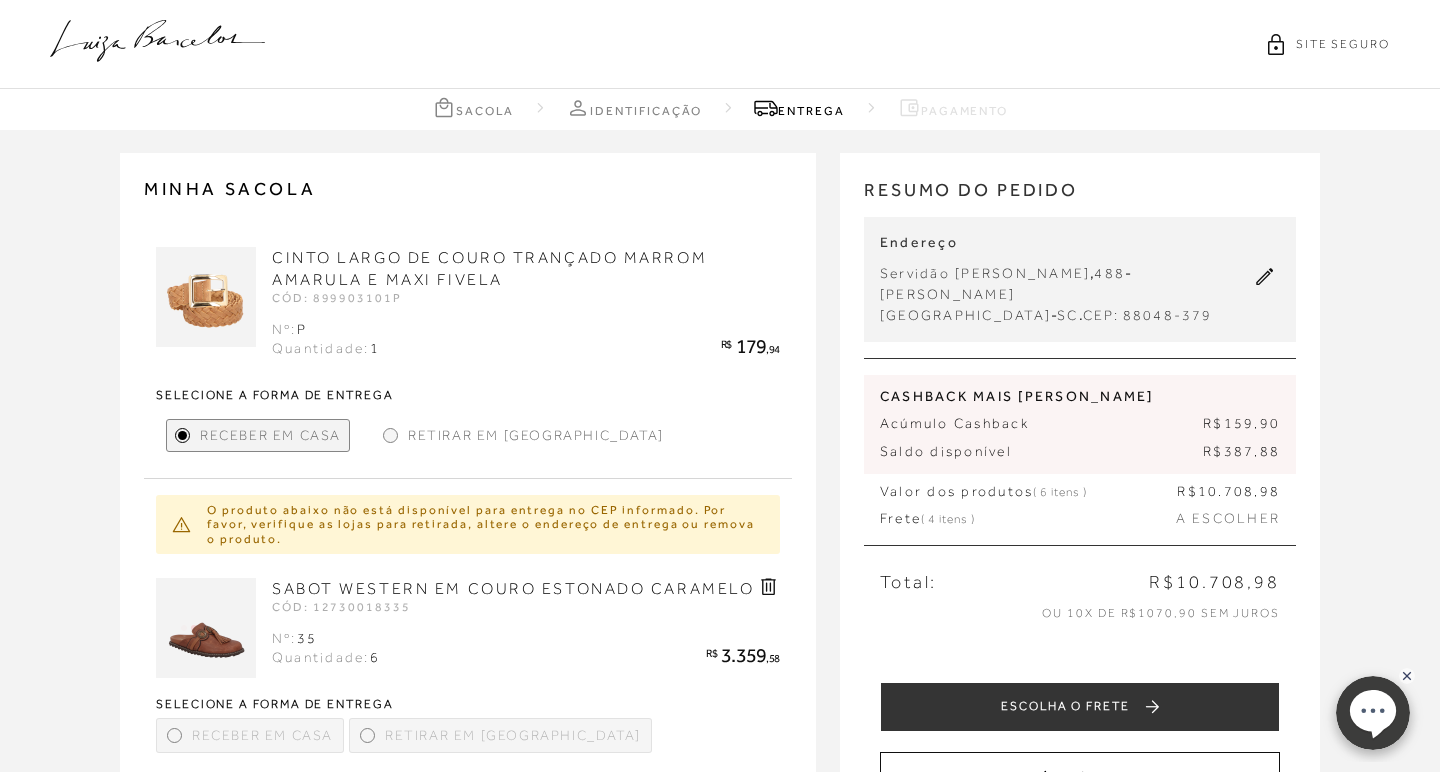 click 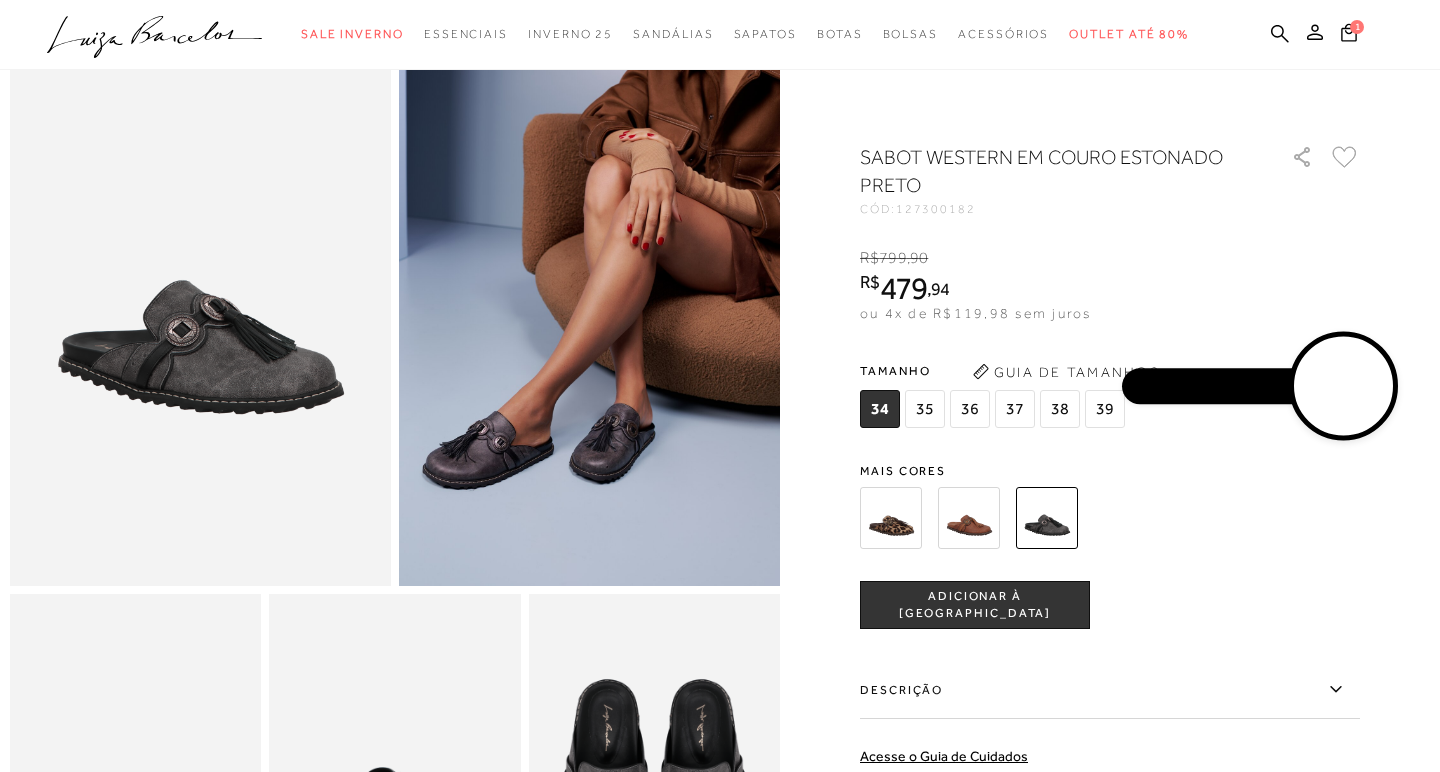 scroll, scrollTop: 128, scrollLeft: 0, axis: vertical 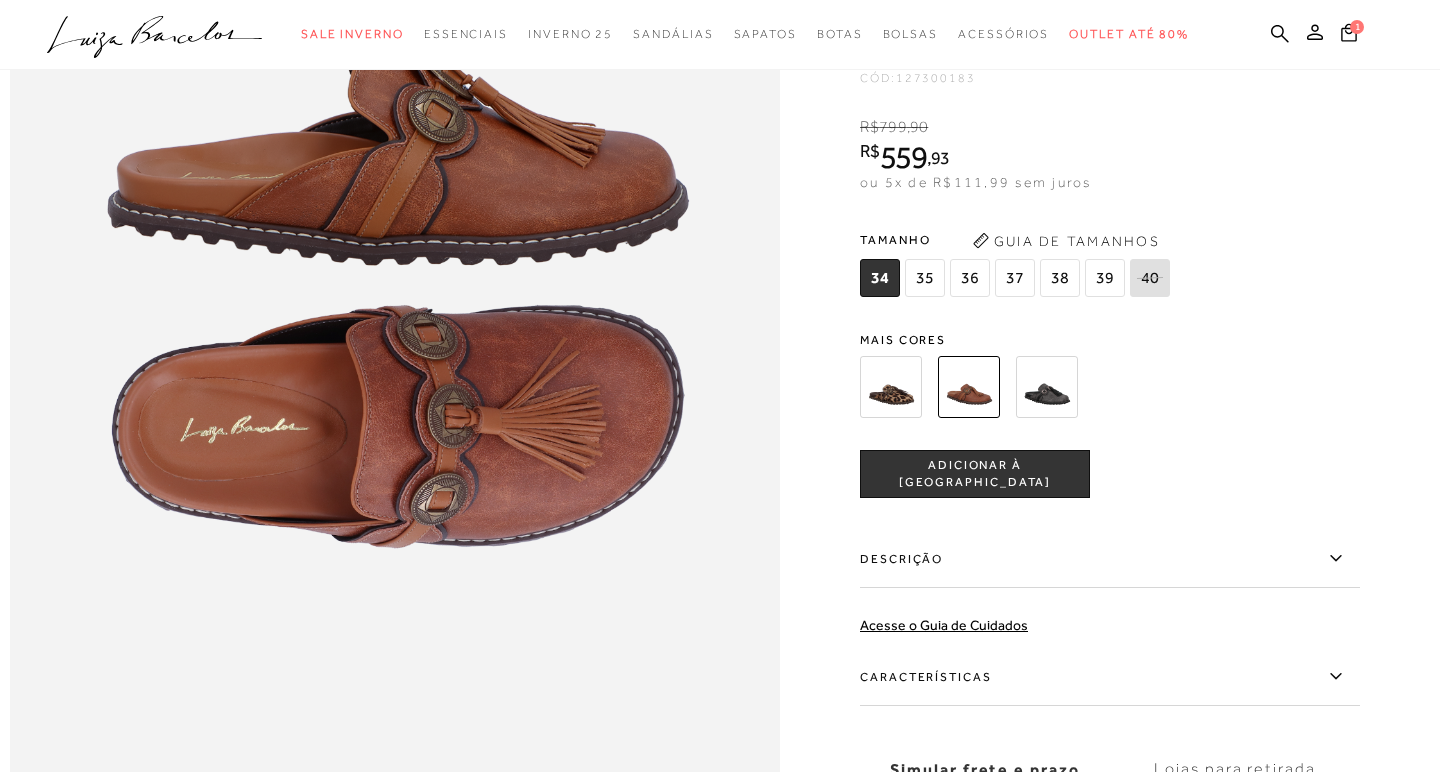 click on "35" at bounding box center [925, 278] 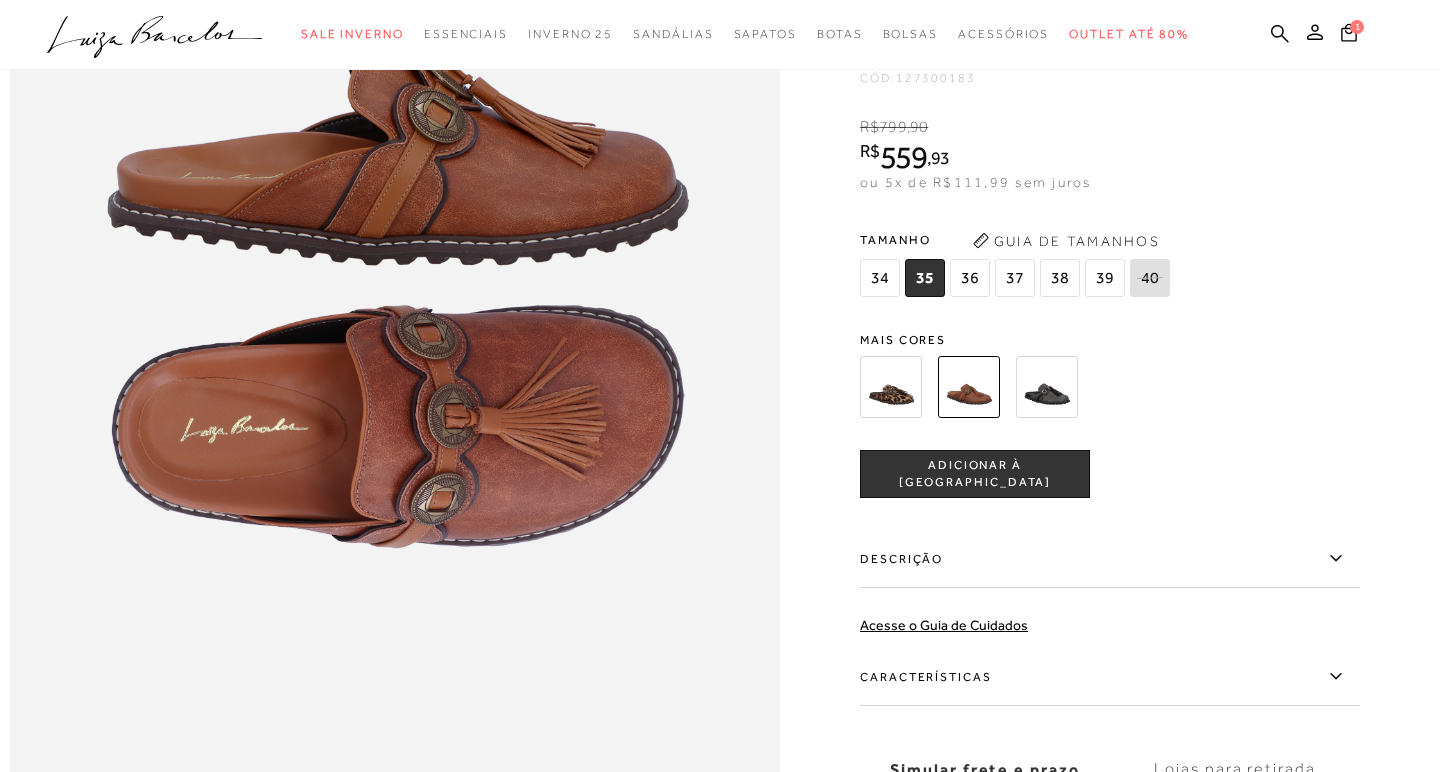 click on "ADICIONAR À [GEOGRAPHIC_DATA]" at bounding box center [975, 474] 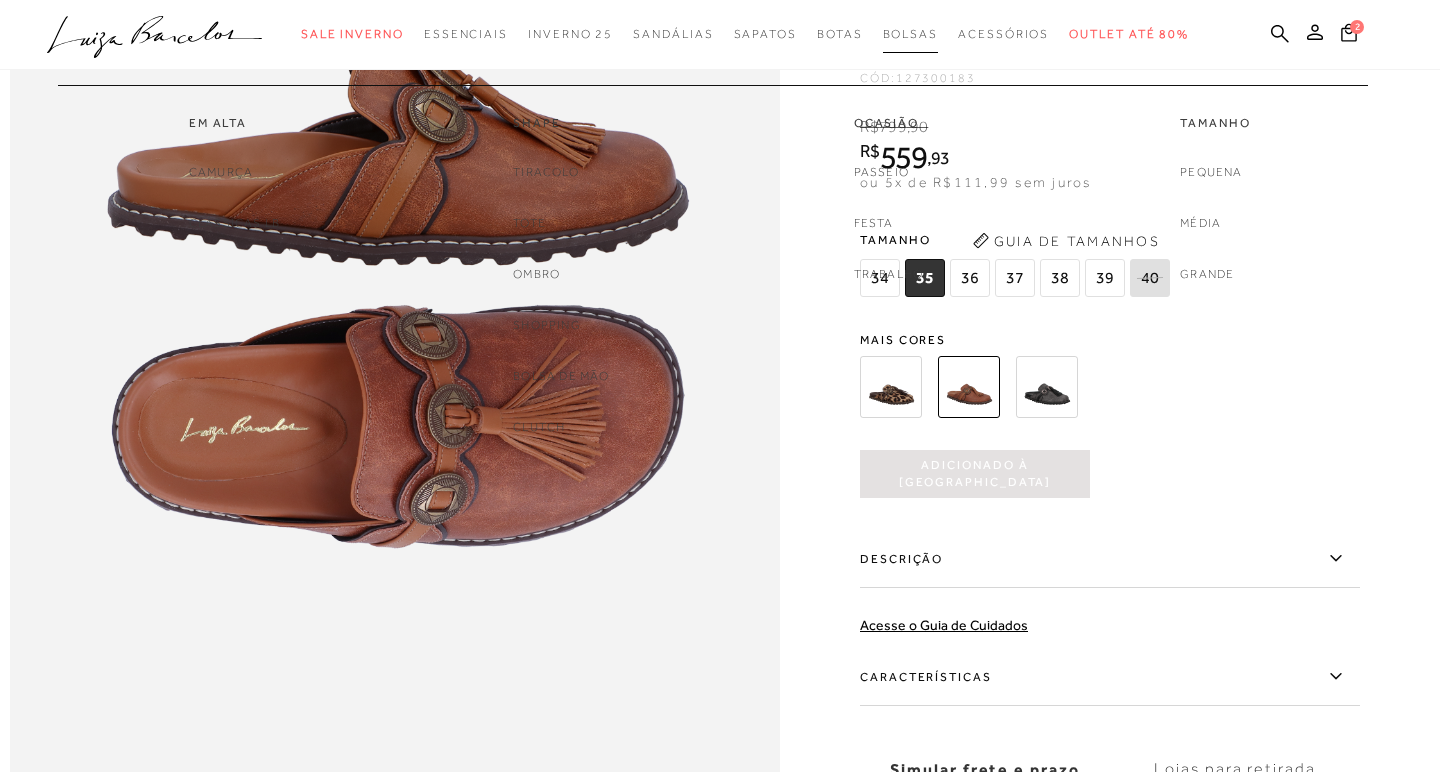 type 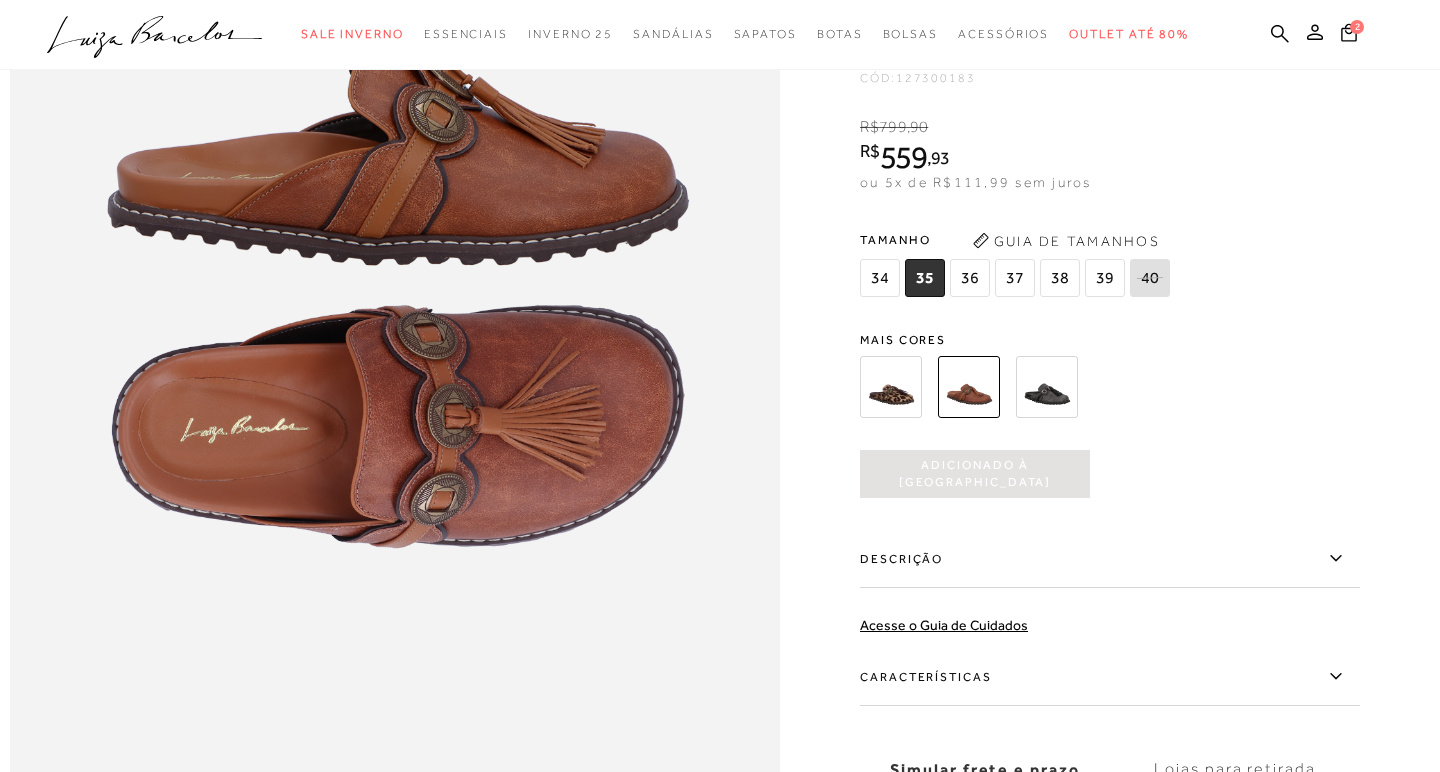 scroll, scrollTop: 1273, scrollLeft: 0, axis: vertical 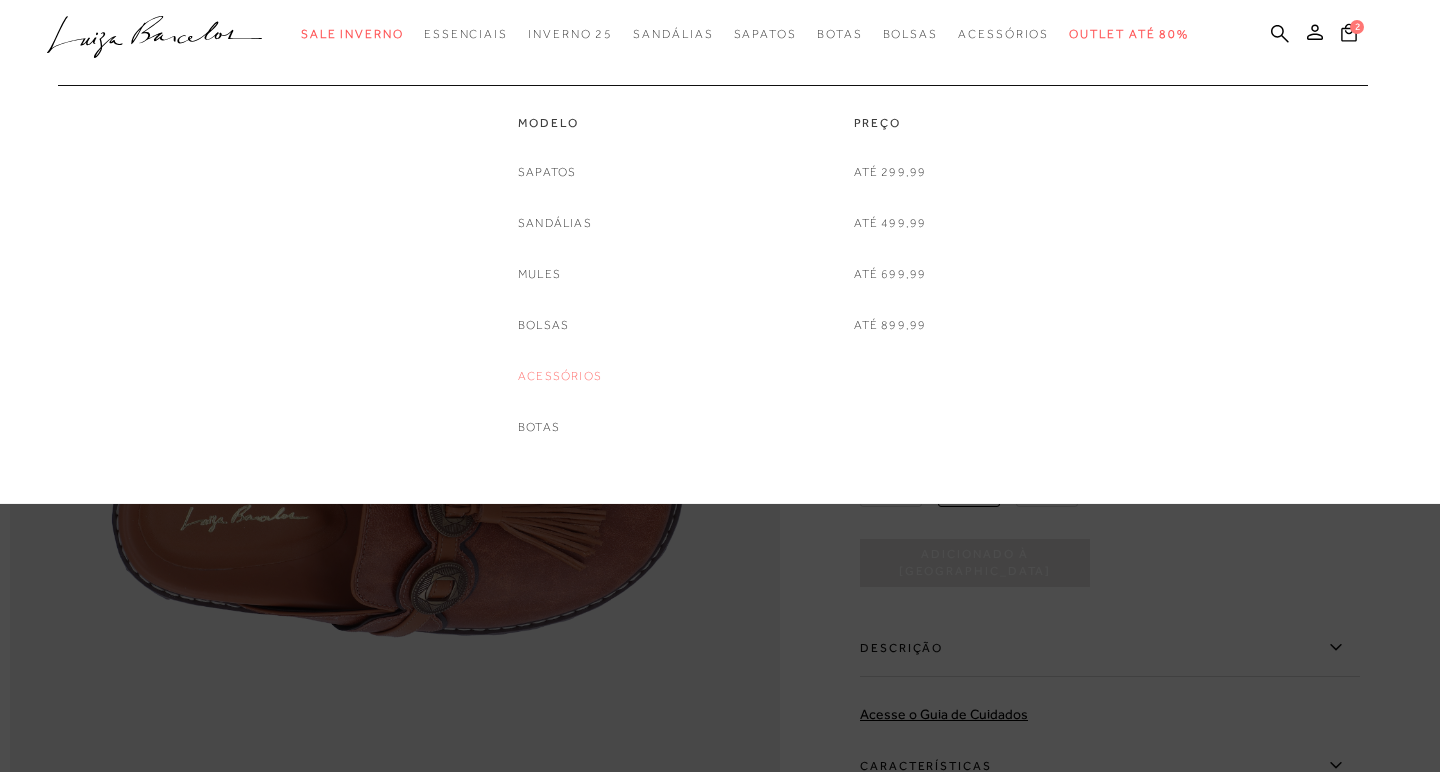 click on "Acessórios" at bounding box center [560, 376] 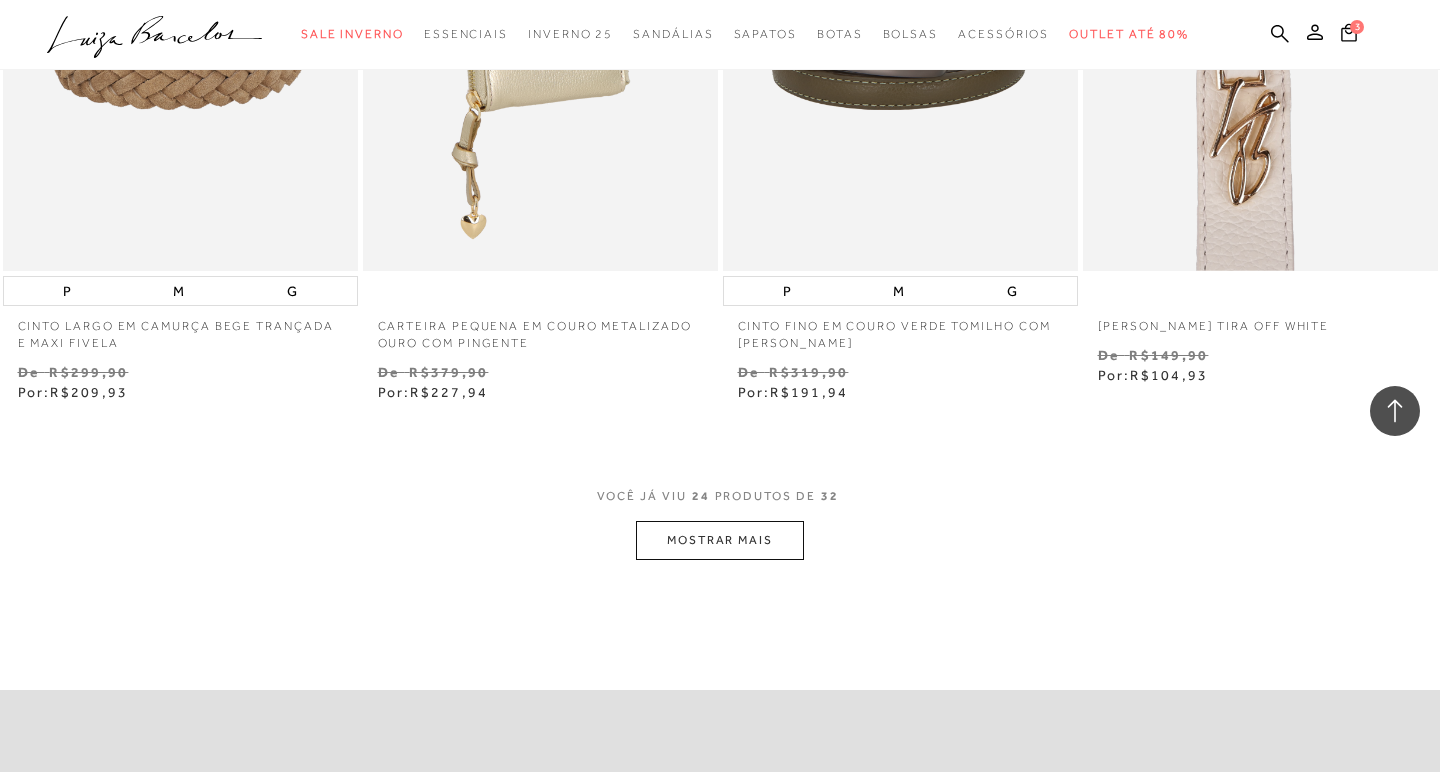 scroll, scrollTop: 3986, scrollLeft: 0, axis: vertical 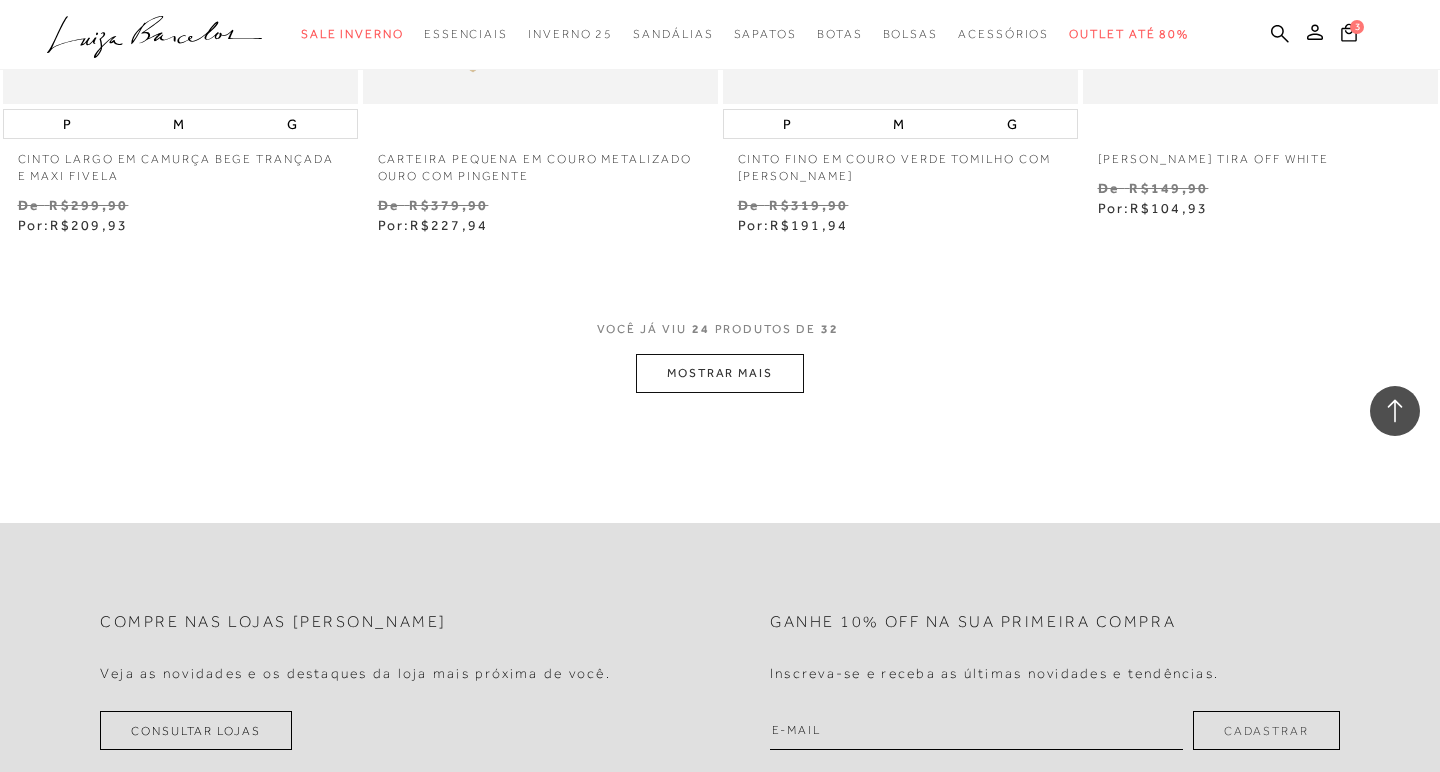 click on "MOSTRAR MAIS" at bounding box center [720, 373] 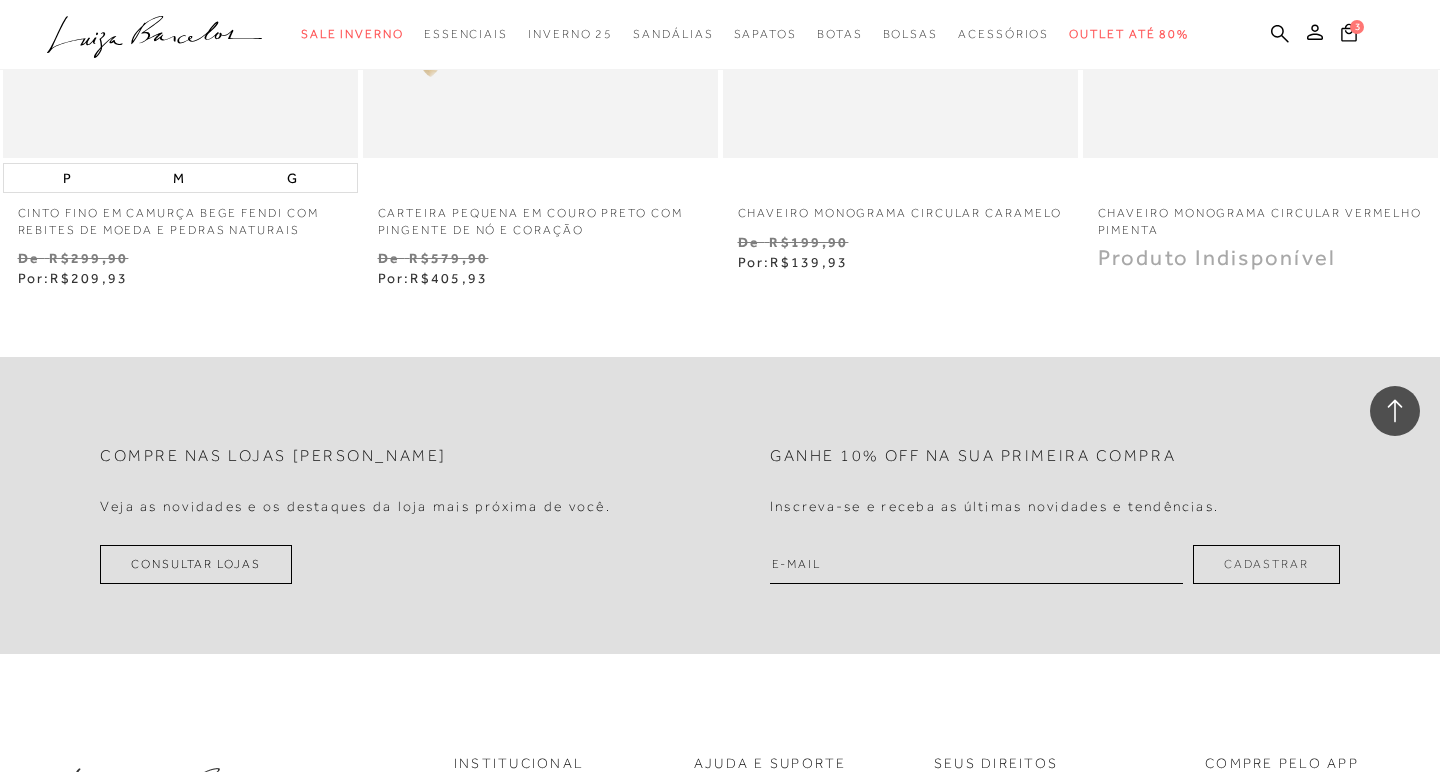 scroll, scrollTop: 5306, scrollLeft: 0, axis: vertical 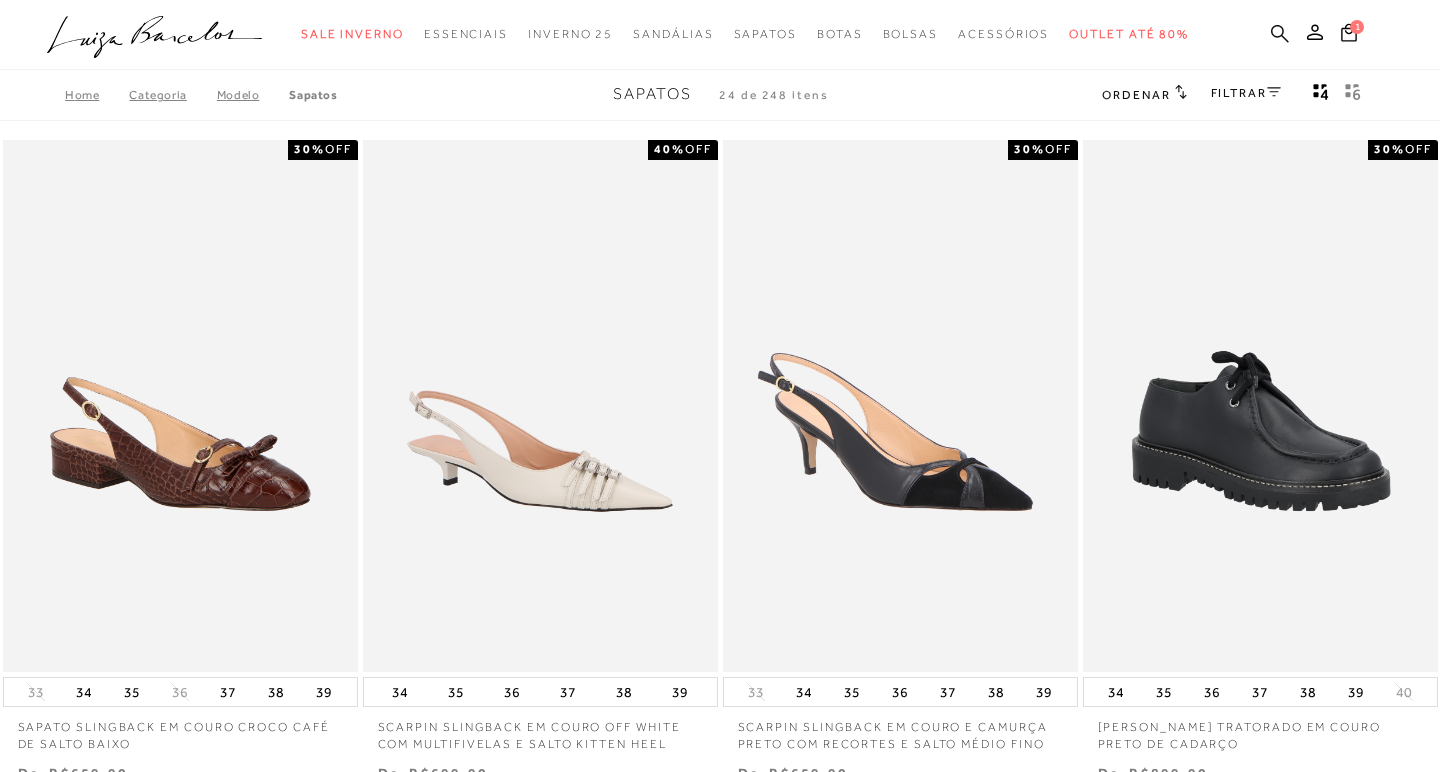 click 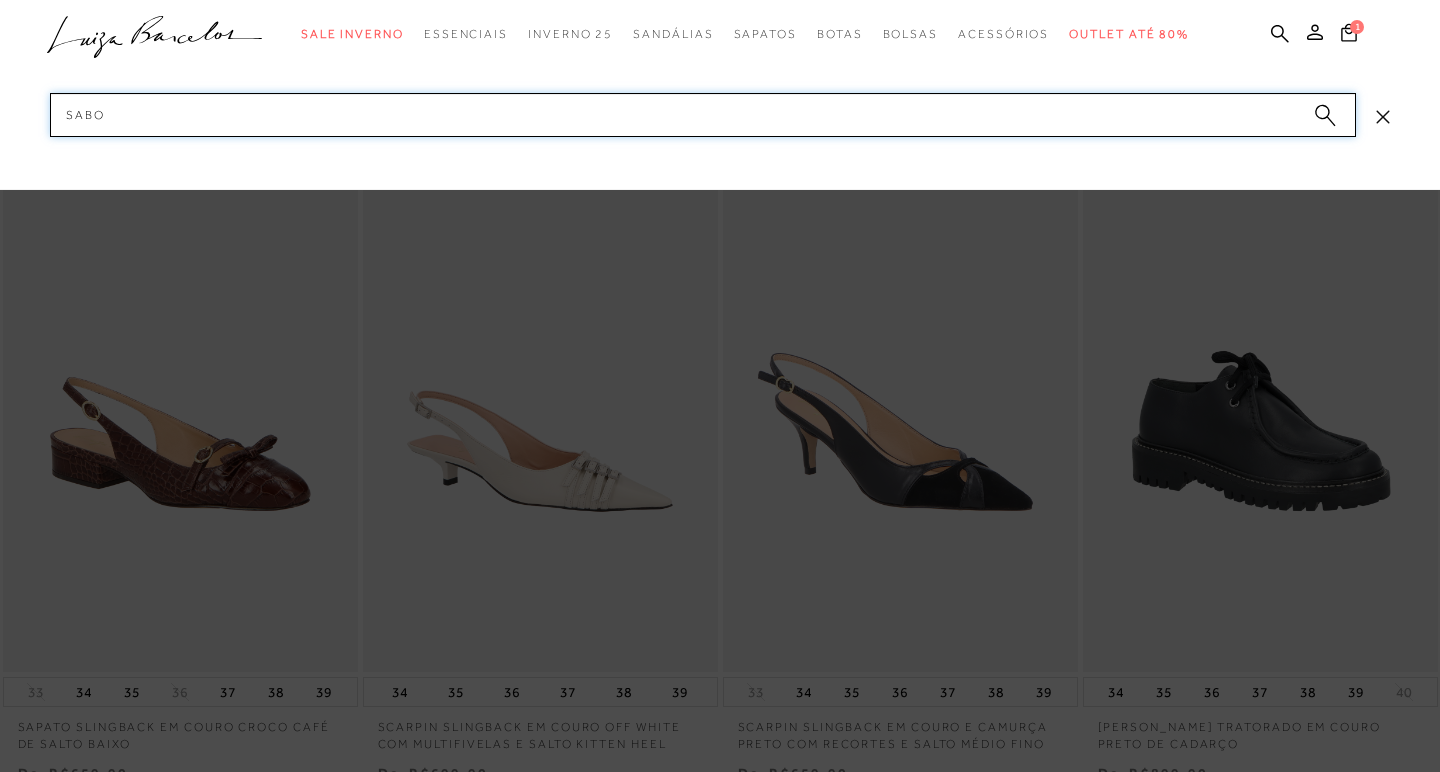 type on "sabot" 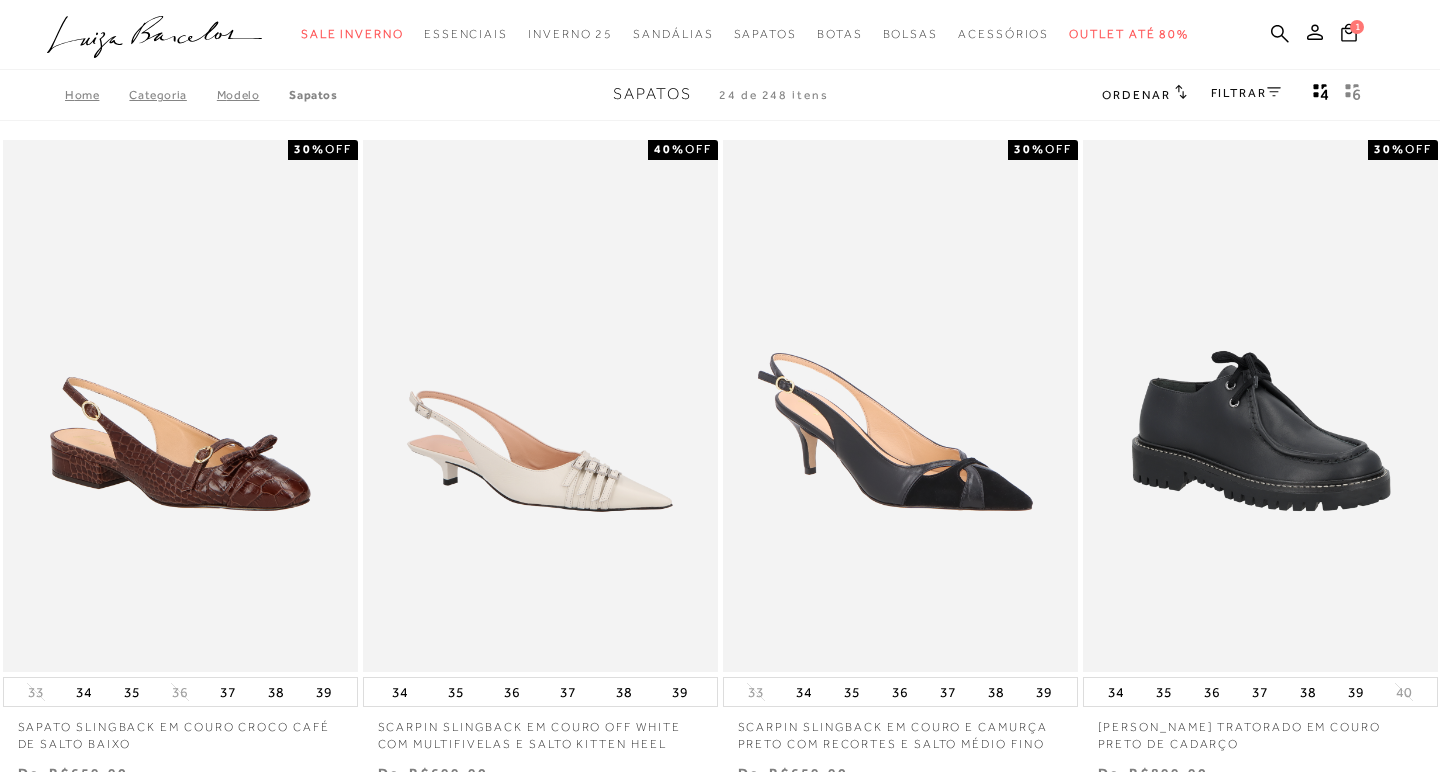 type 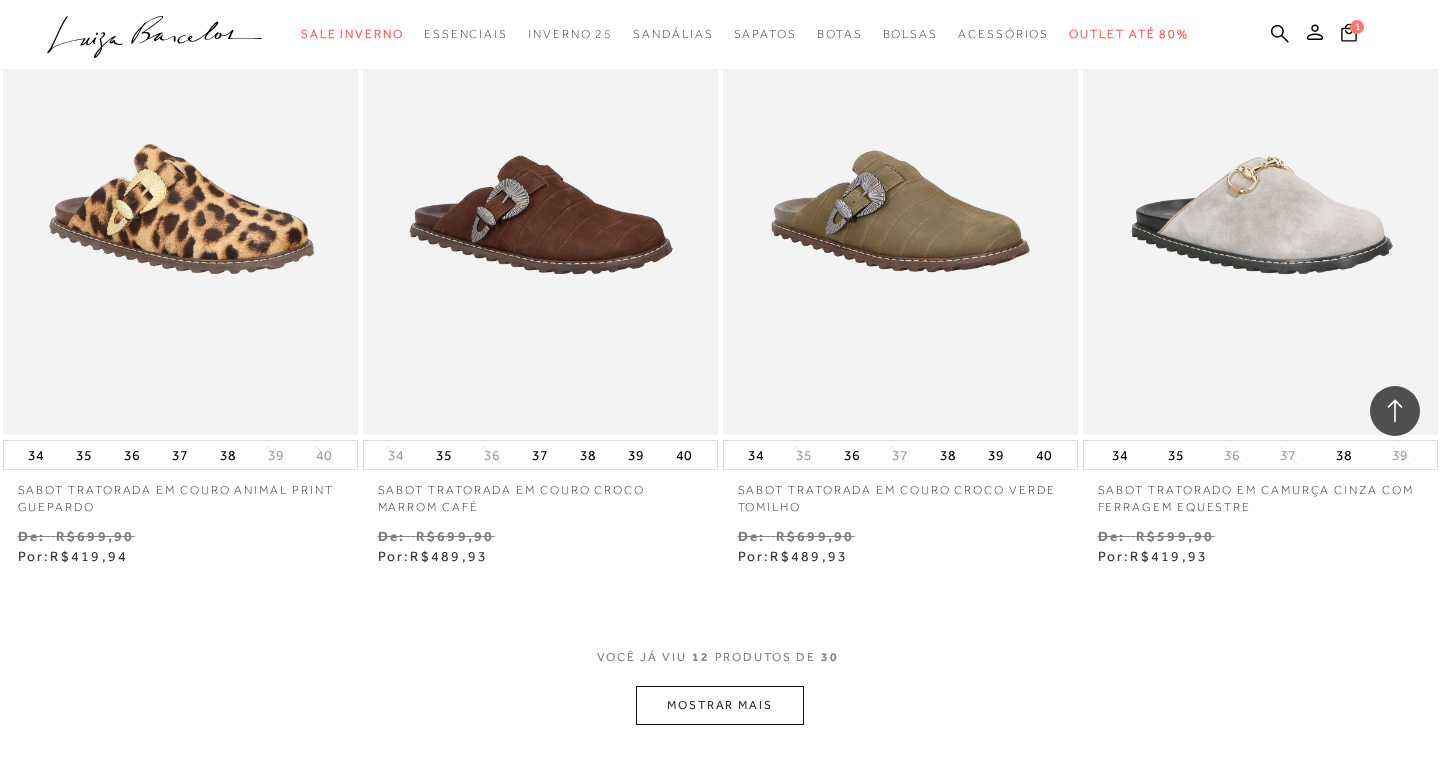 scroll, scrollTop: 1647, scrollLeft: 0, axis: vertical 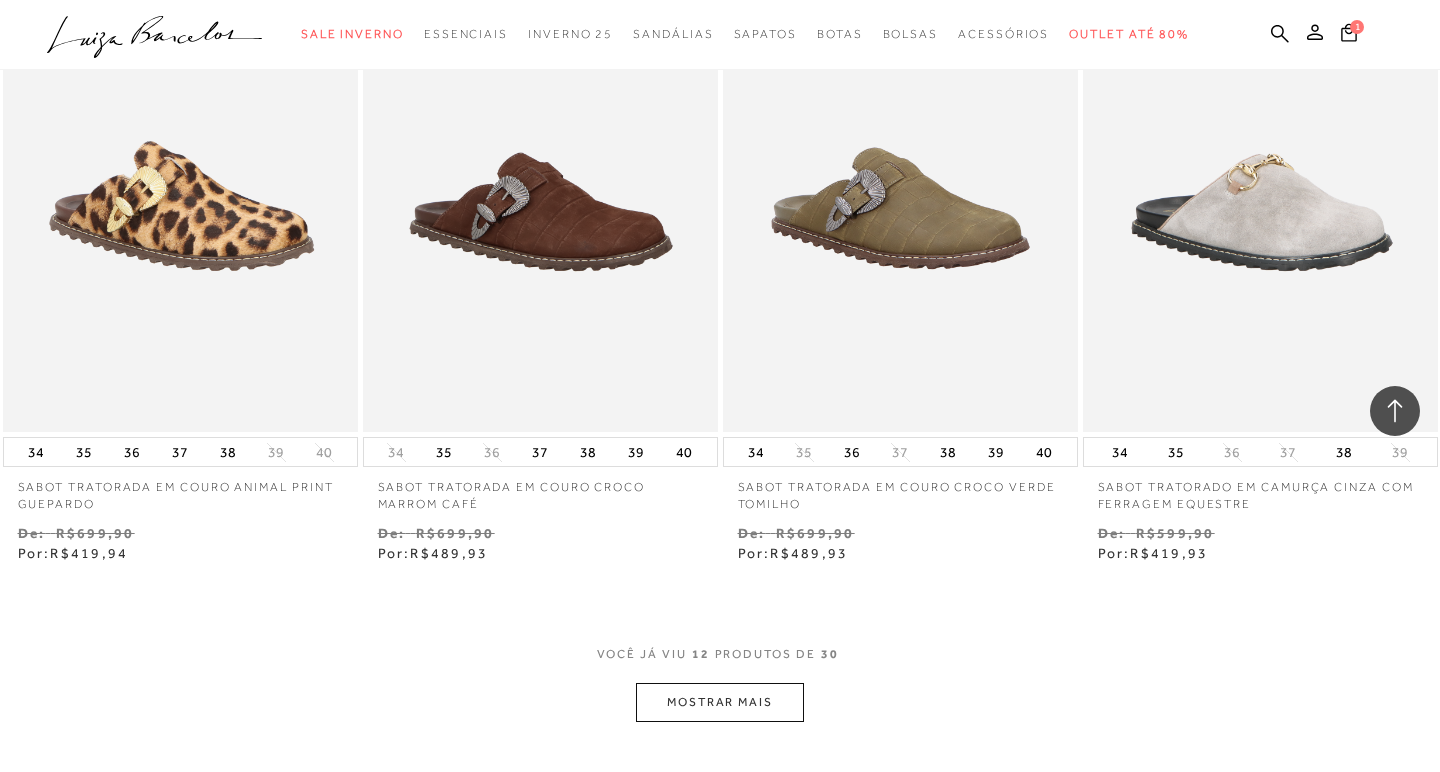 click on "MOSTRAR MAIS" at bounding box center (720, 702) 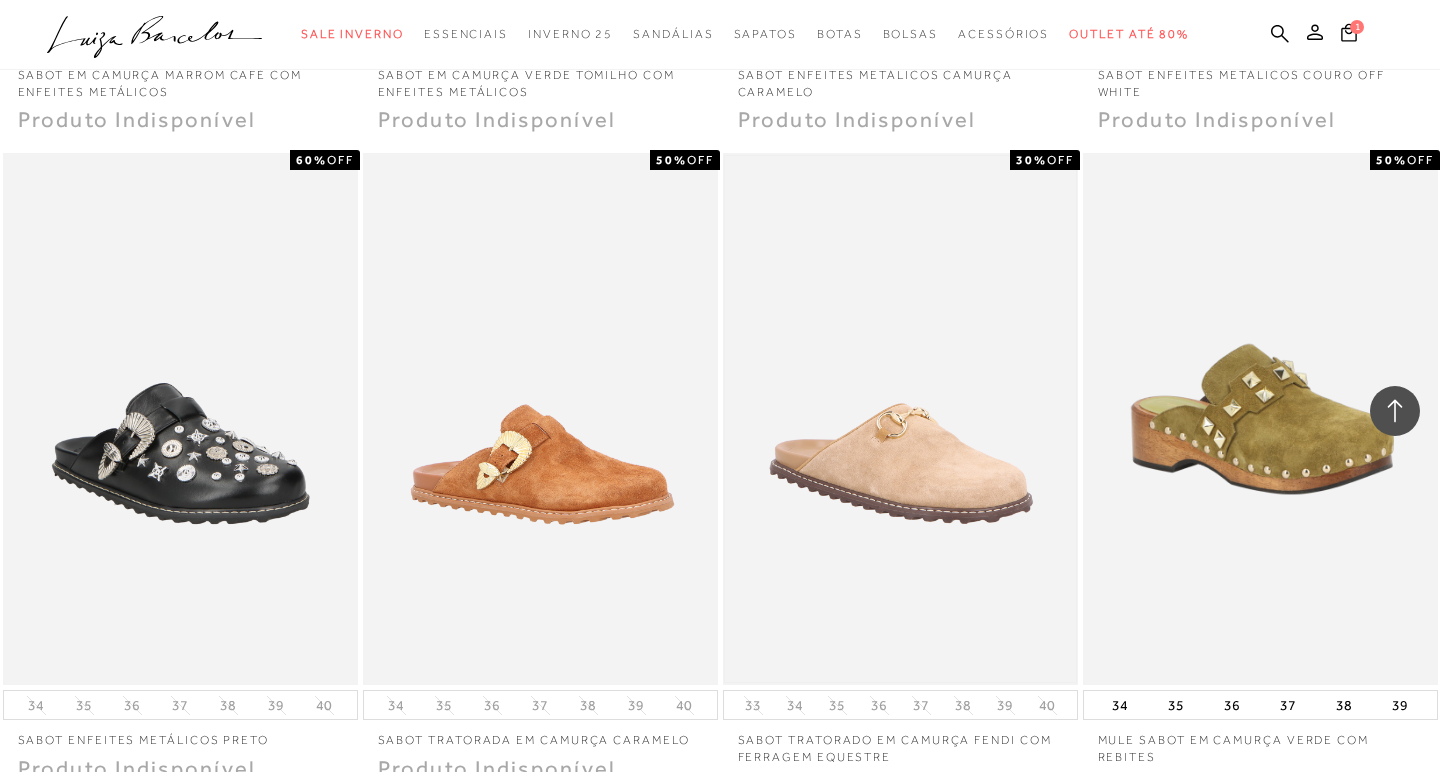scroll, scrollTop: 3674, scrollLeft: 0, axis: vertical 